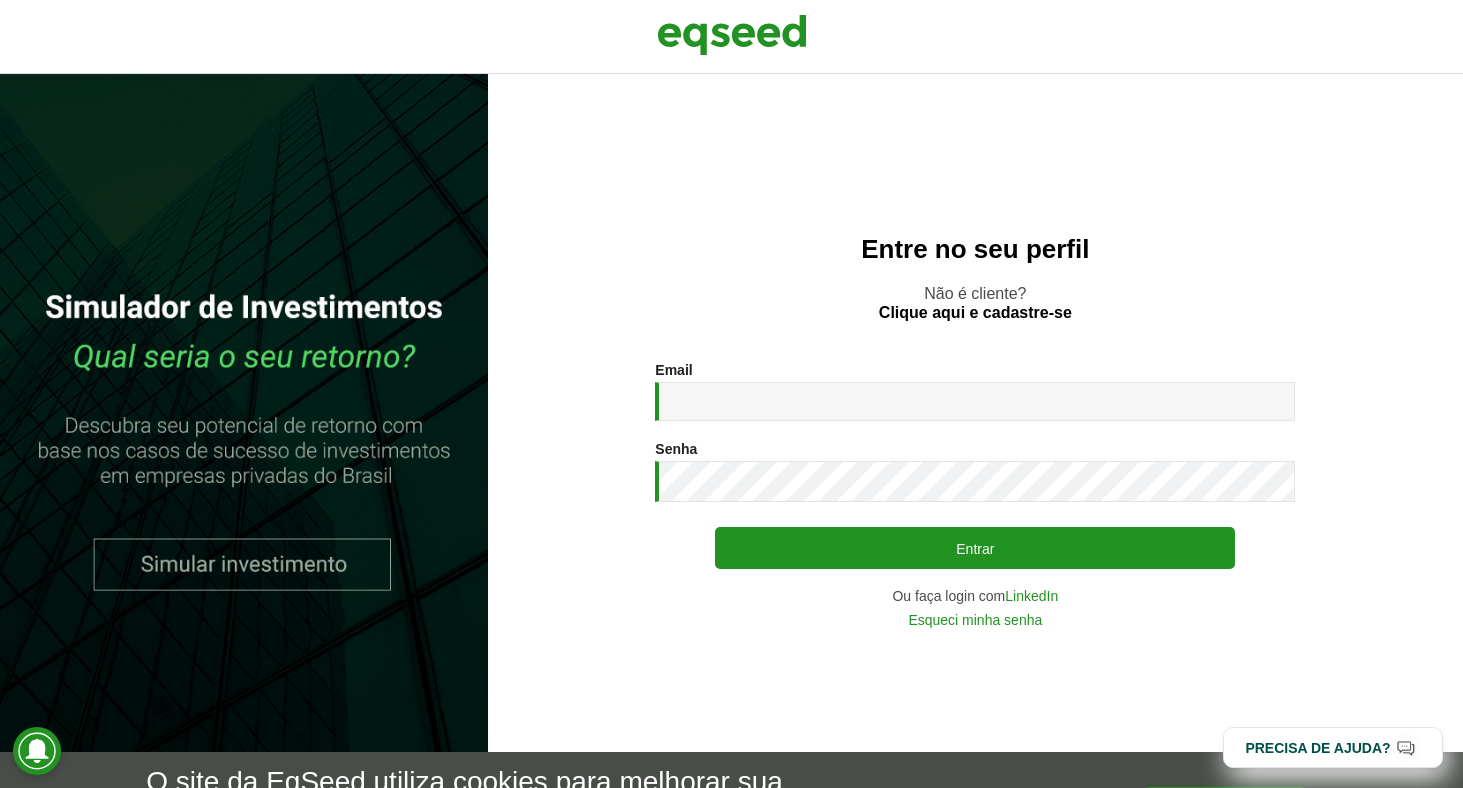 scroll, scrollTop: 0, scrollLeft: 0, axis: both 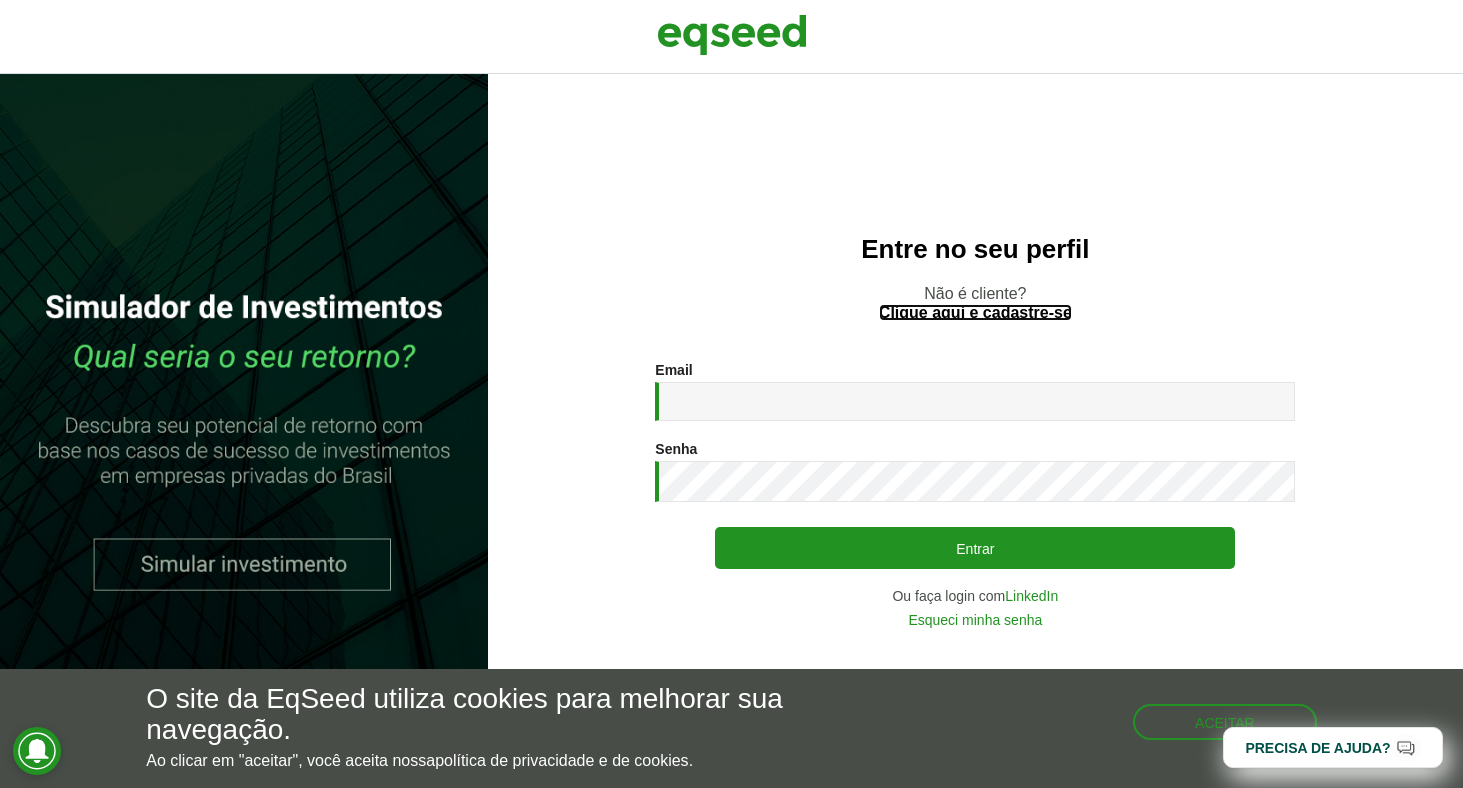 click on "Clique aqui e cadastre-se" at bounding box center (975, 313) 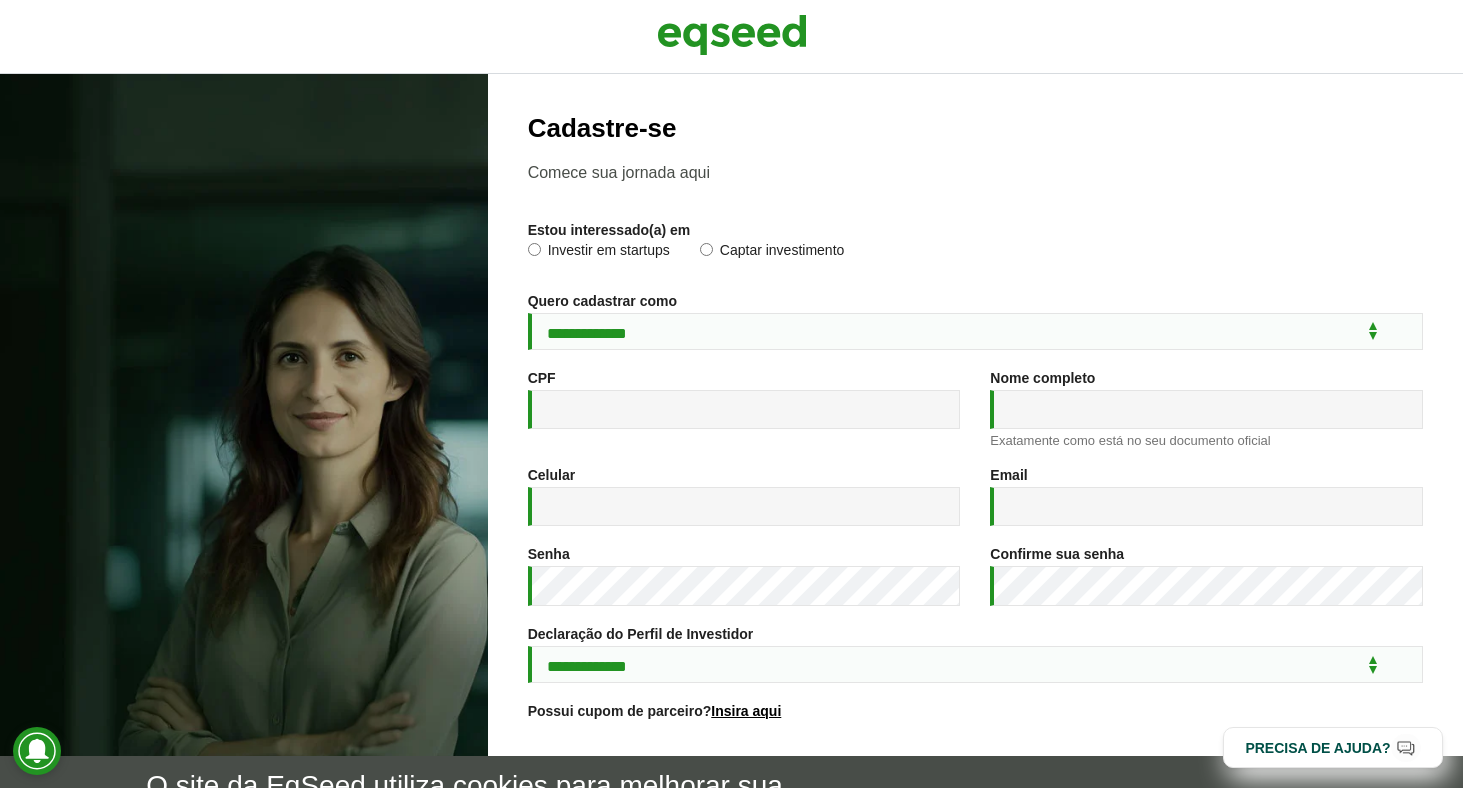 scroll, scrollTop: 0, scrollLeft: 0, axis: both 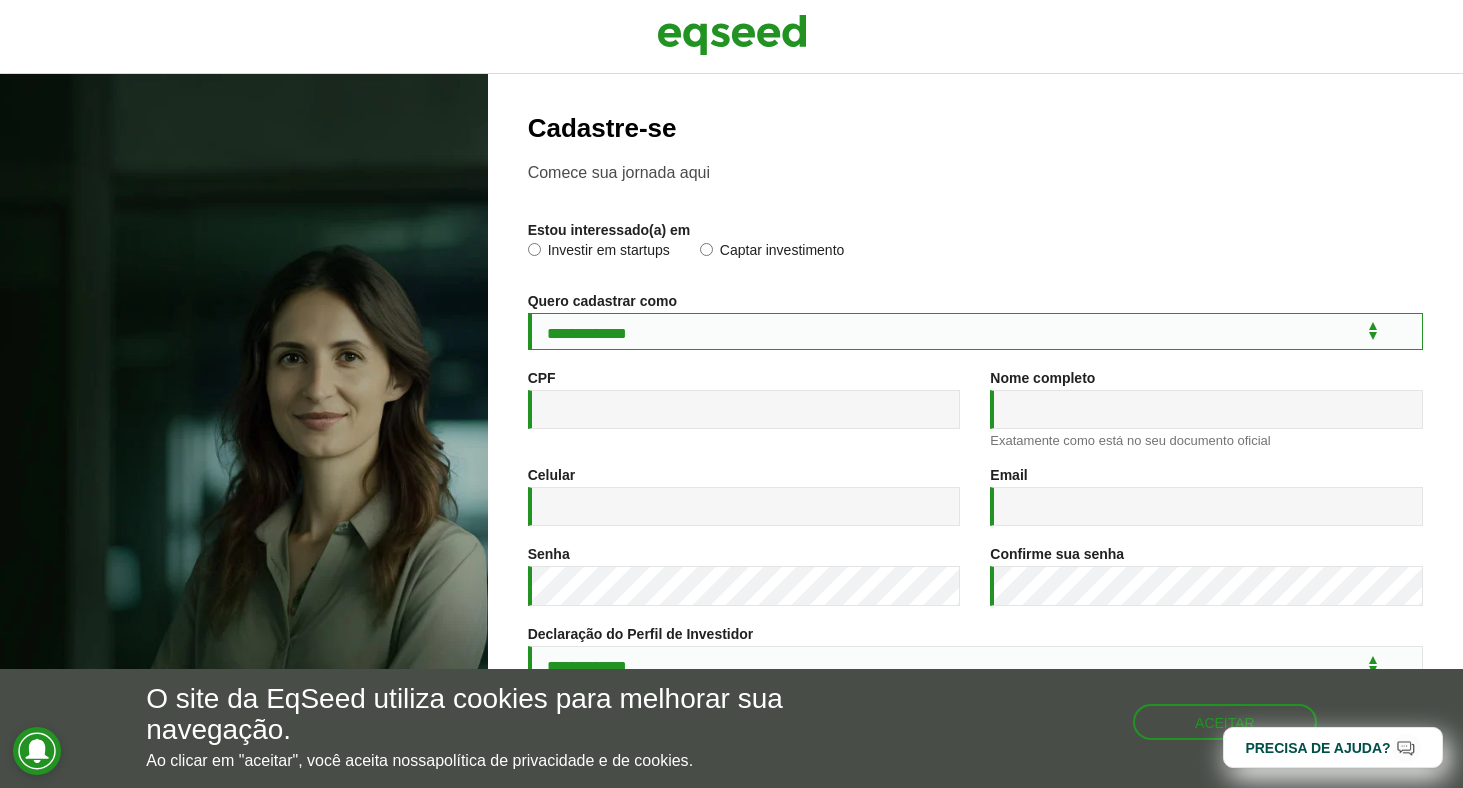 click on "**********" at bounding box center (975, 331) 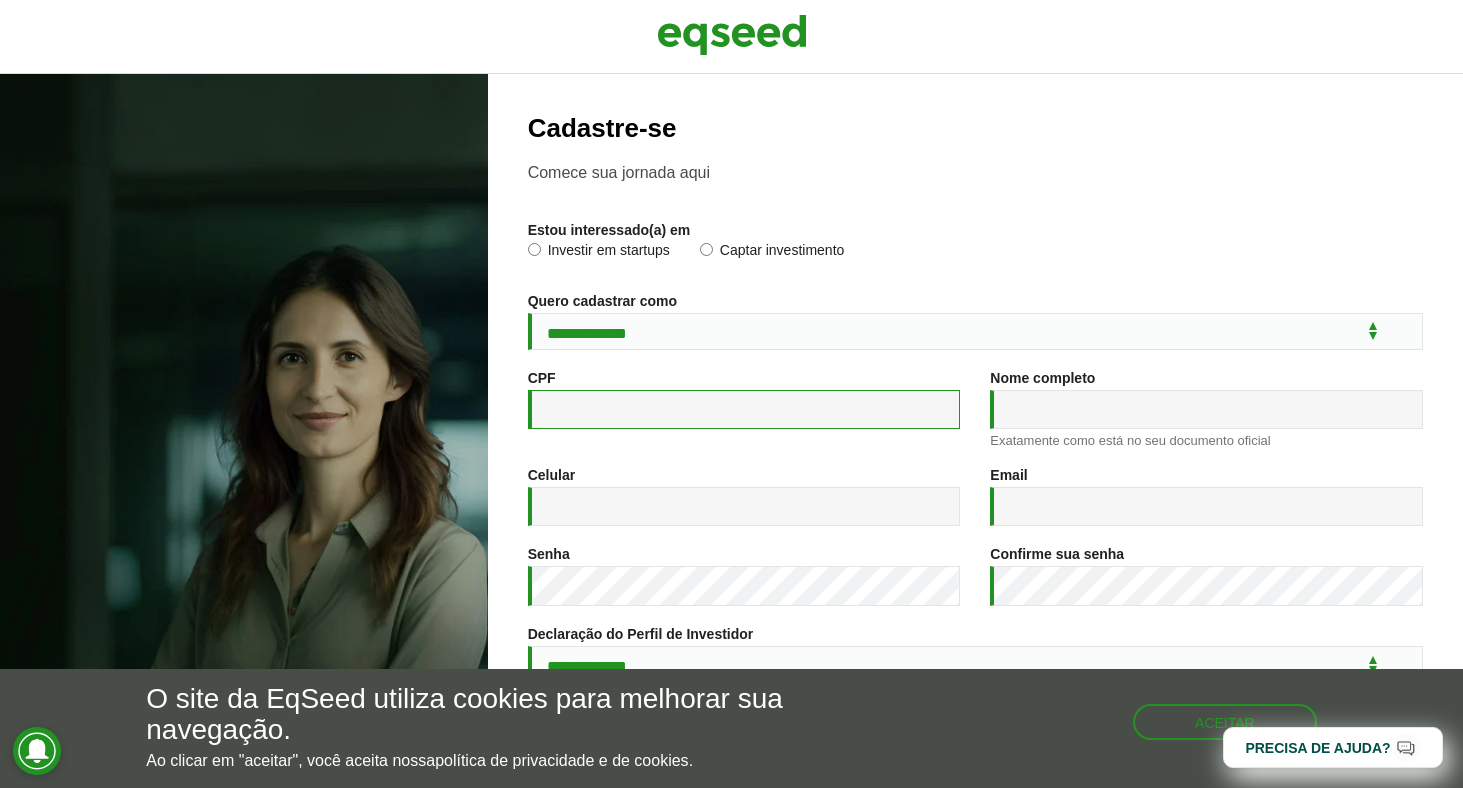 click on "CPF  *" at bounding box center (744, 409) 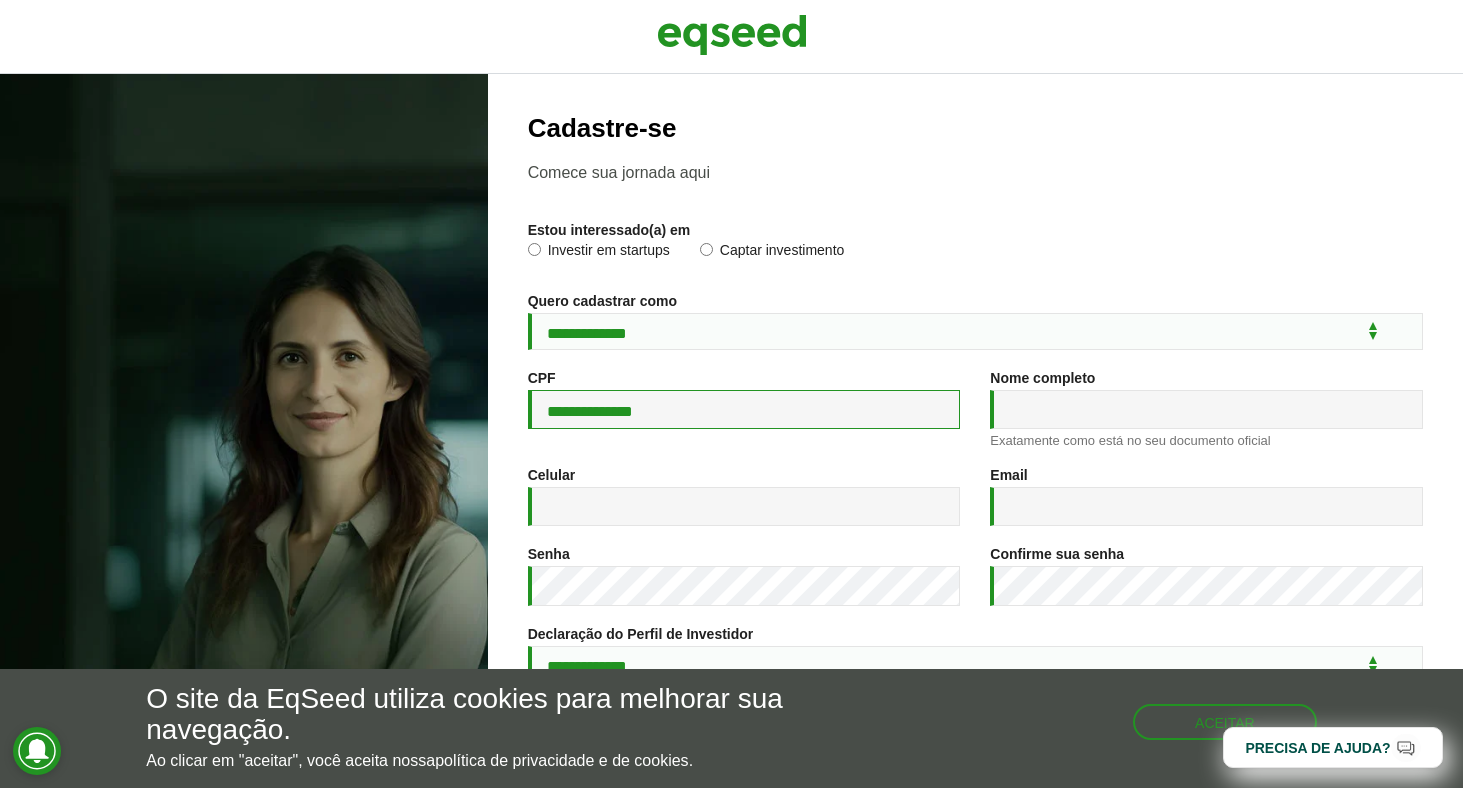 type on "**********" 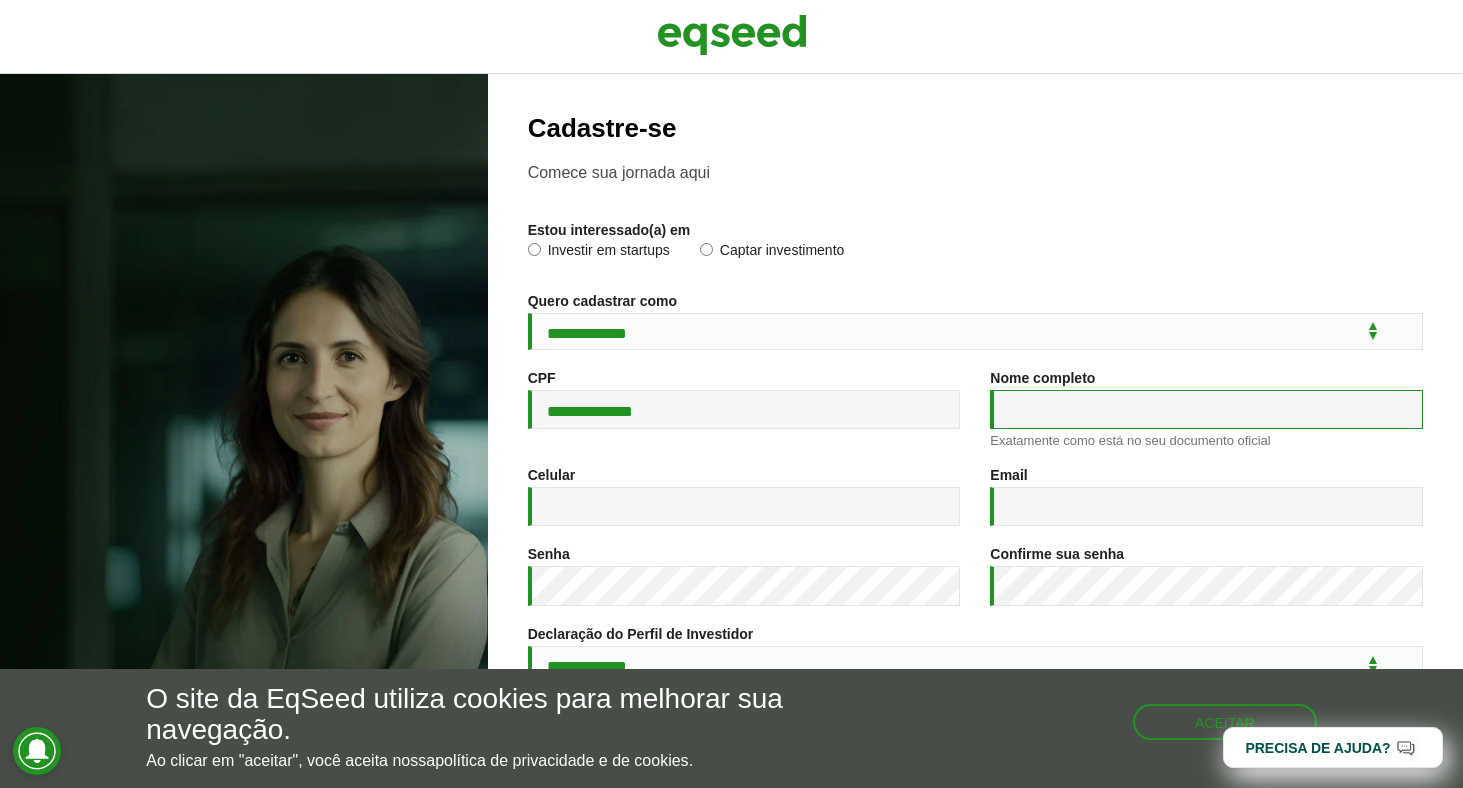 click on "Nome completo  *" at bounding box center [1206, 409] 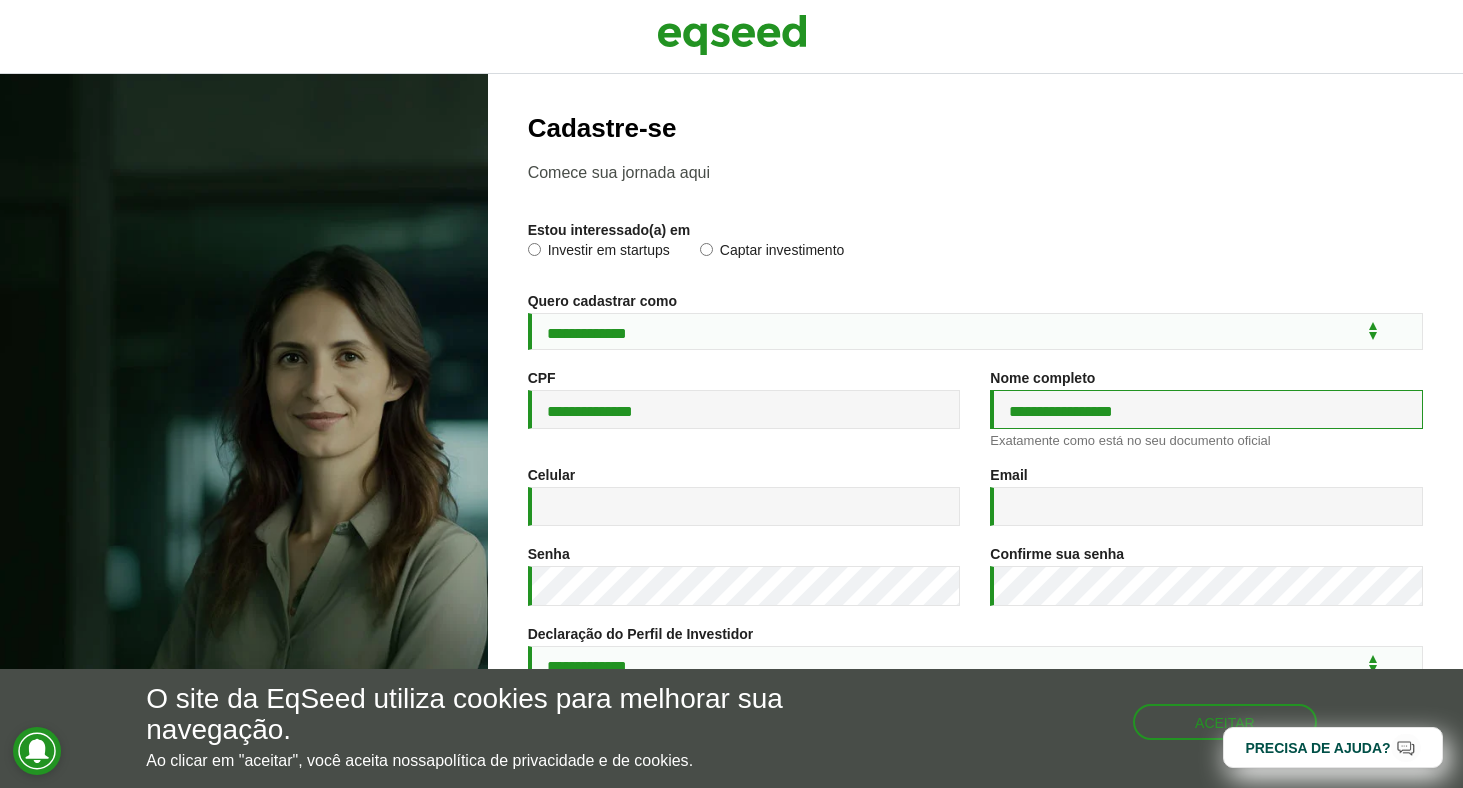 type on "**********" 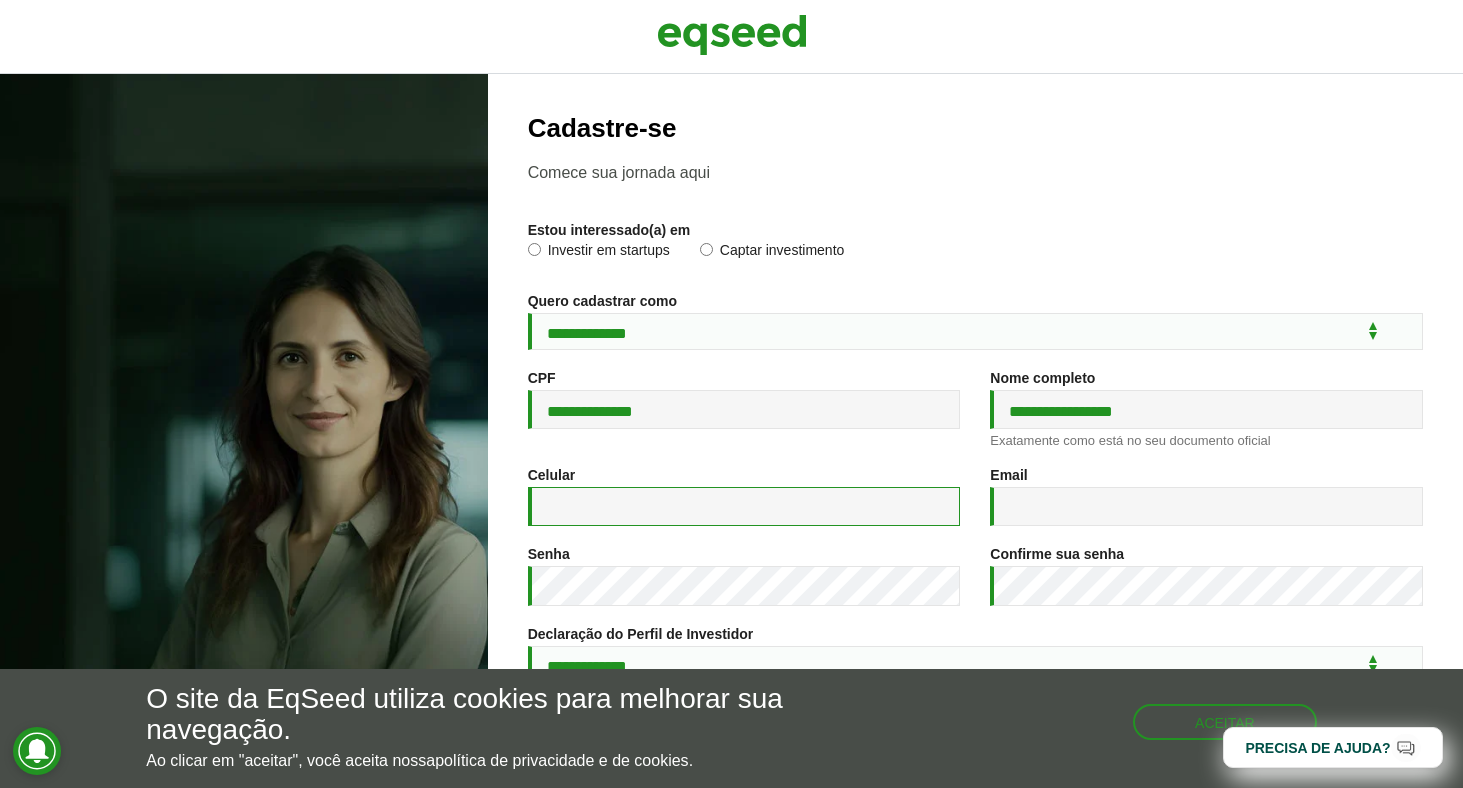 click on "Celular  *" at bounding box center [744, 506] 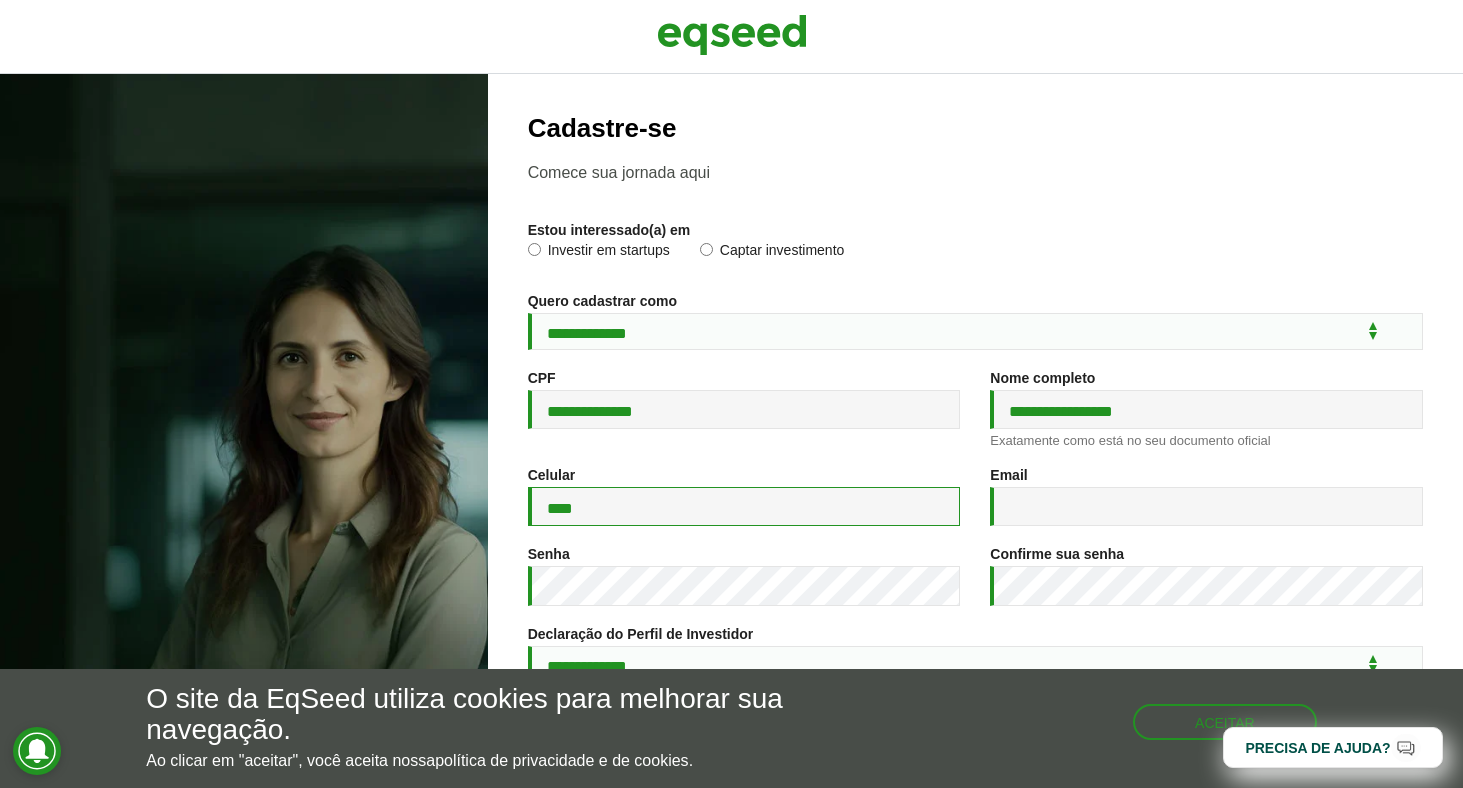 type on "**********" 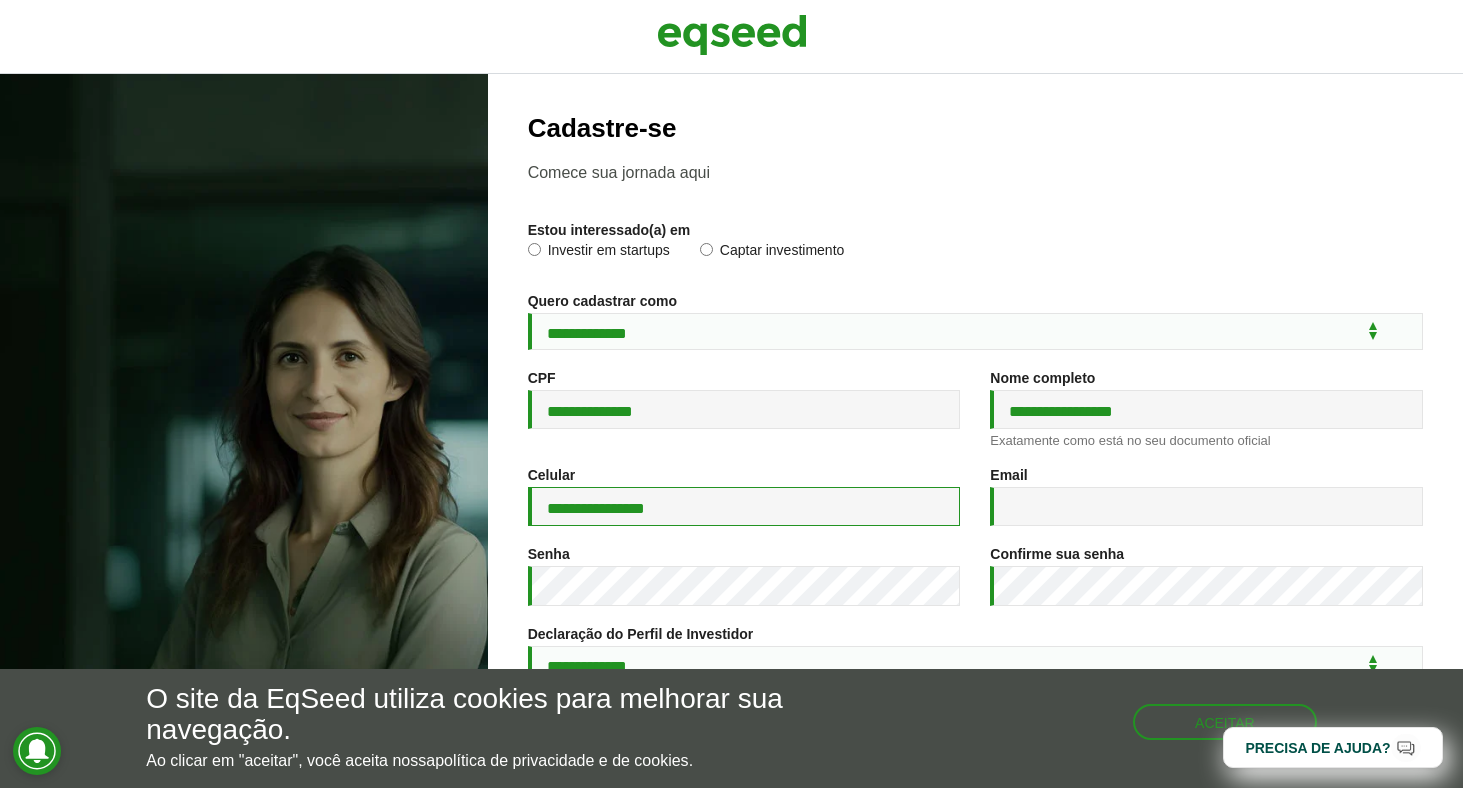 type on "**********" 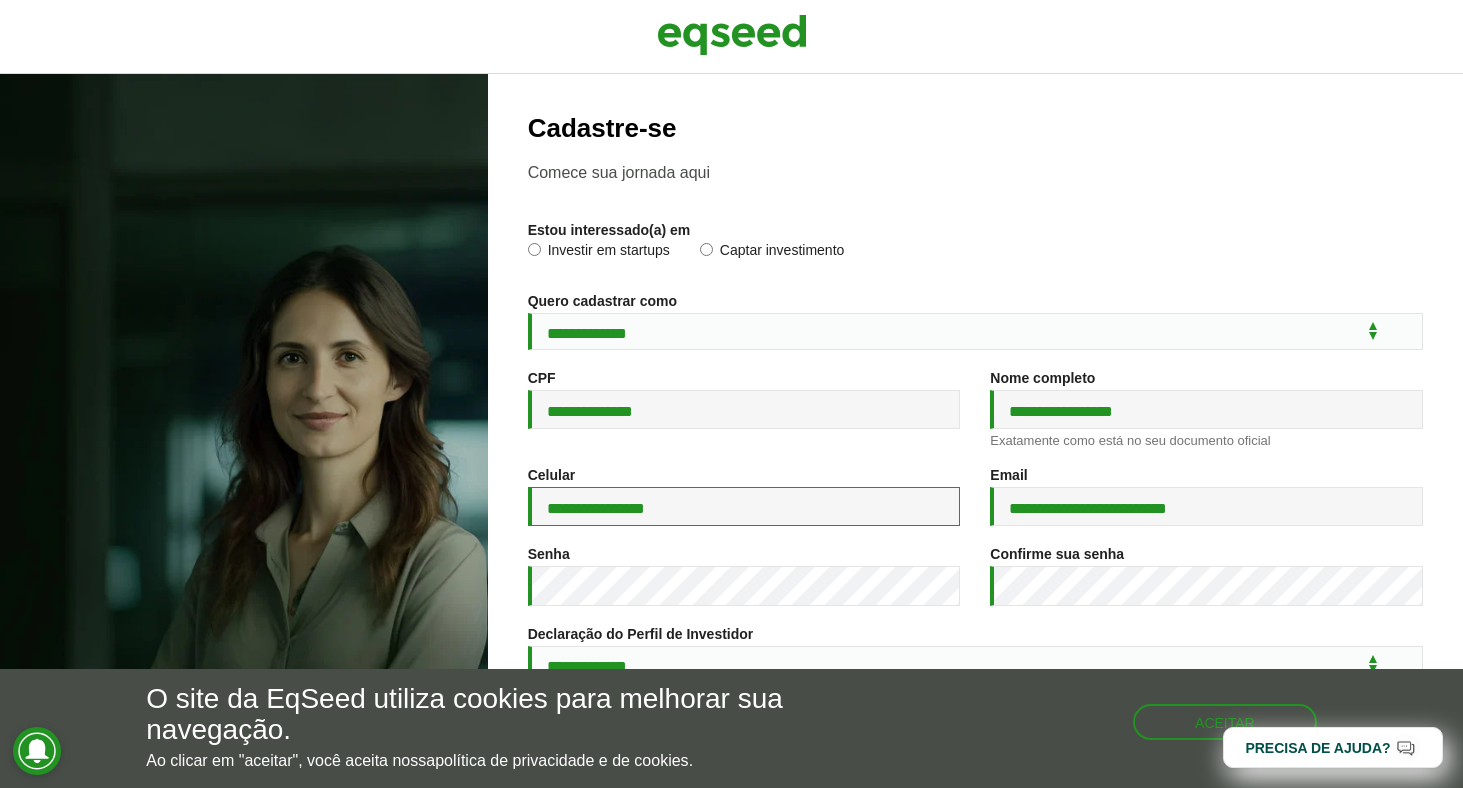type on "**********" 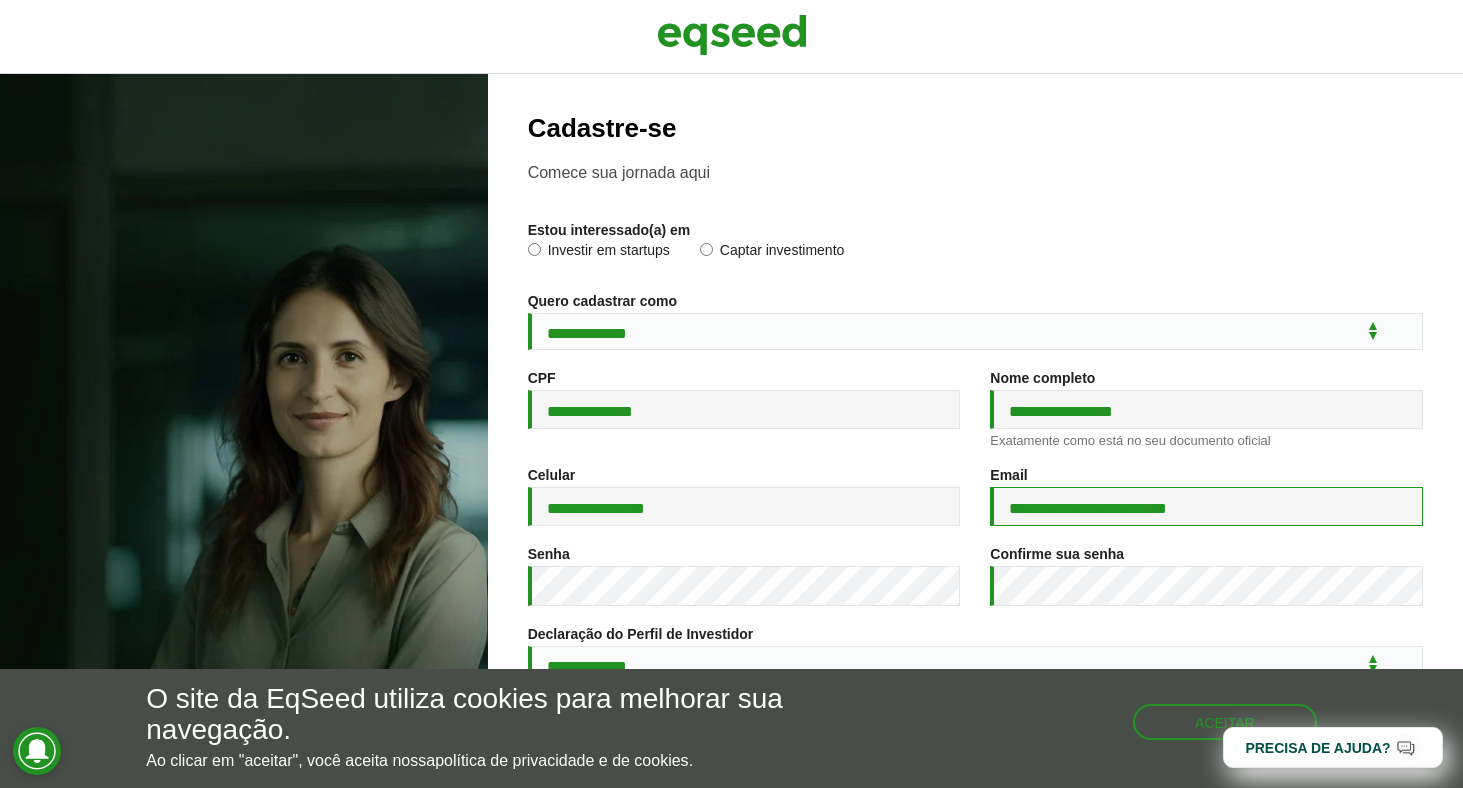 click on "**********" at bounding box center [1206, 506] 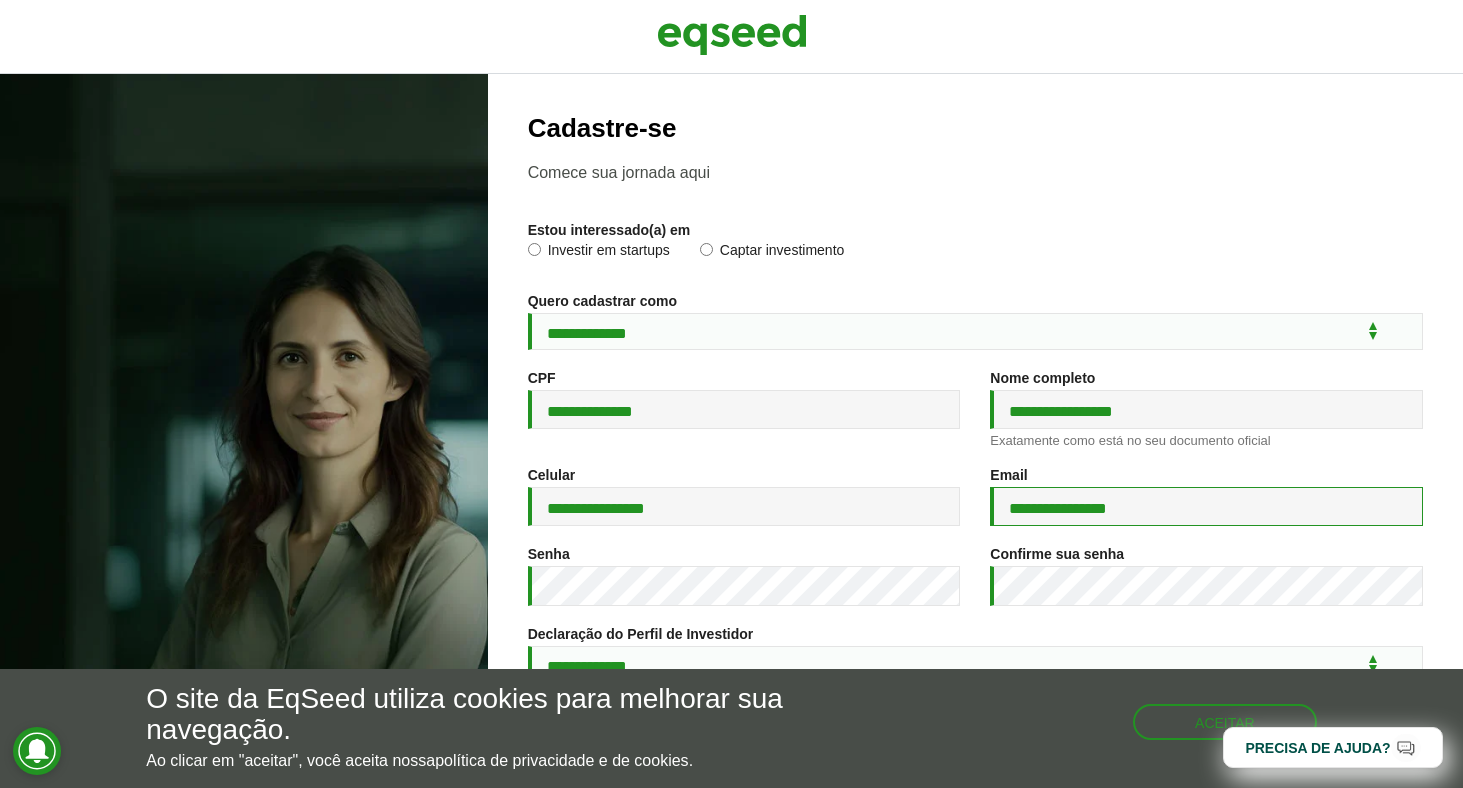 type on "**********" 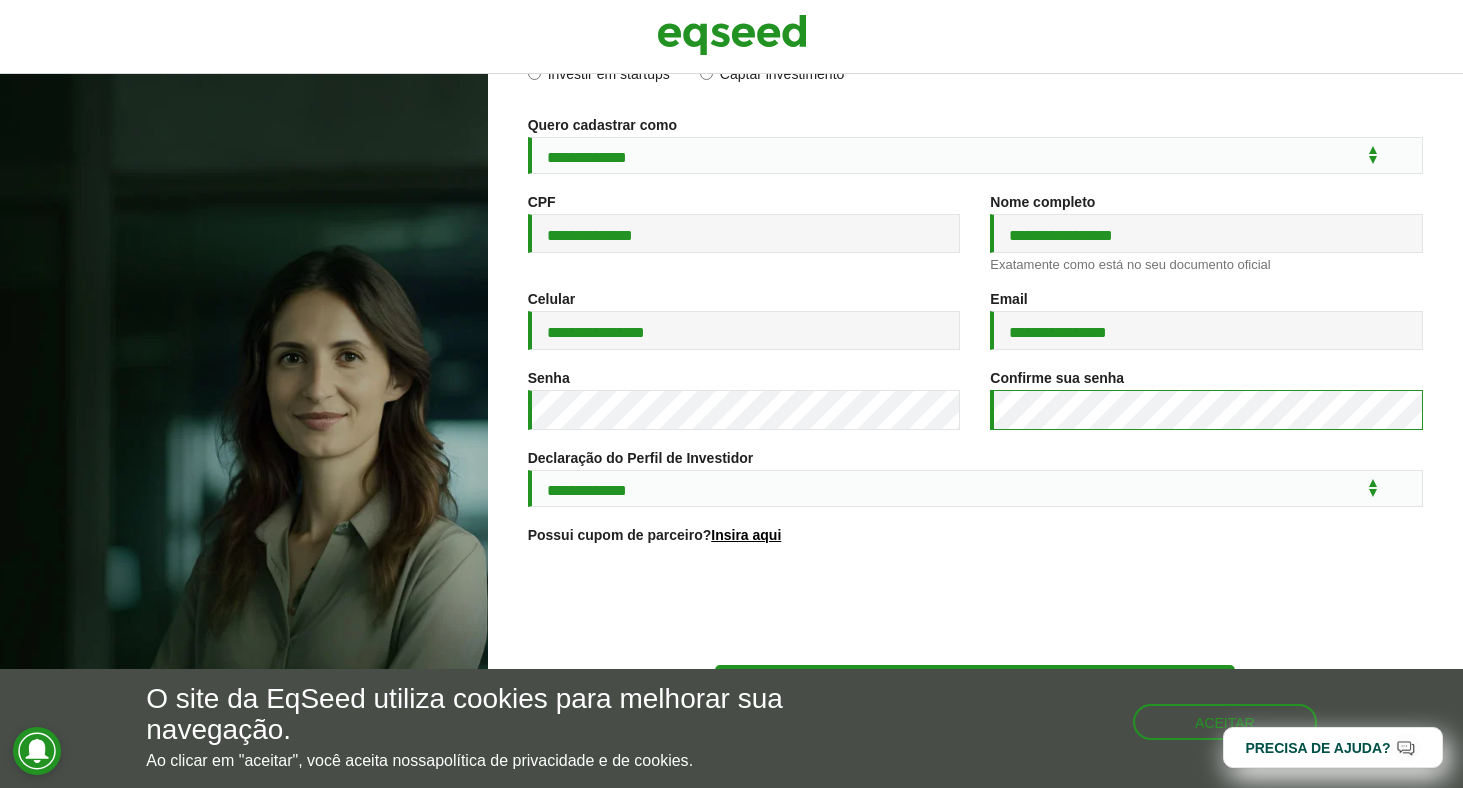 scroll, scrollTop: 231, scrollLeft: 0, axis: vertical 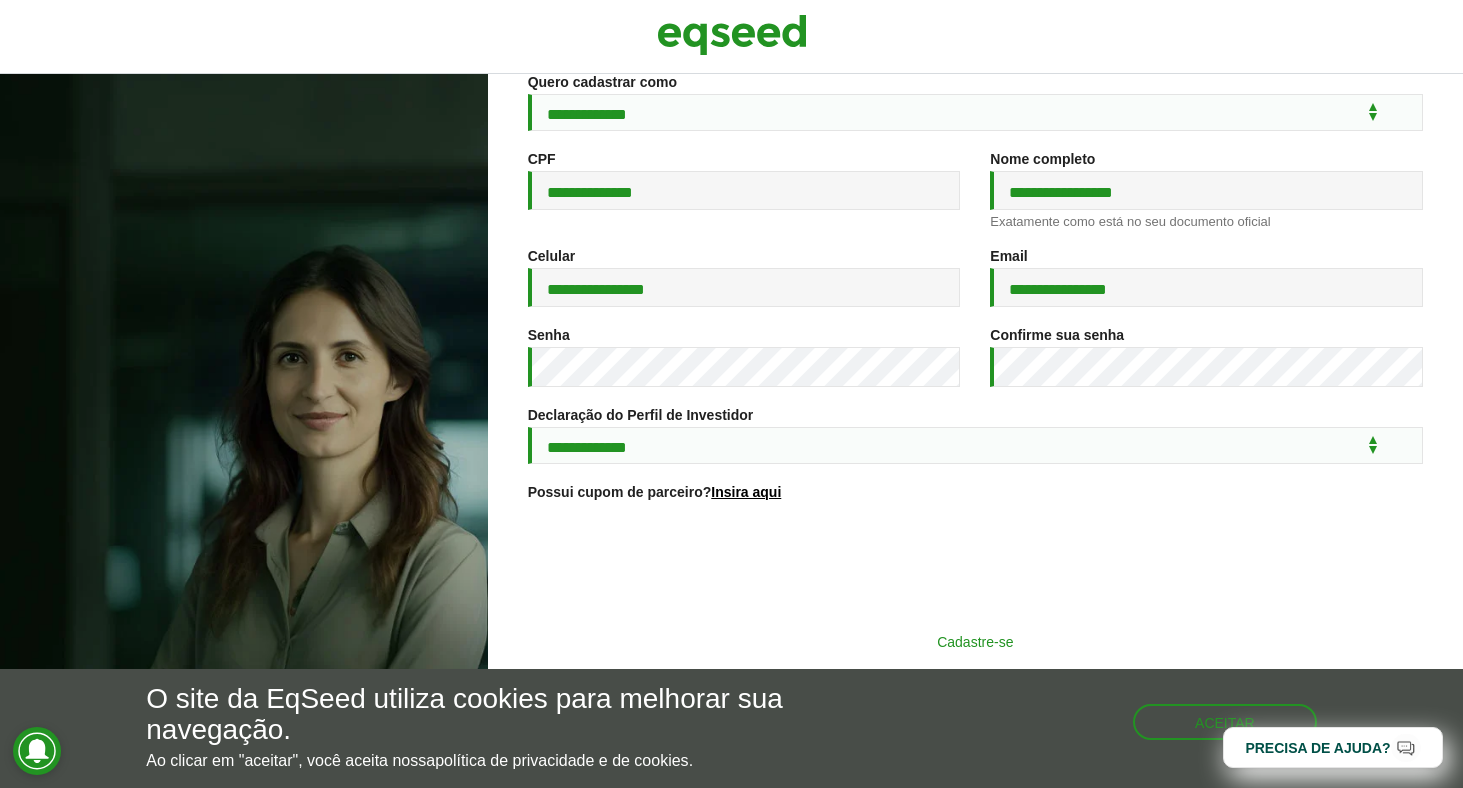click on "Cadastre-se" at bounding box center (975, 641) 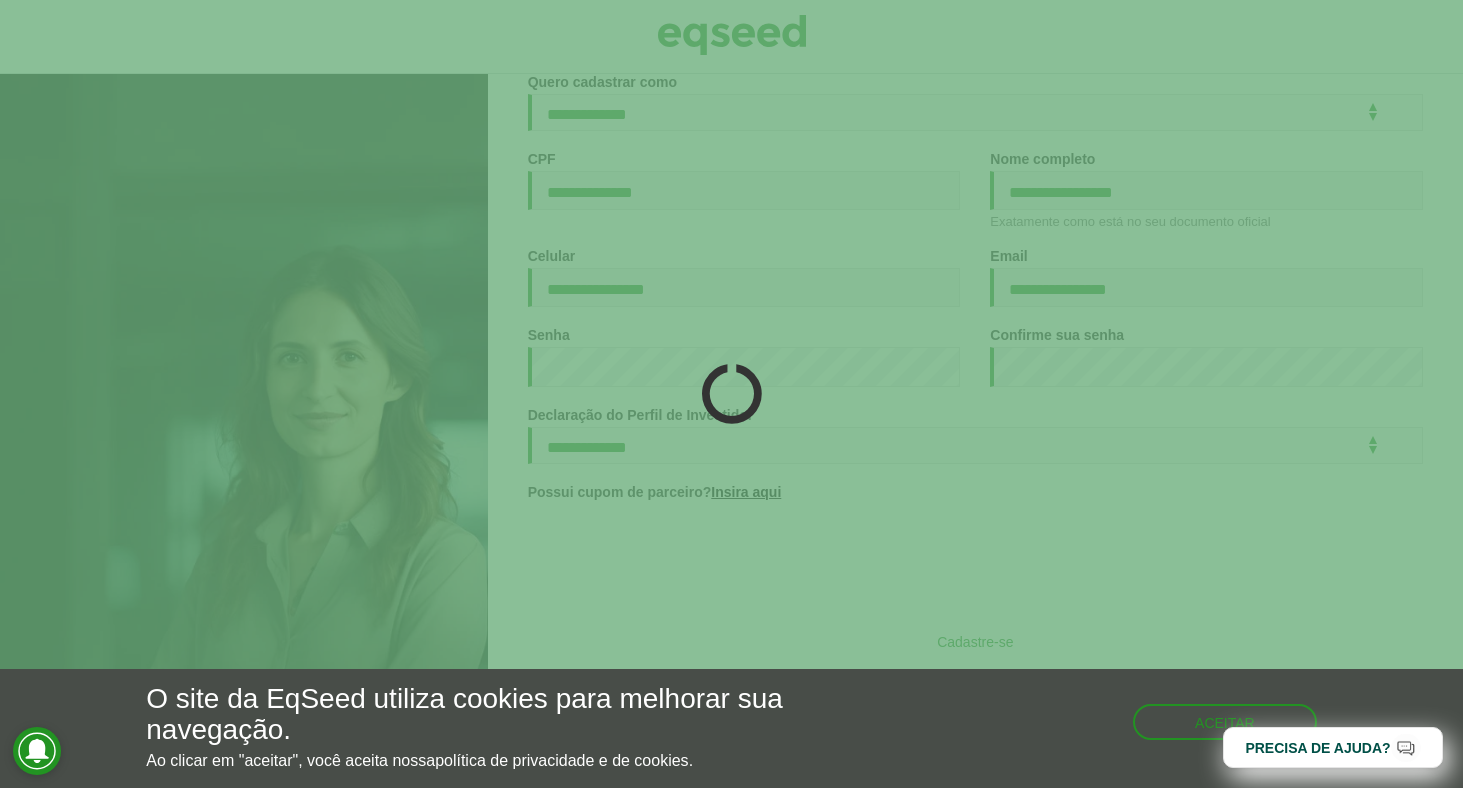 scroll, scrollTop: 227, scrollLeft: 0, axis: vertical 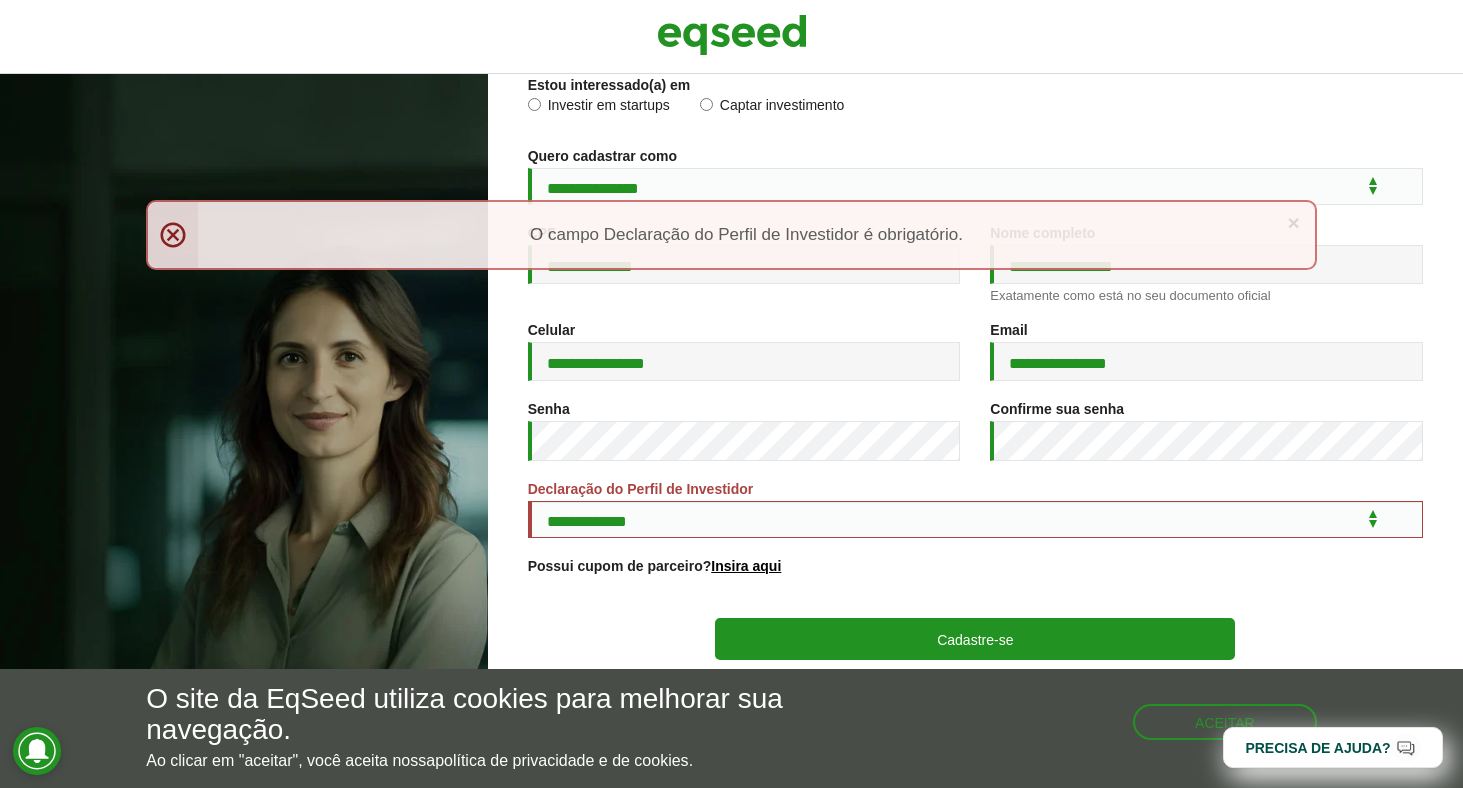 click on "**********" at bounding box center [975, 509] 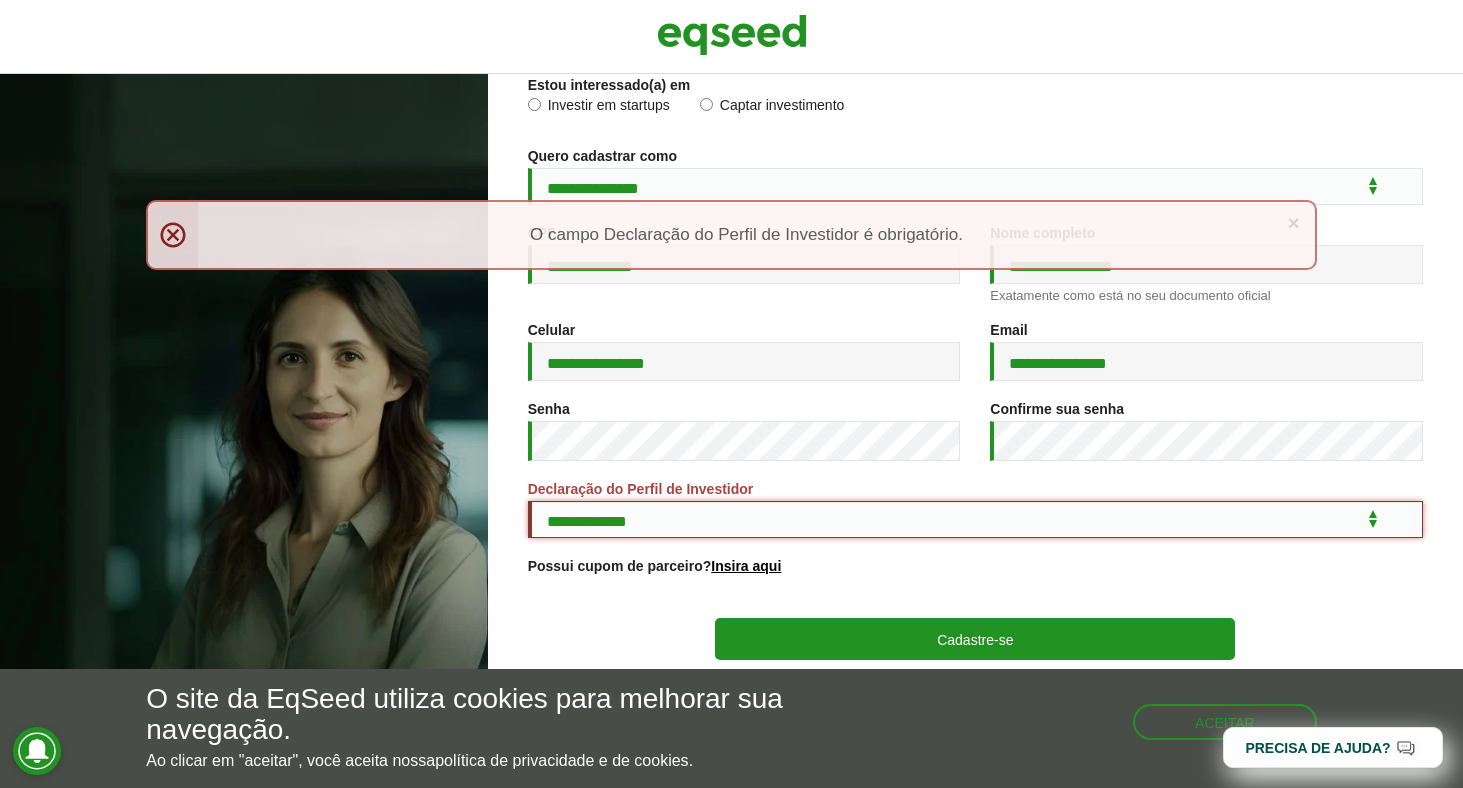 click on "**********" at bounding box center (975, 519) 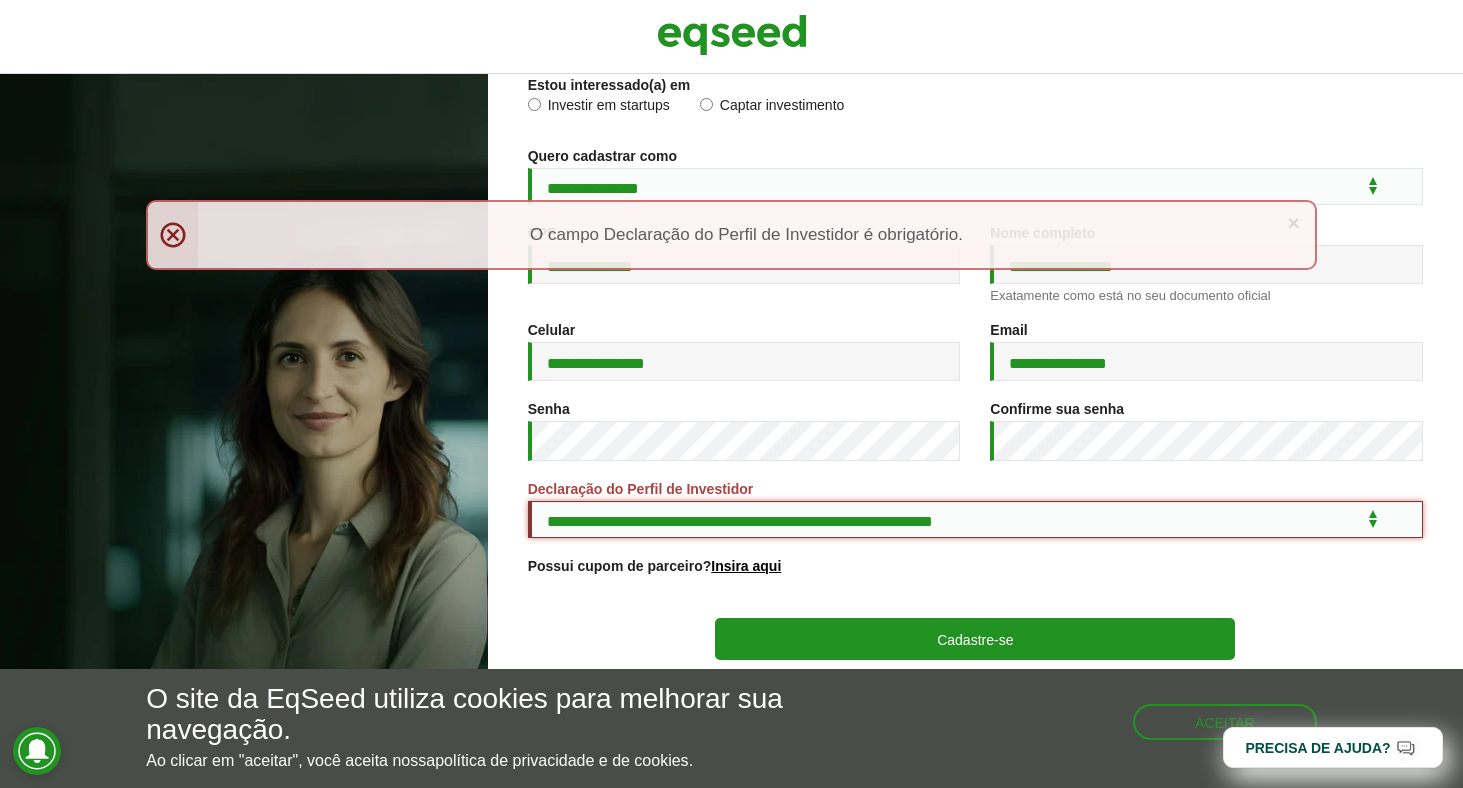 click on "**********" at bounding box center [975, 519] 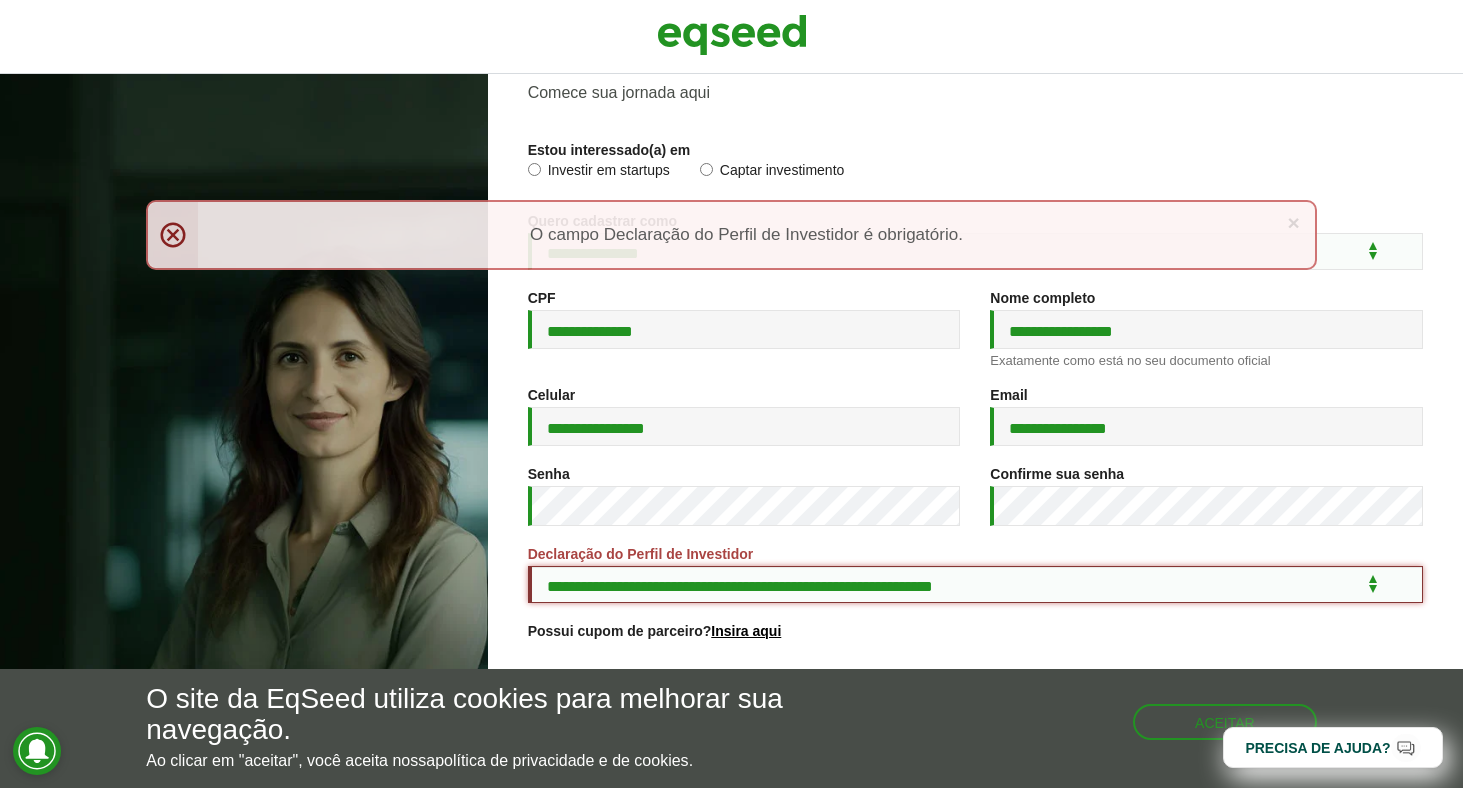 scroll, scrollTop: 153, scrollLeft: 0, axis: vertical 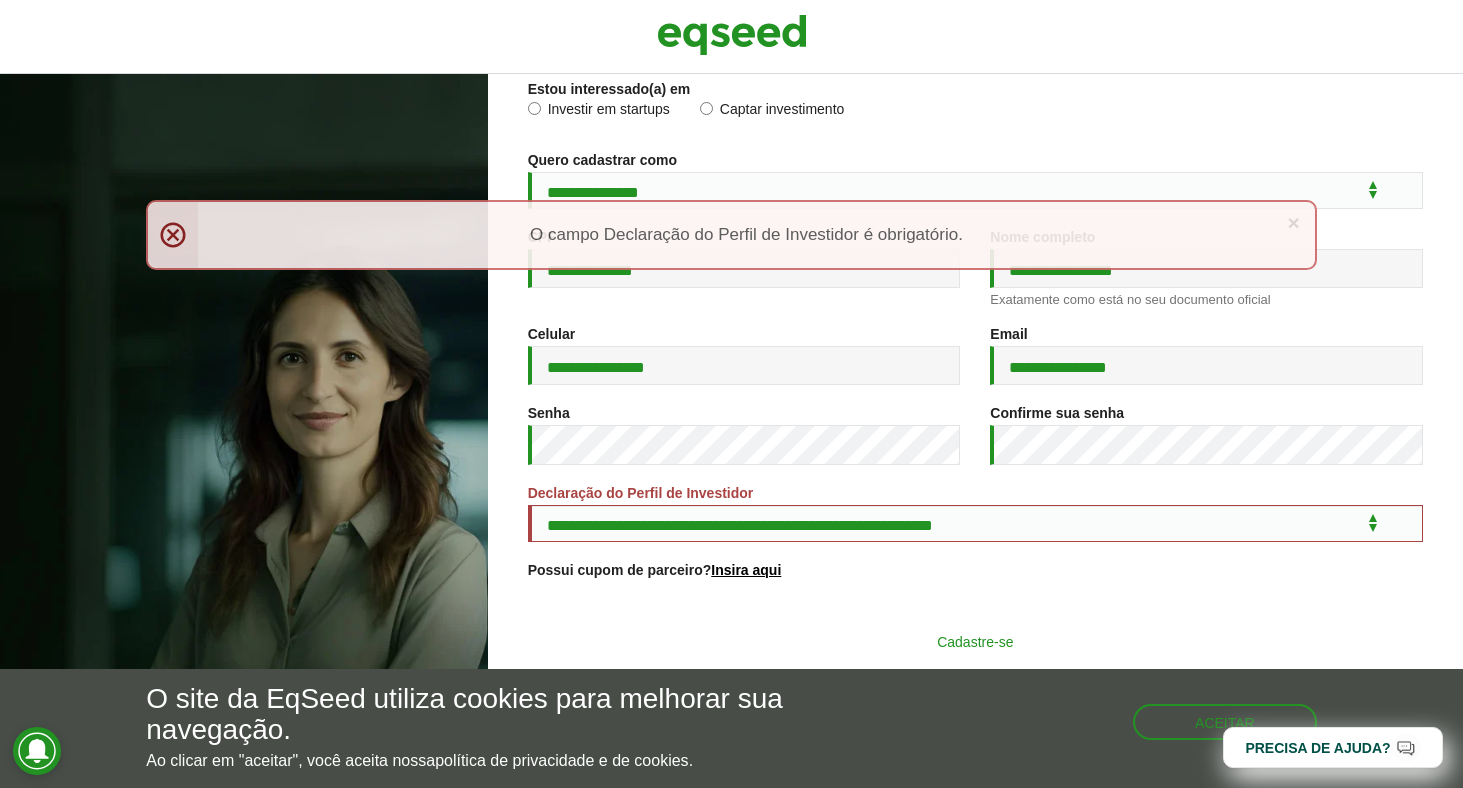 click on "Cadastre-se" at bounding box center (975, 641) 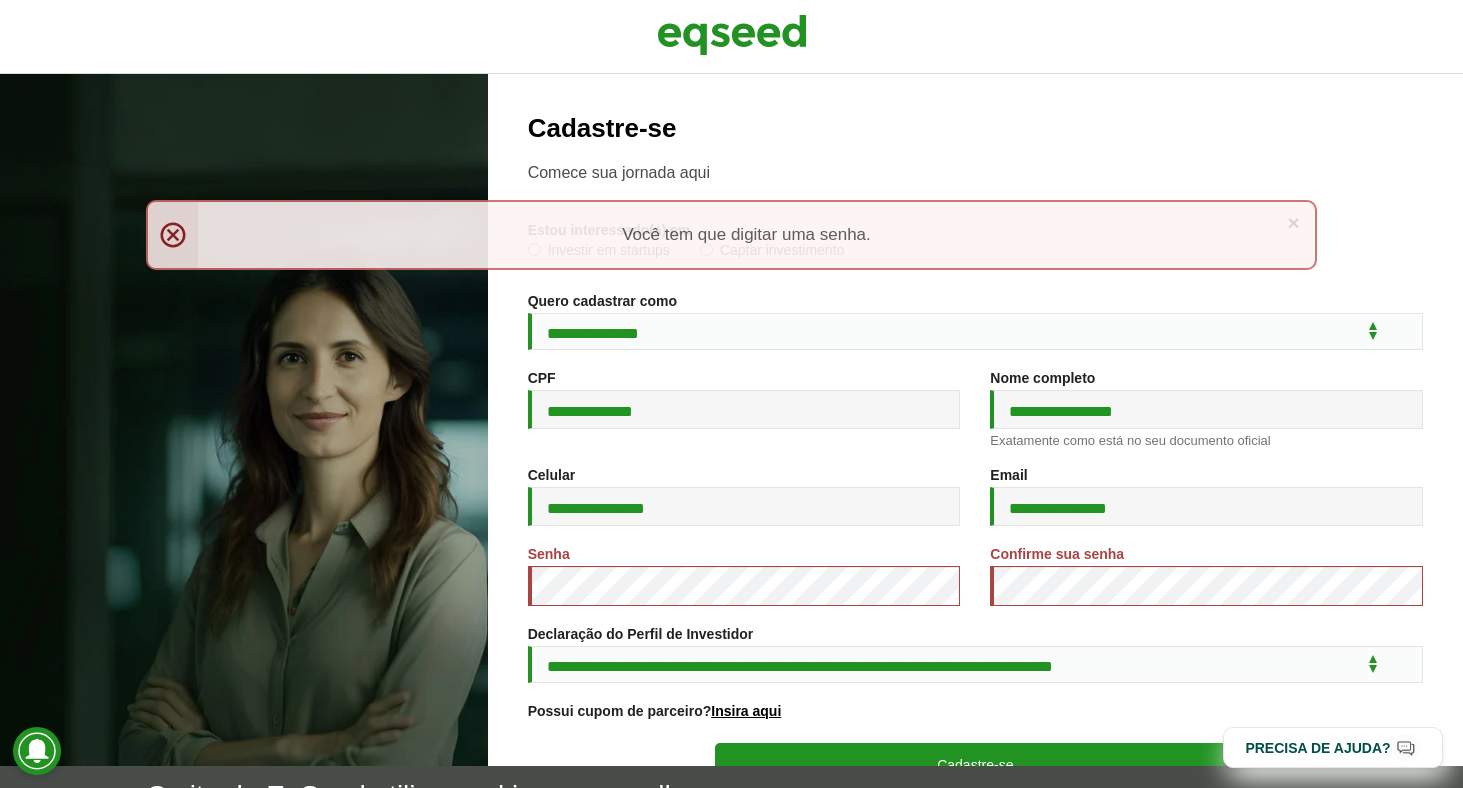 scroll, scrollTop: 0, scrollLeft: 0, axis: both 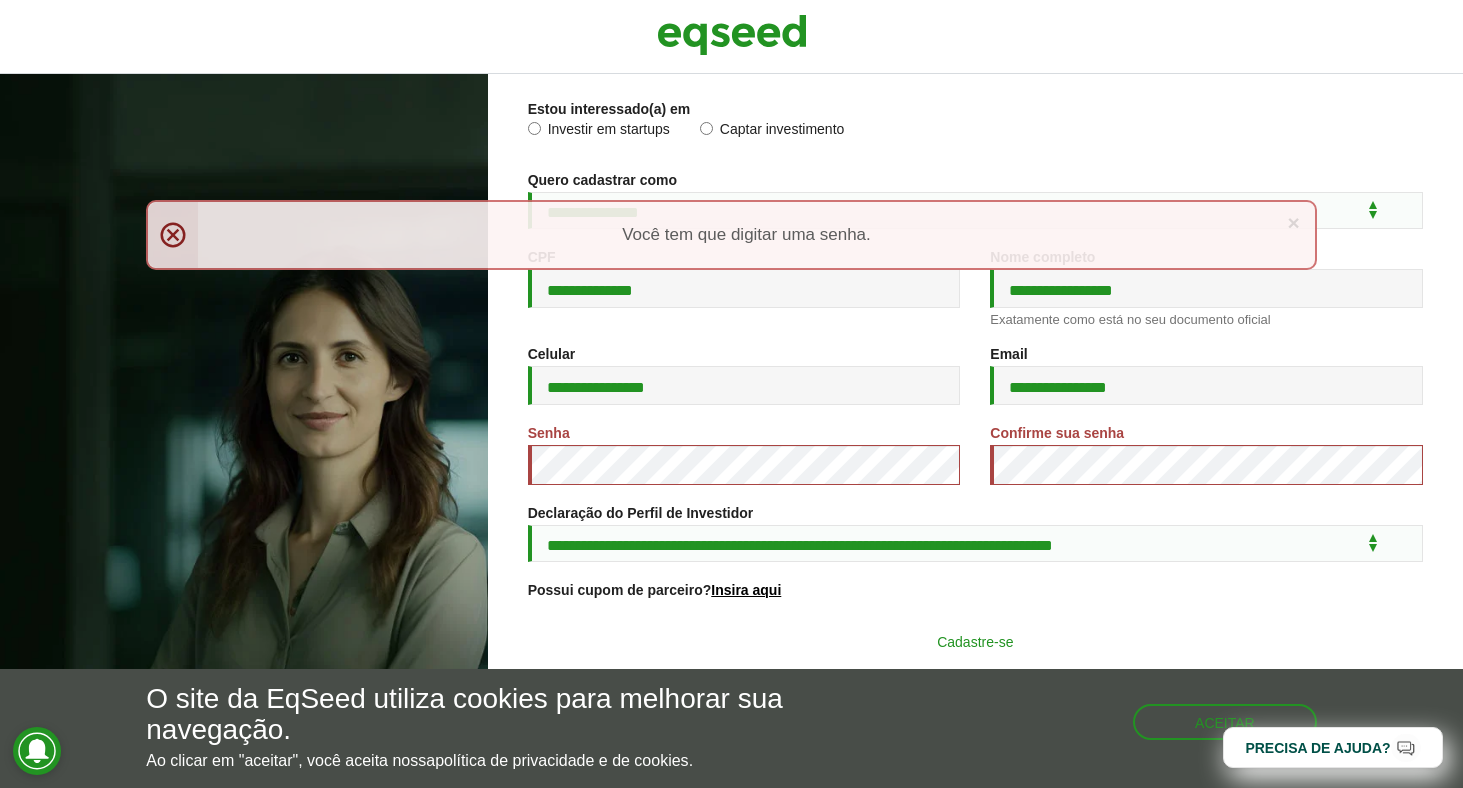 click on "Cadastre-se" at bounding box center (975, 641) 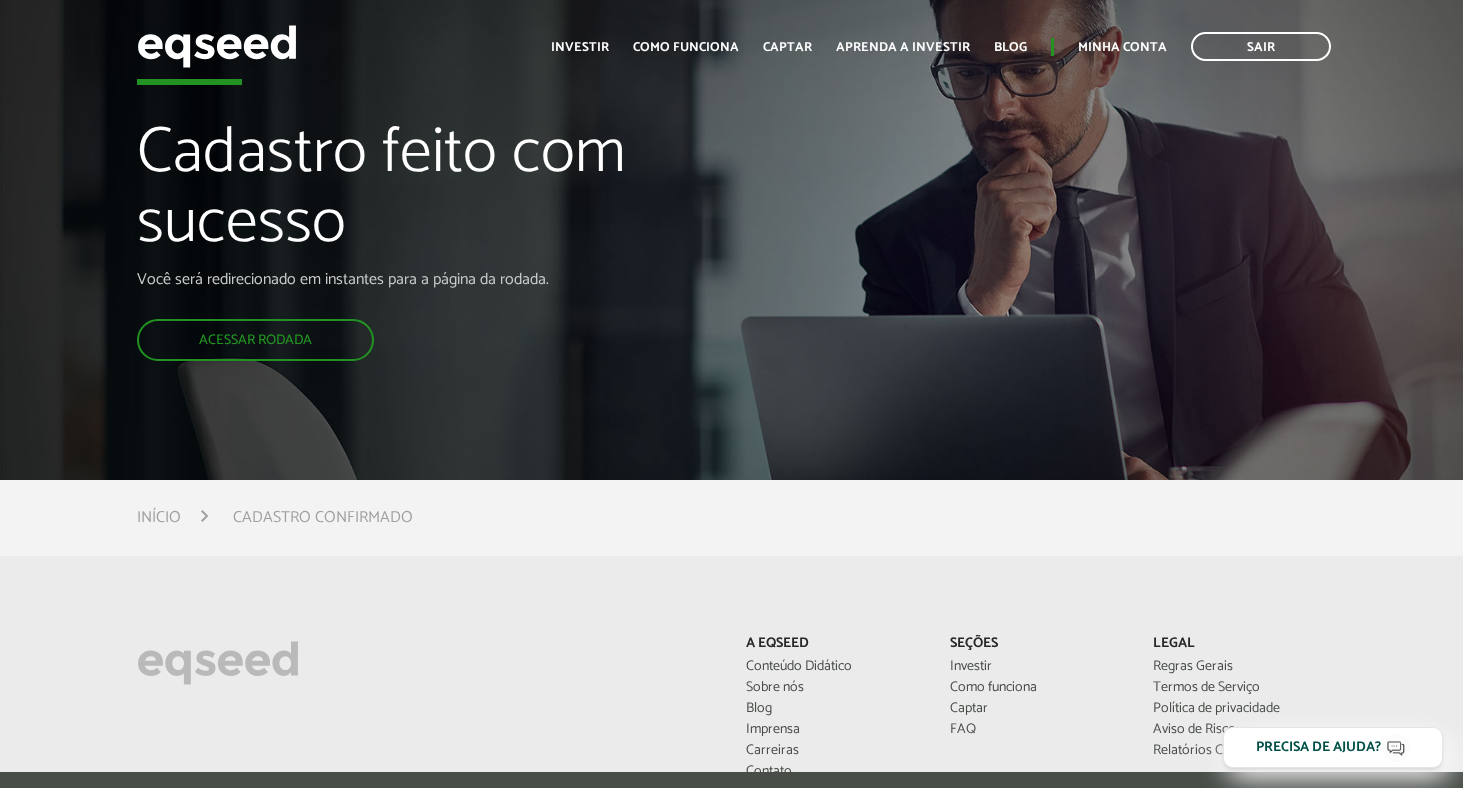 scroll, scrollTop: 0, scrollLeft: 0, axis: both 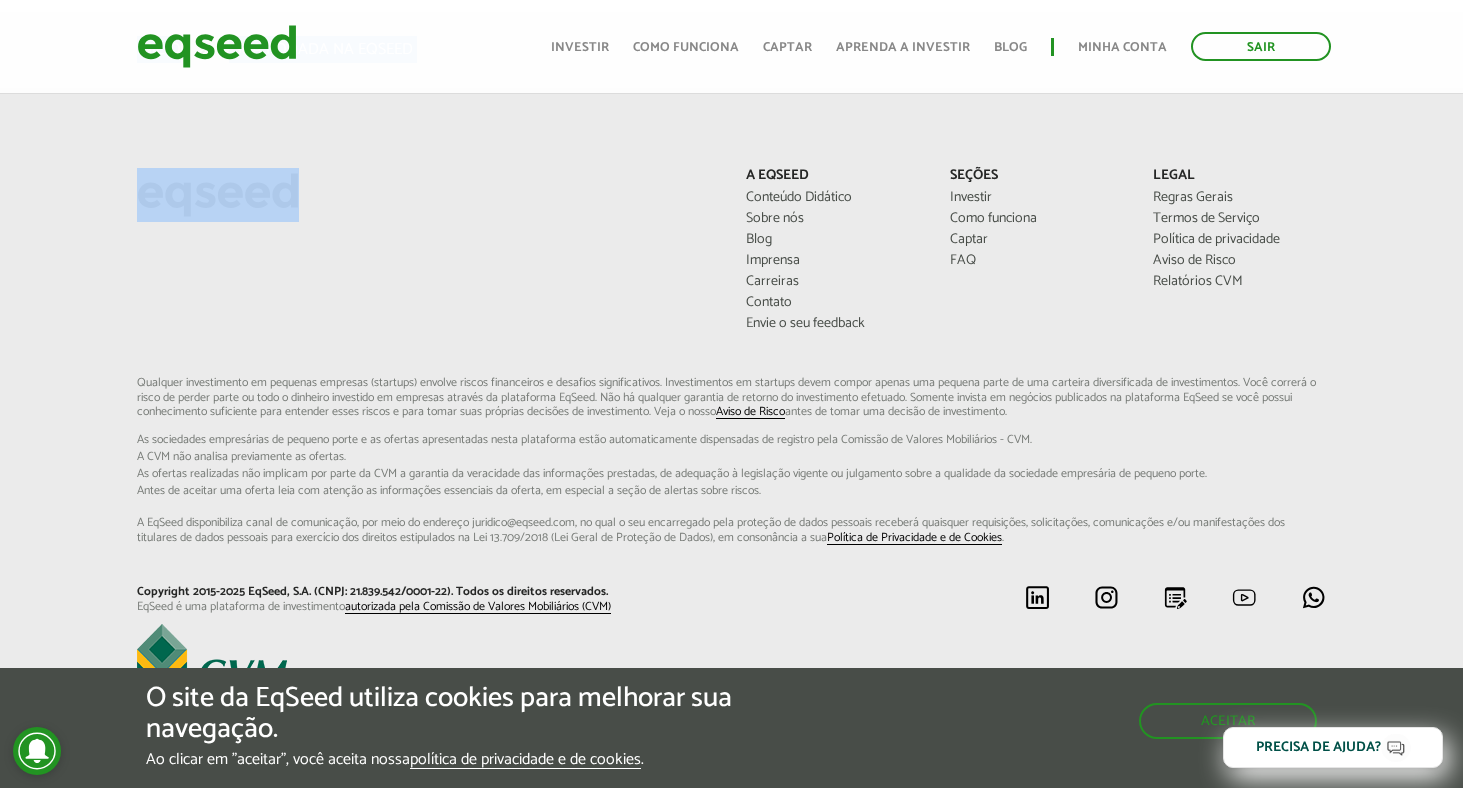 drag, startPoint x: 365, startPoint y: 165, endPoint x: 743, endPoint y: 172, distance: 378.06482 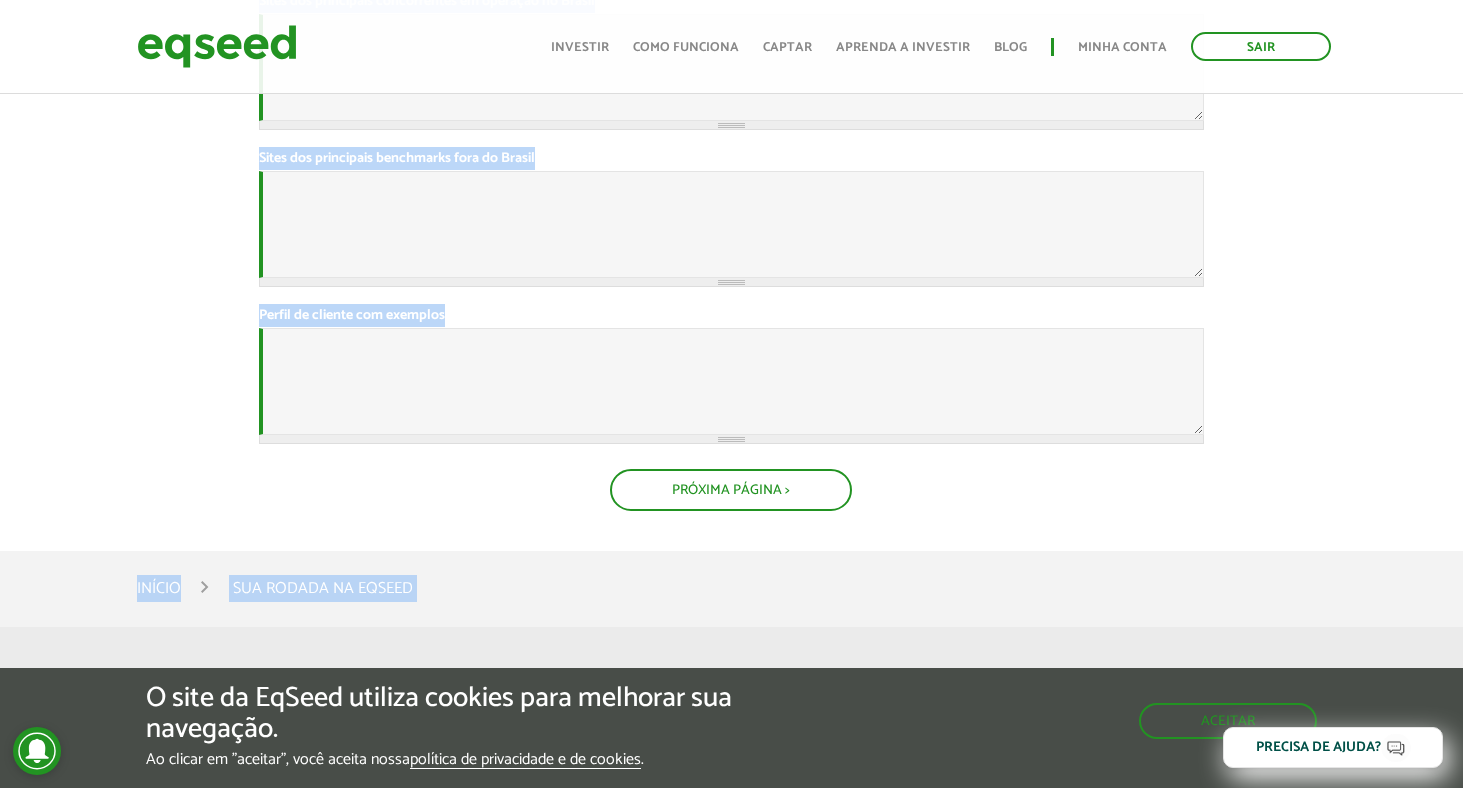 scroll, scrollTop: 0, scrollLeft: 0, axis: both 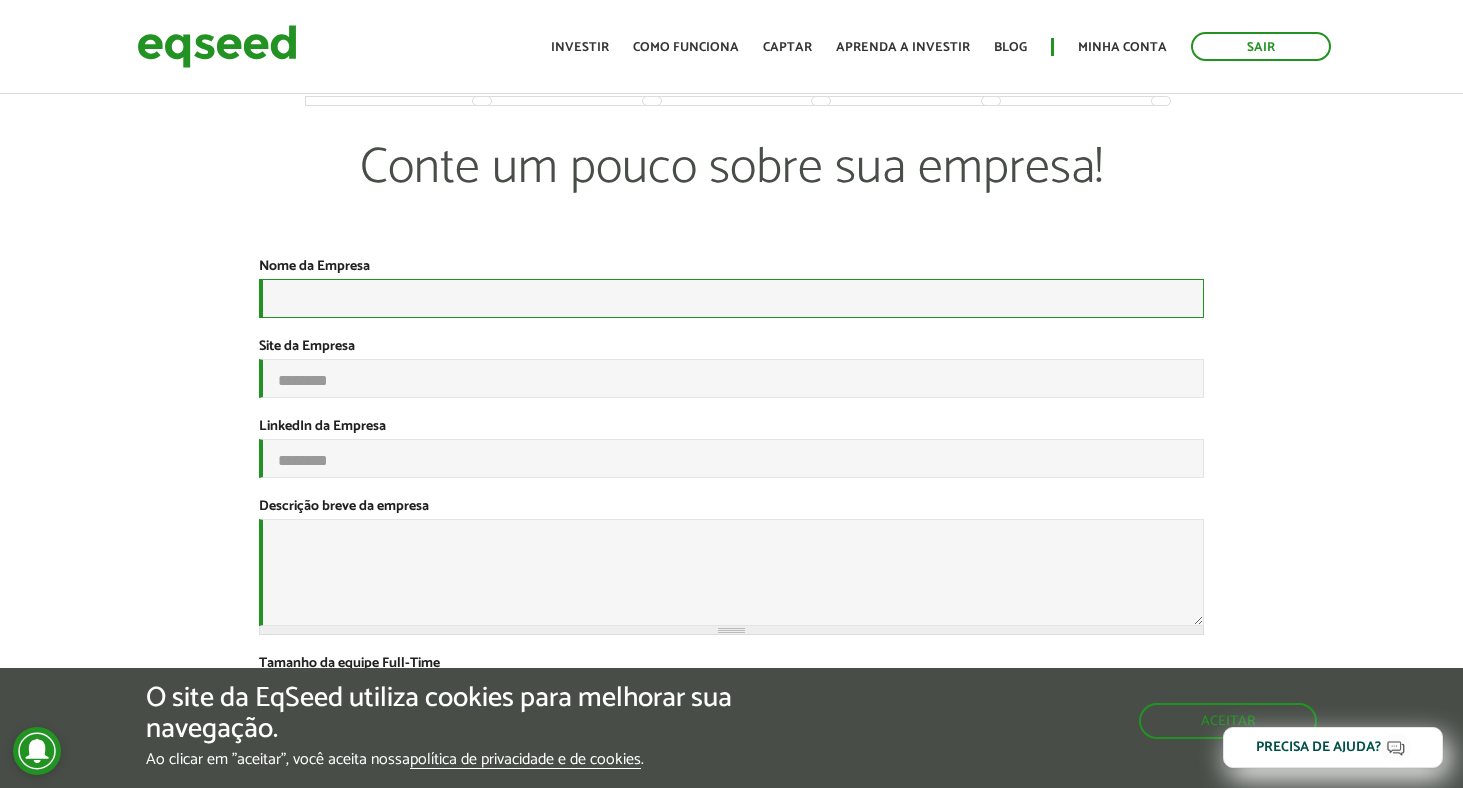 click on "Nome da Empresa  *" at bounding box center [731, 298] 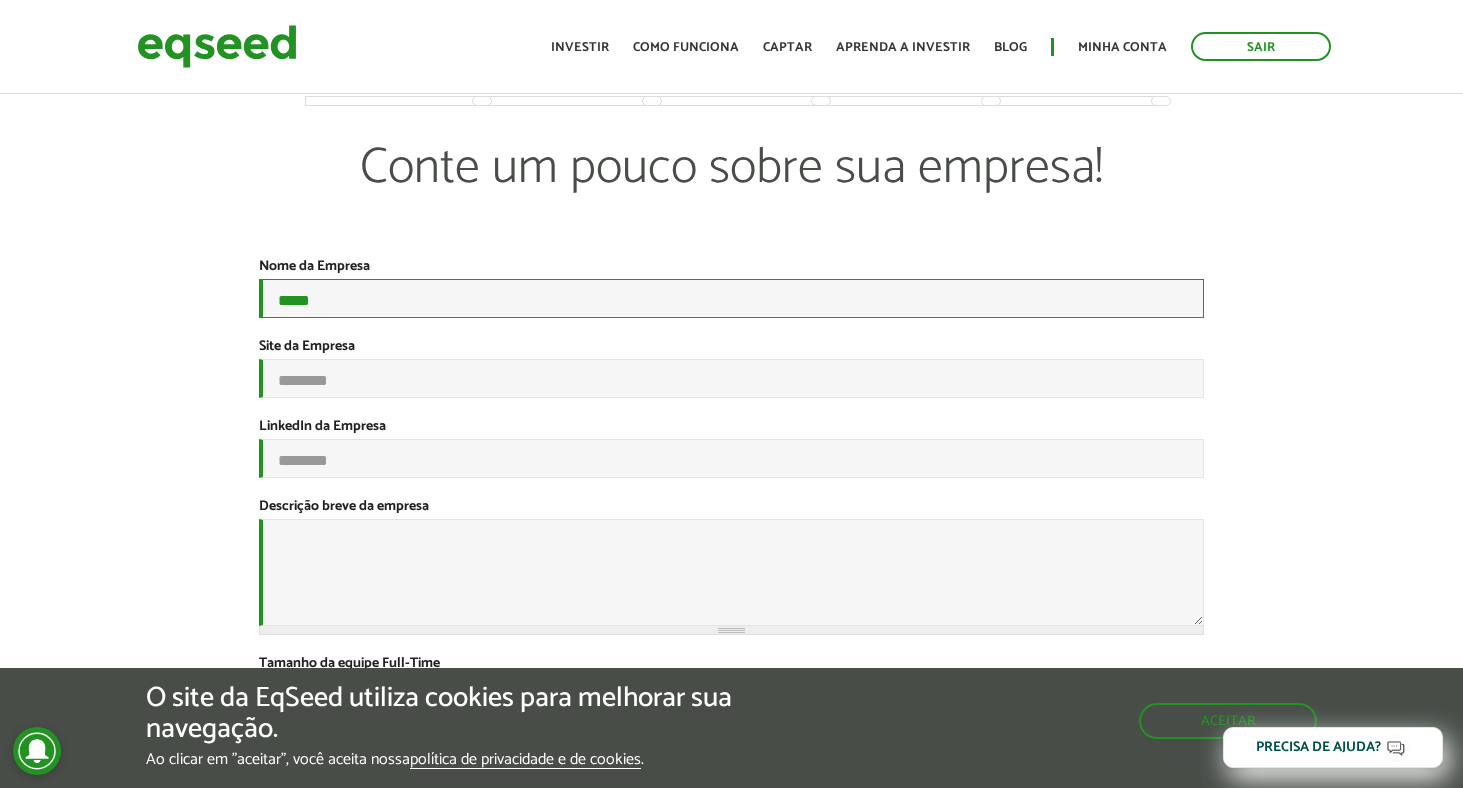 type on "*****" 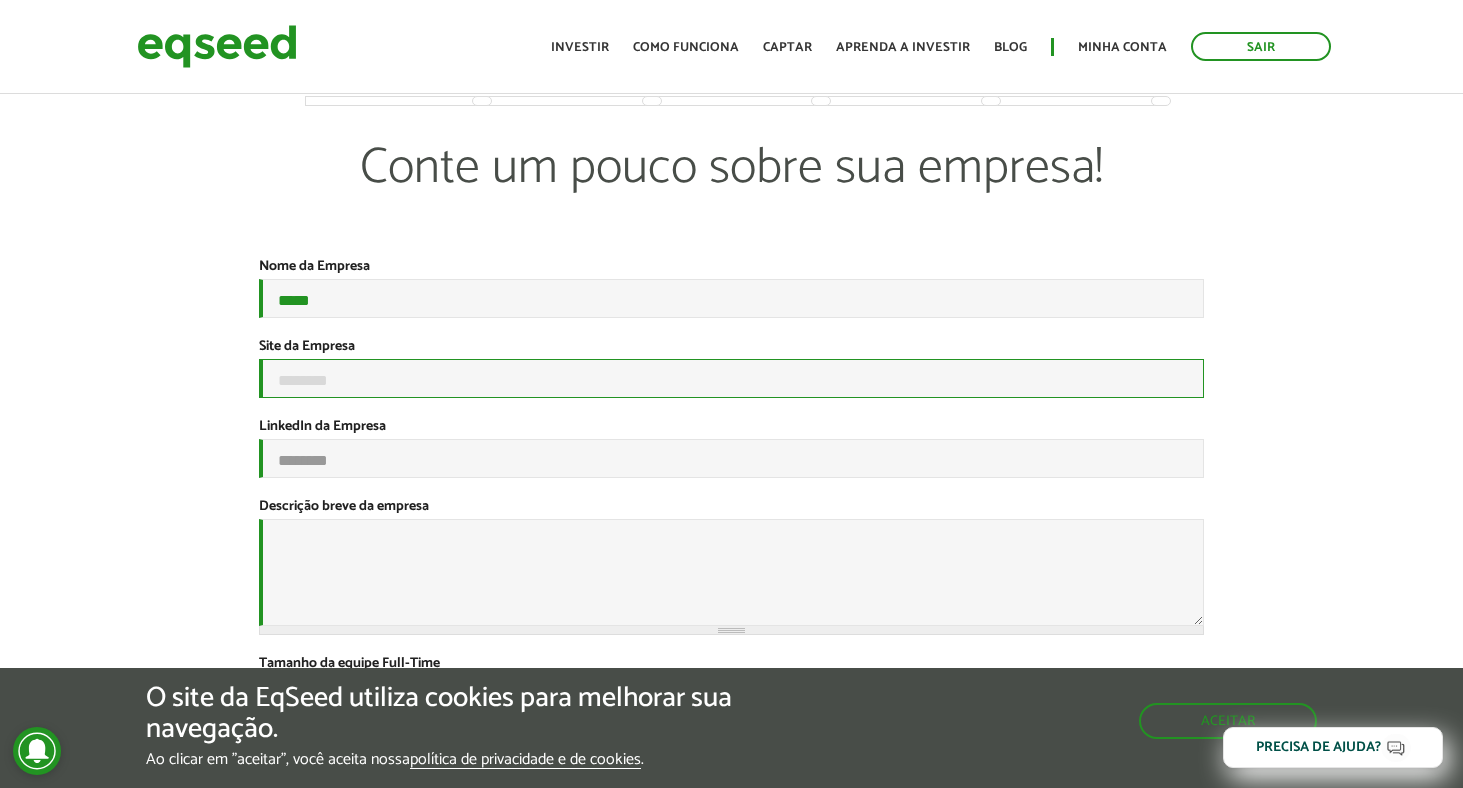 click on "Site da Empresa" at bounding box center [731, 378] 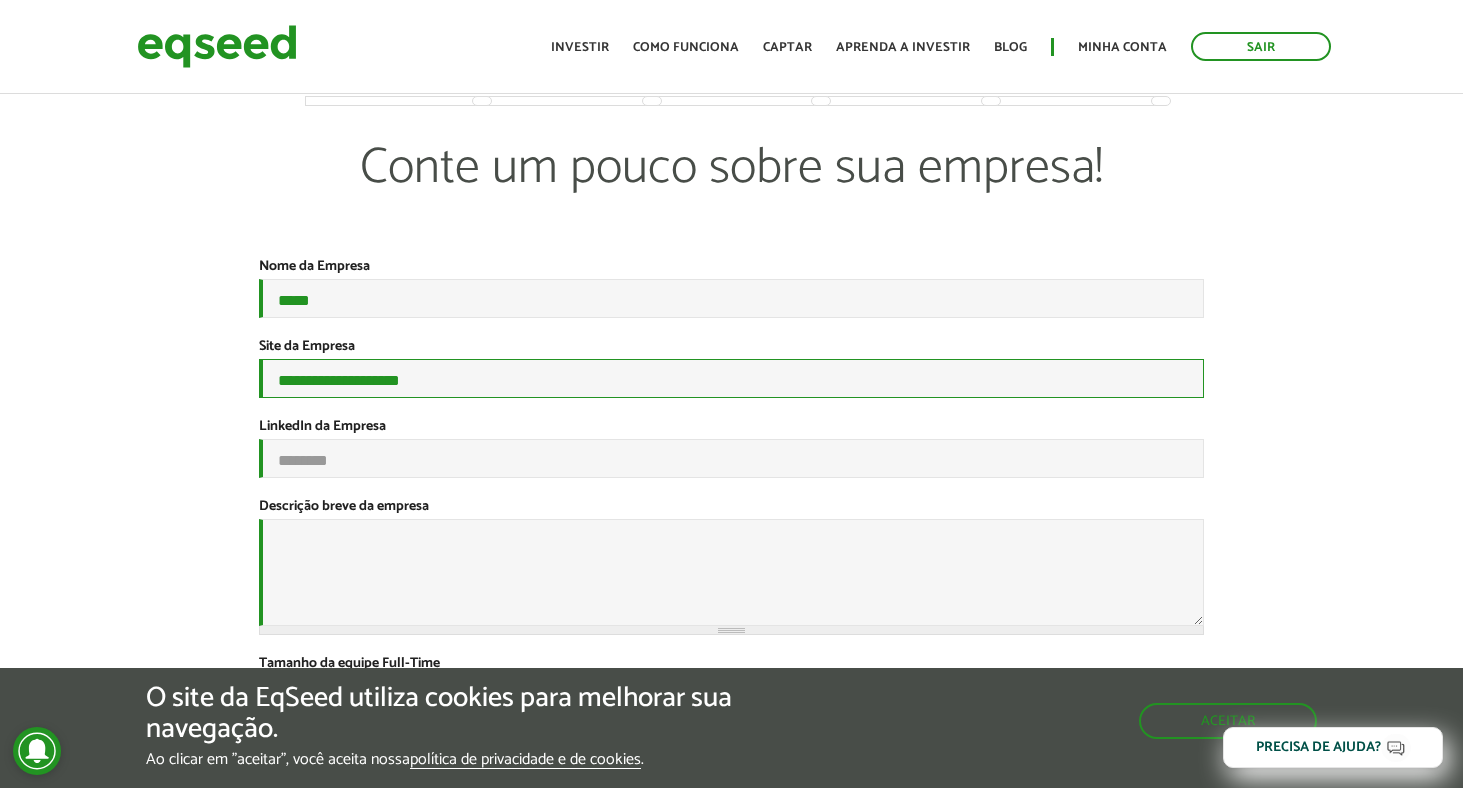type on "**********" 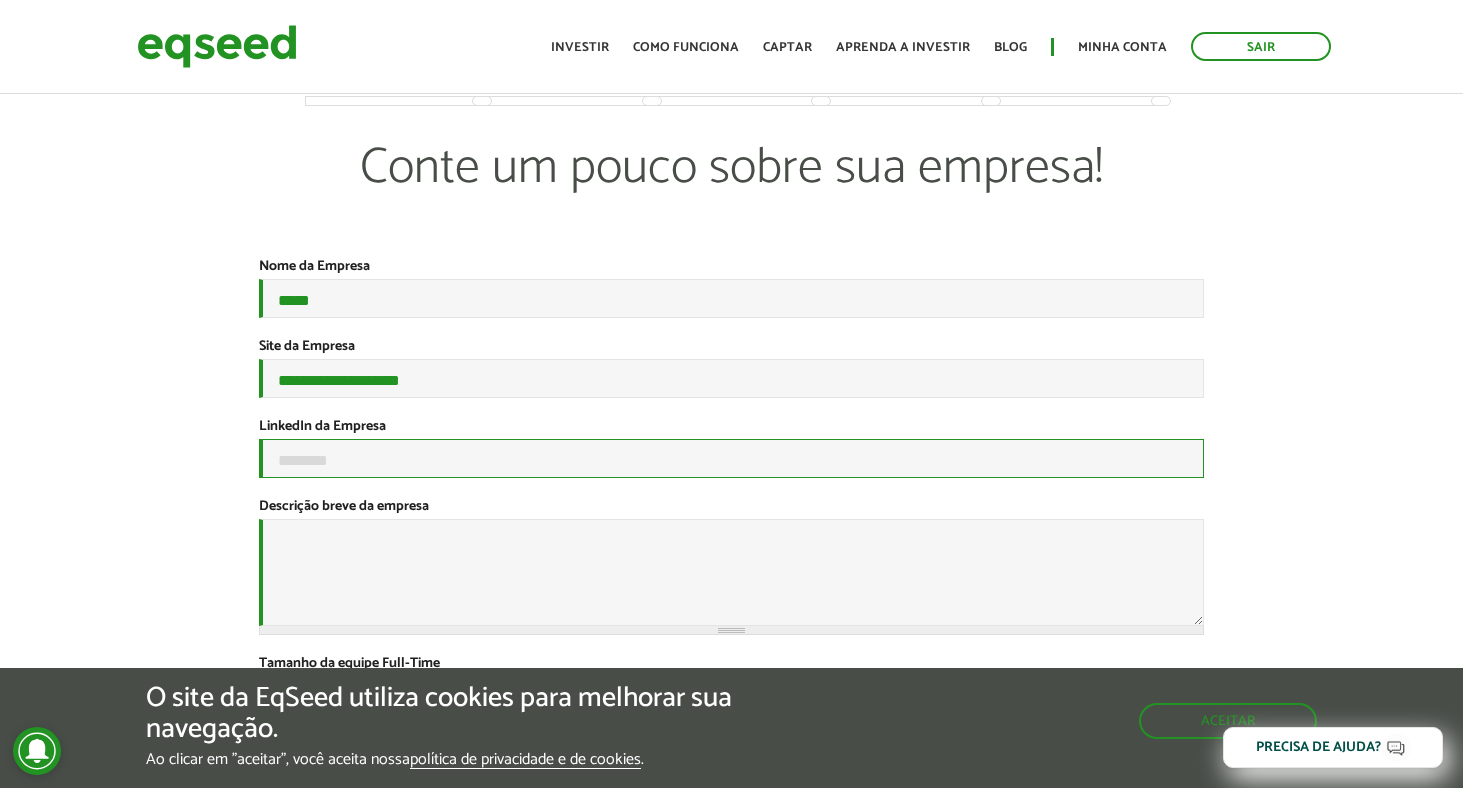 click on "LinkedIn da Empresa" at bounding box center [731, 458] 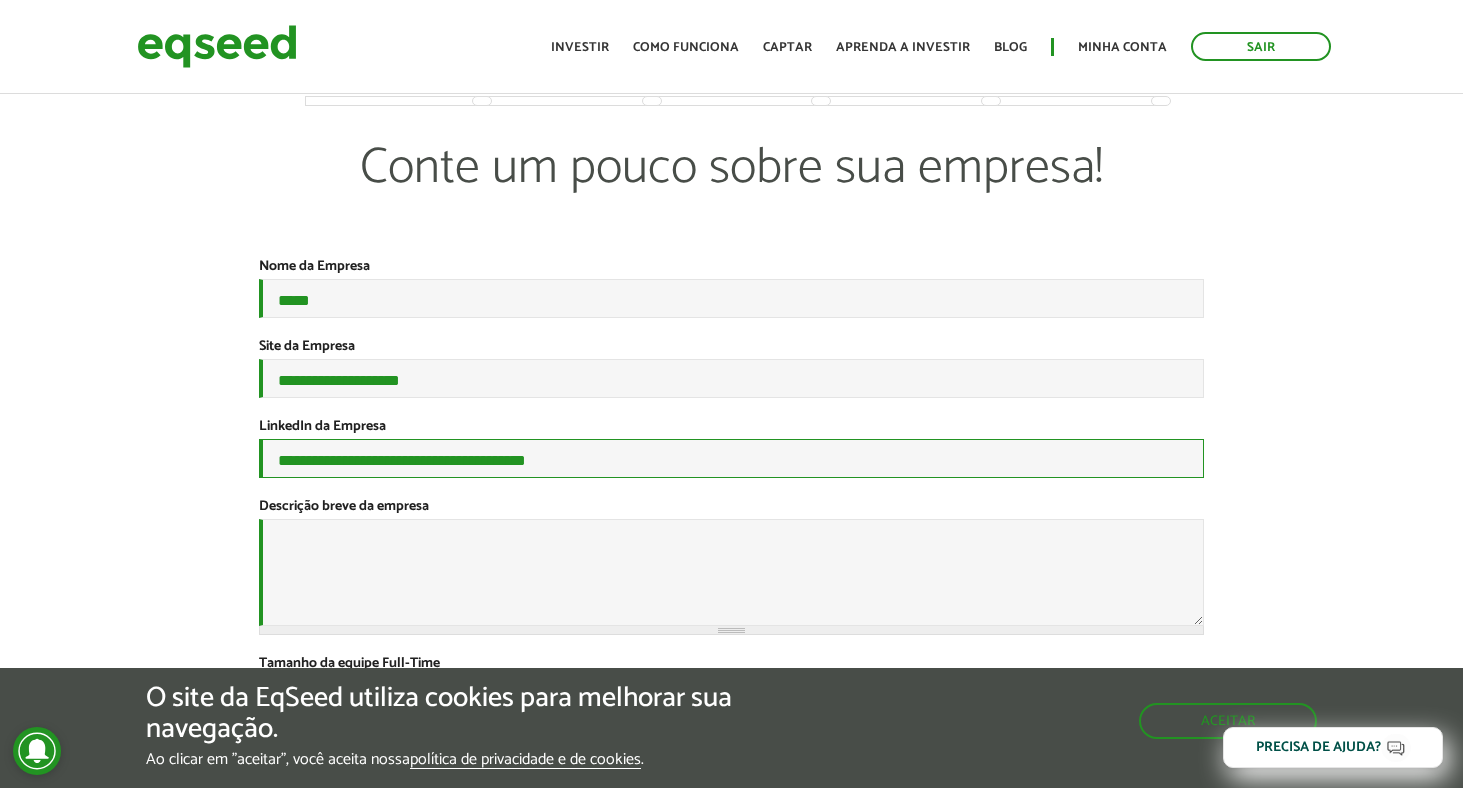type on "**********" 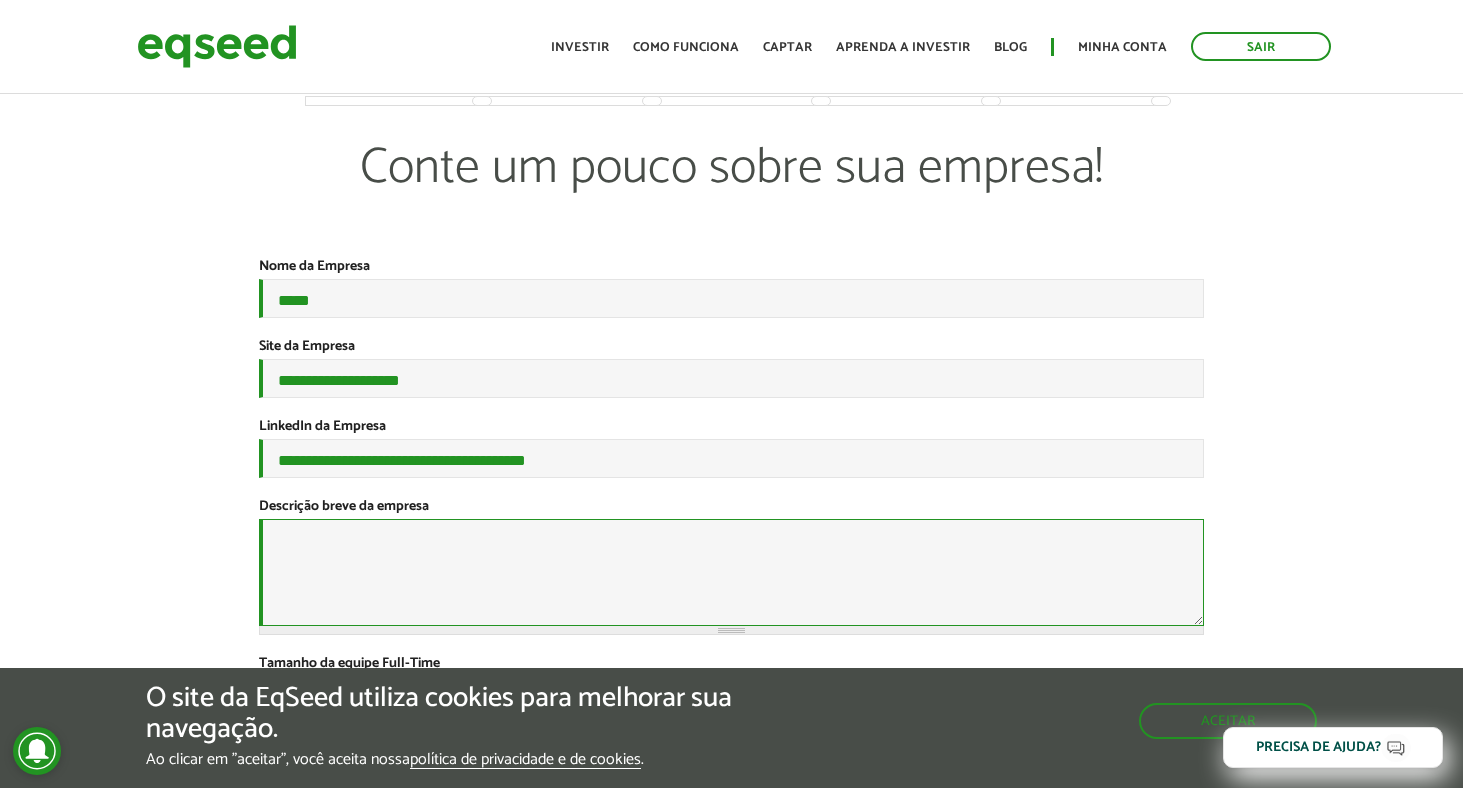 click on "Descrição breve da empresa  *" at bounding box center [731, 572] 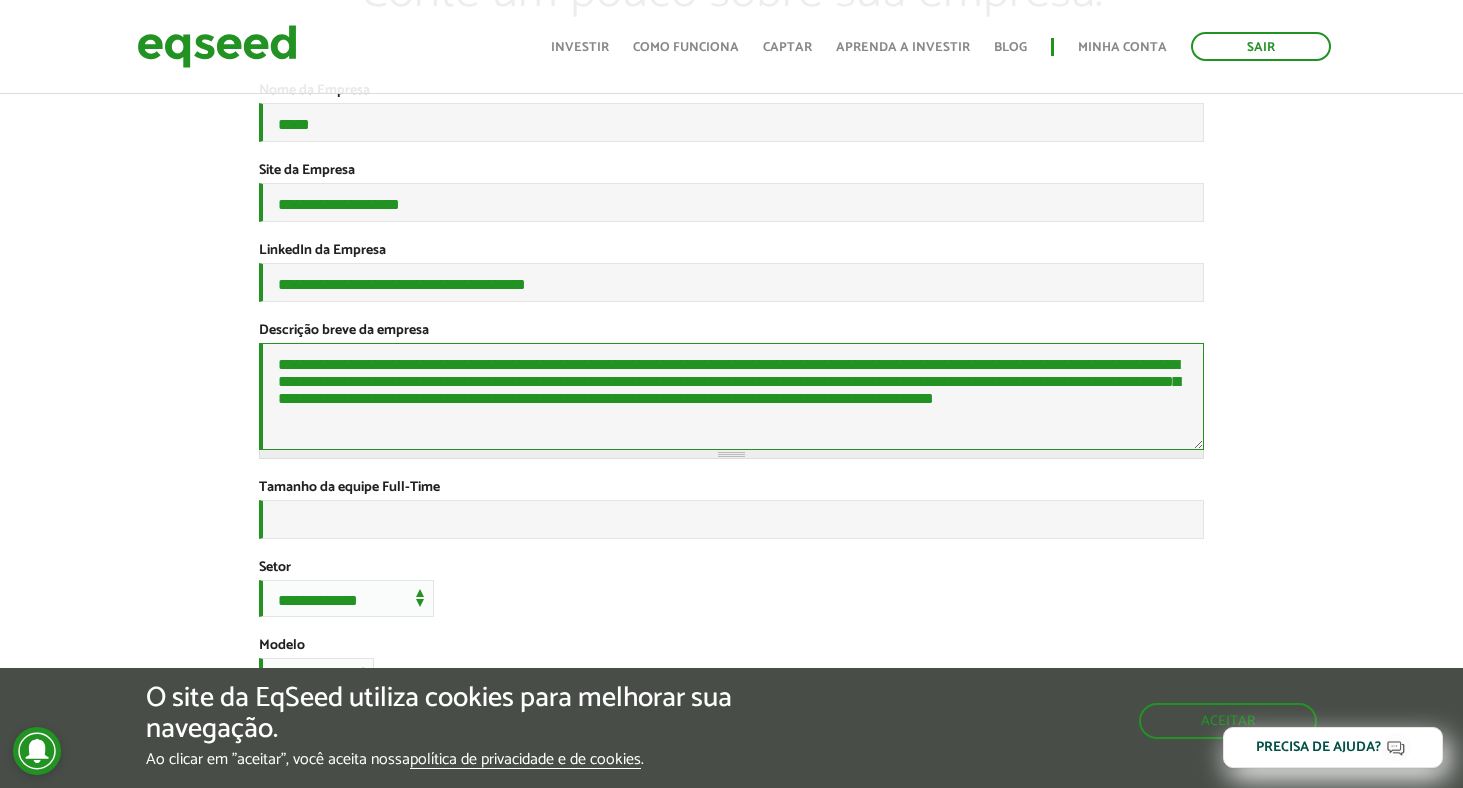 scroll, scrollTop: 178, scrollLeft: 0, axis: vertical 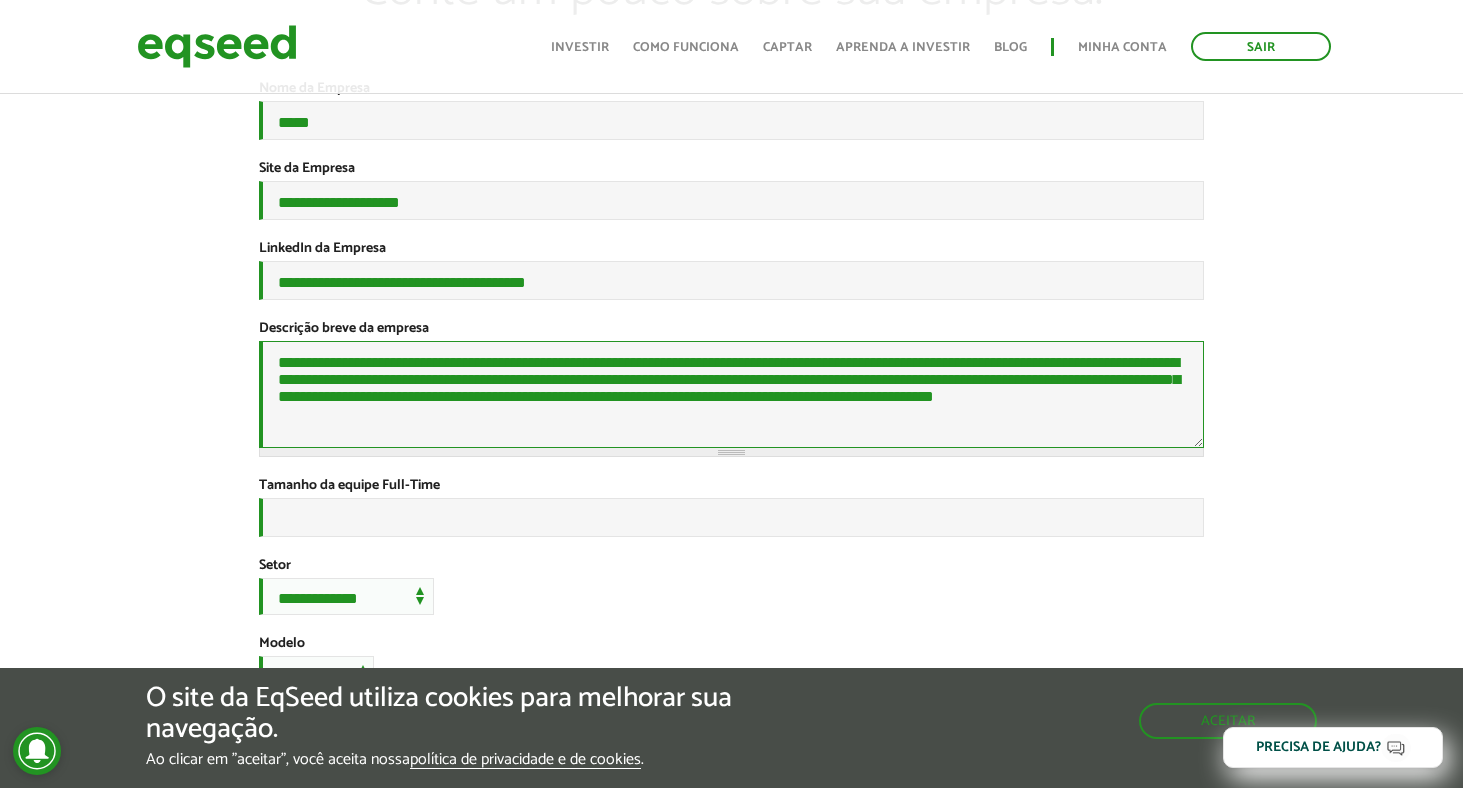 click on "**********" at bounding box center [731, 394] 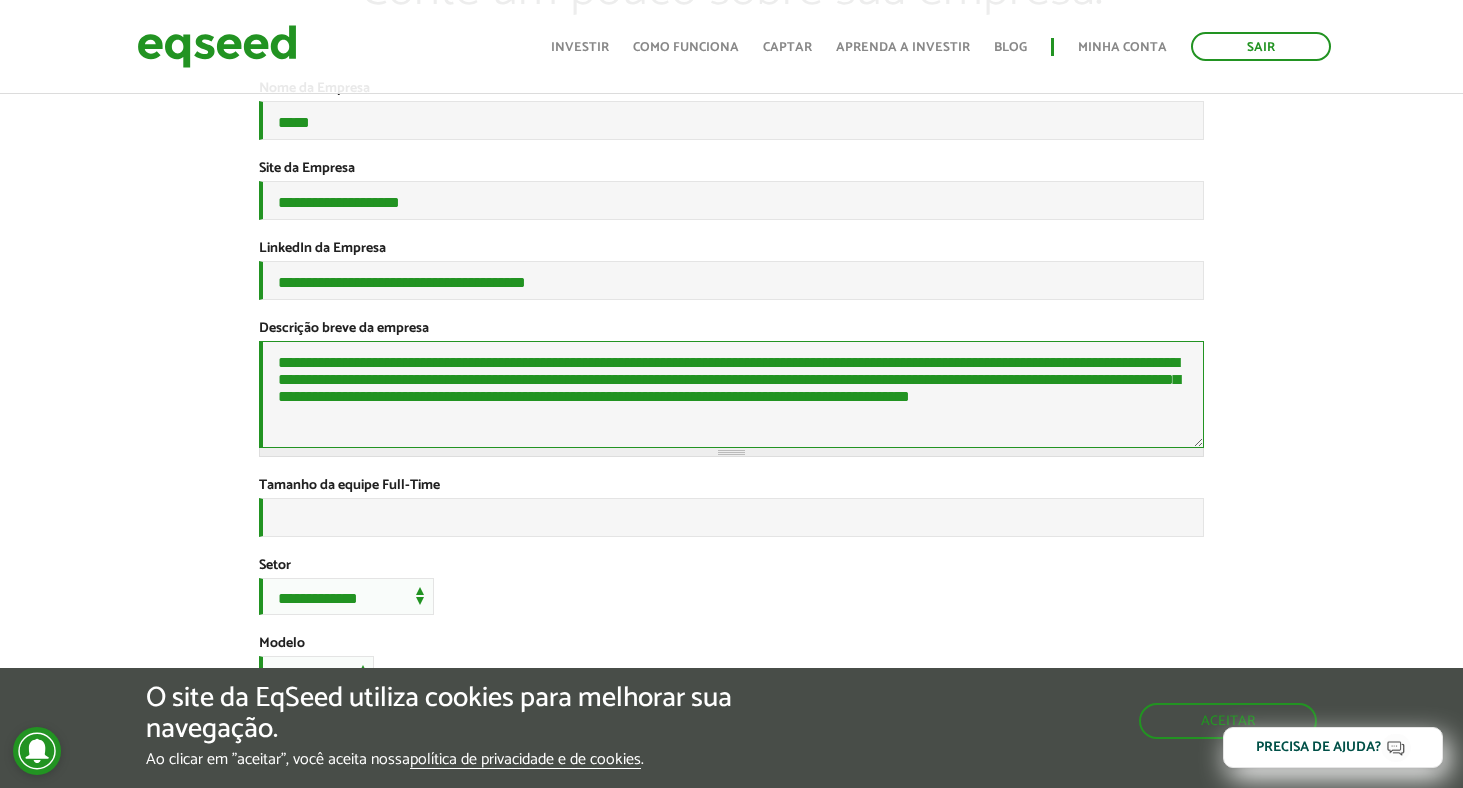 drag, startPoint x: 701, startPoint y: 399, endPoint x: 846, endPoint y: 394, distance: 145.08618 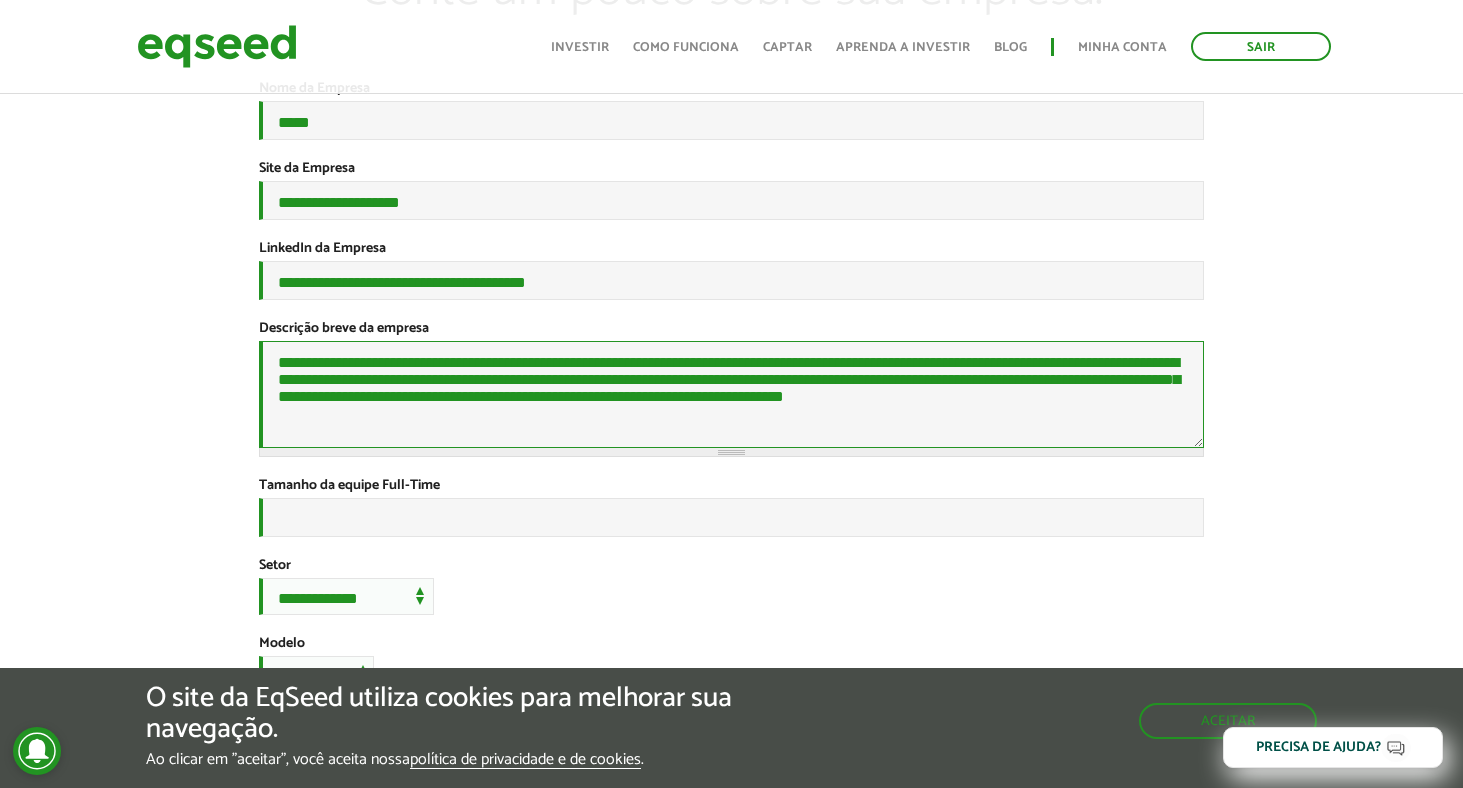 click on "**********" at bounding box center [731, 394] 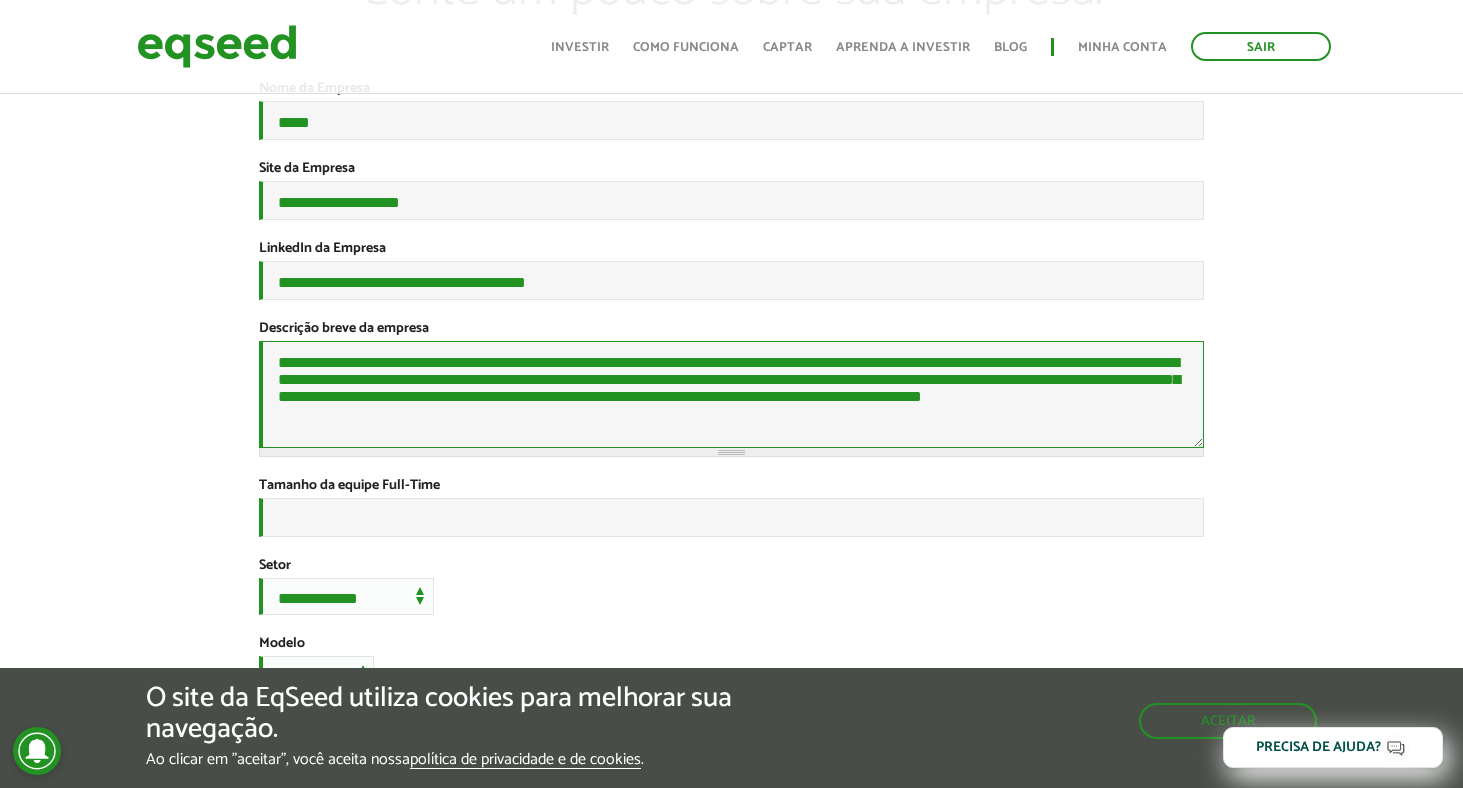 click on "**********" at bounding box center (731, 394) 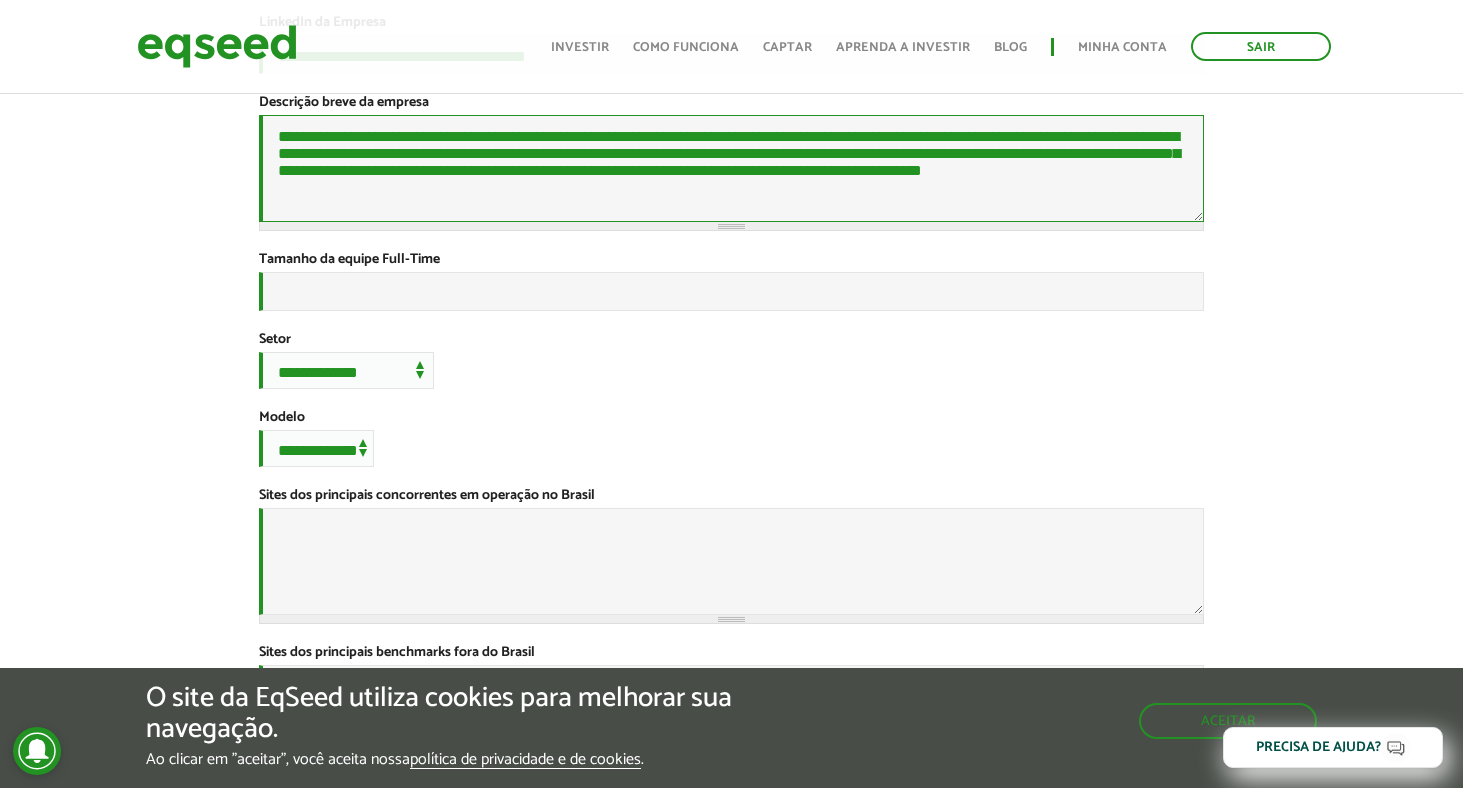 scroll, scrollTop: 412, scrollLeft: 0, axis: vertical 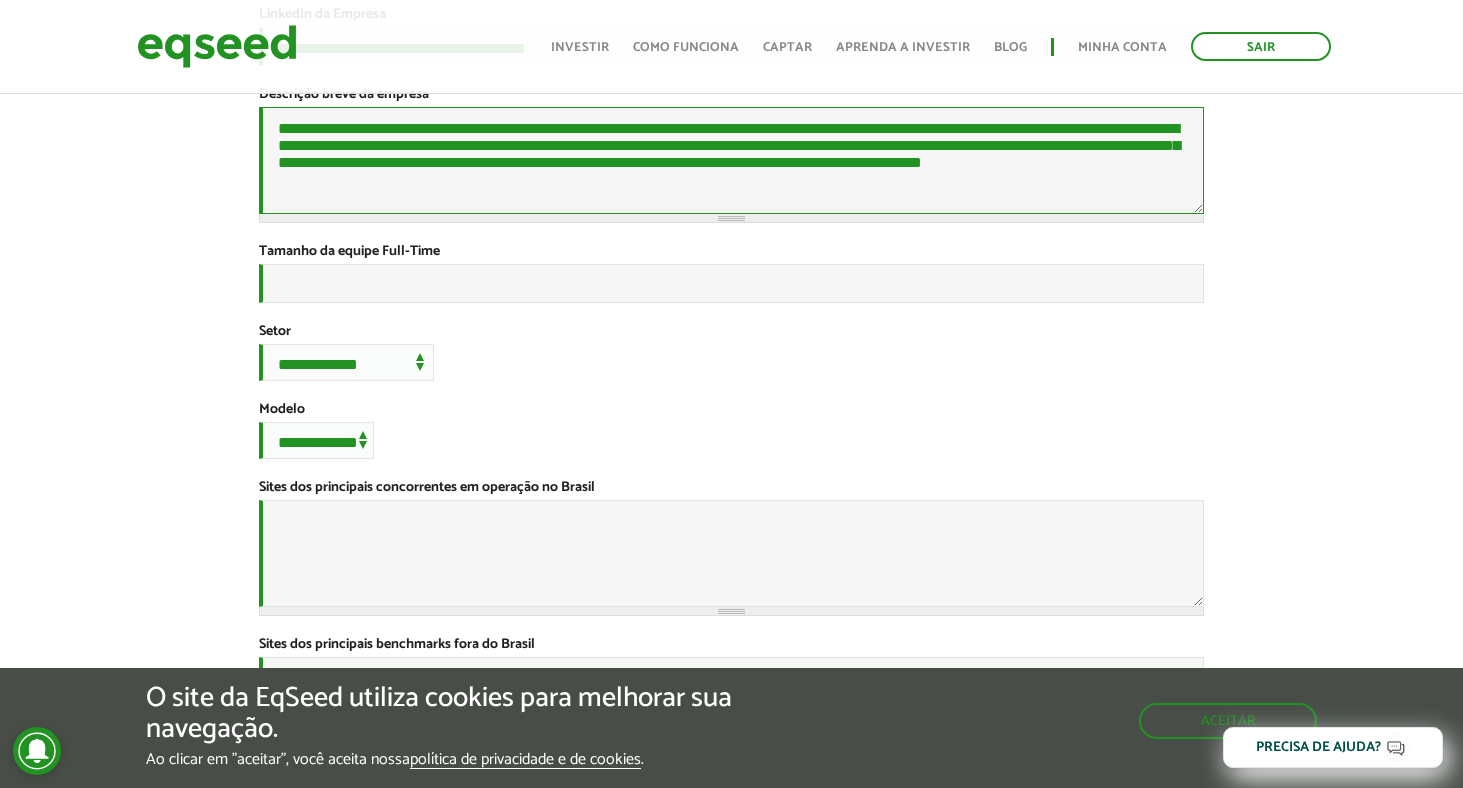 type on "**********" 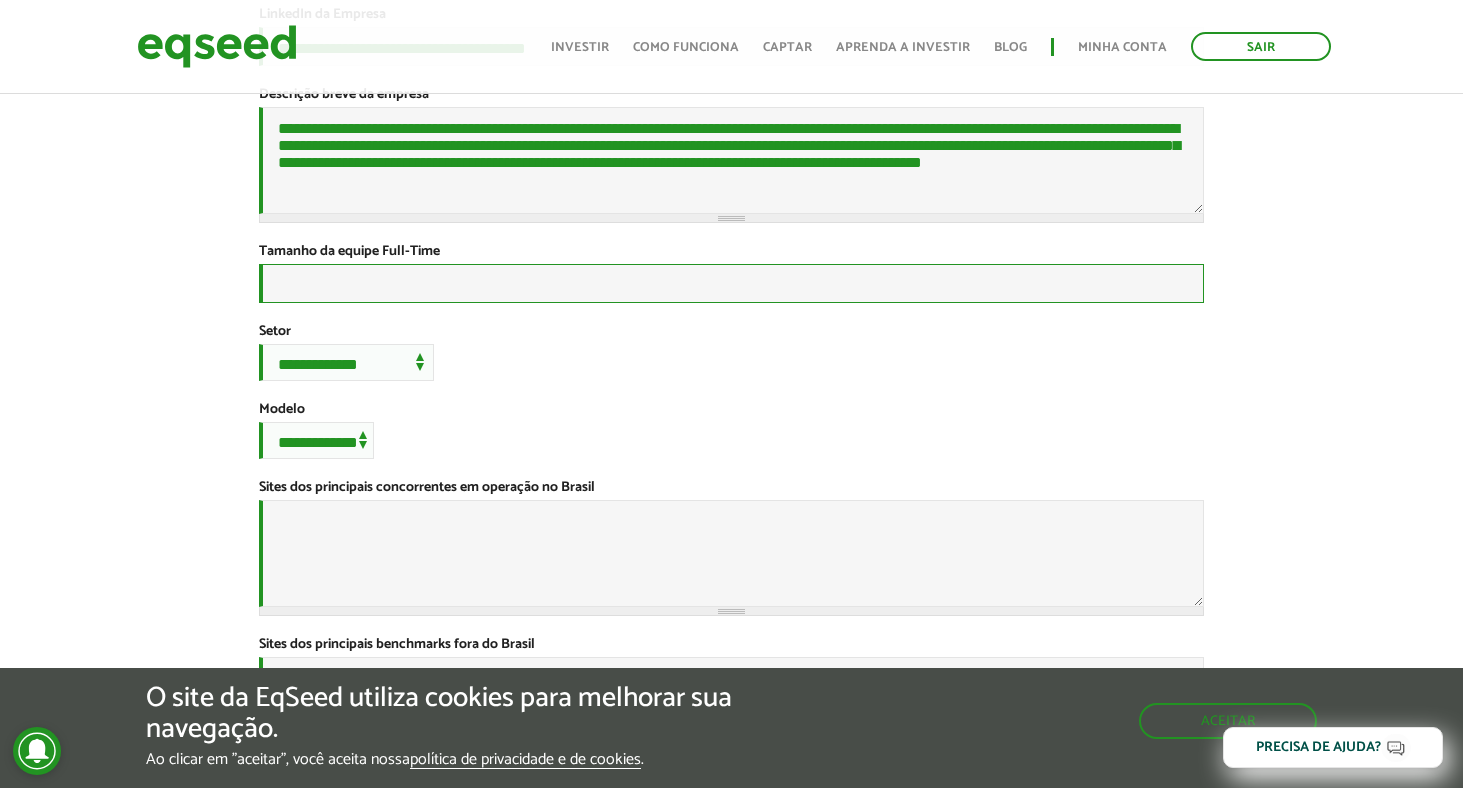 click on "Tamanho da equipe Full-Time  *" at bounding box center (731, 283) 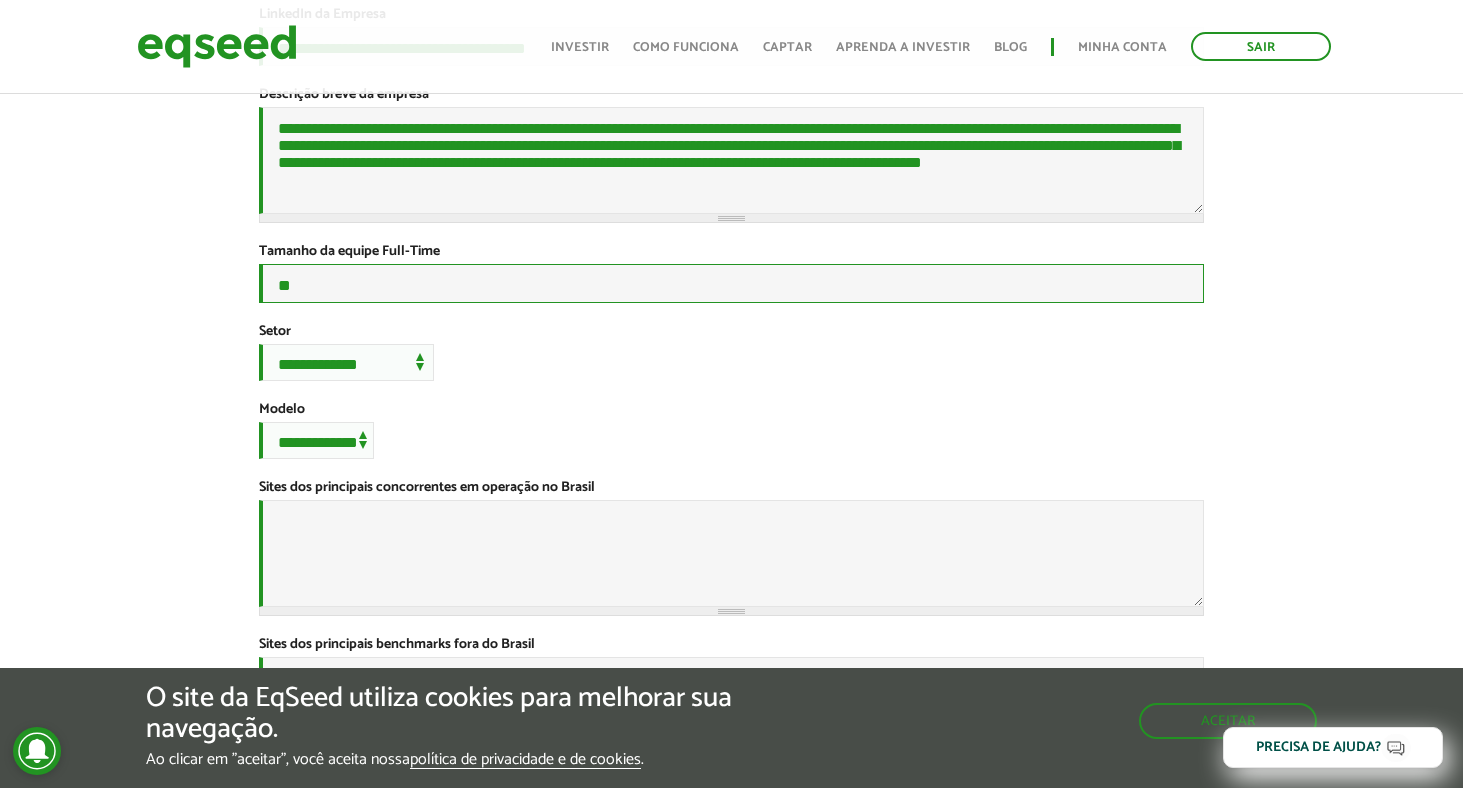 type on "**" 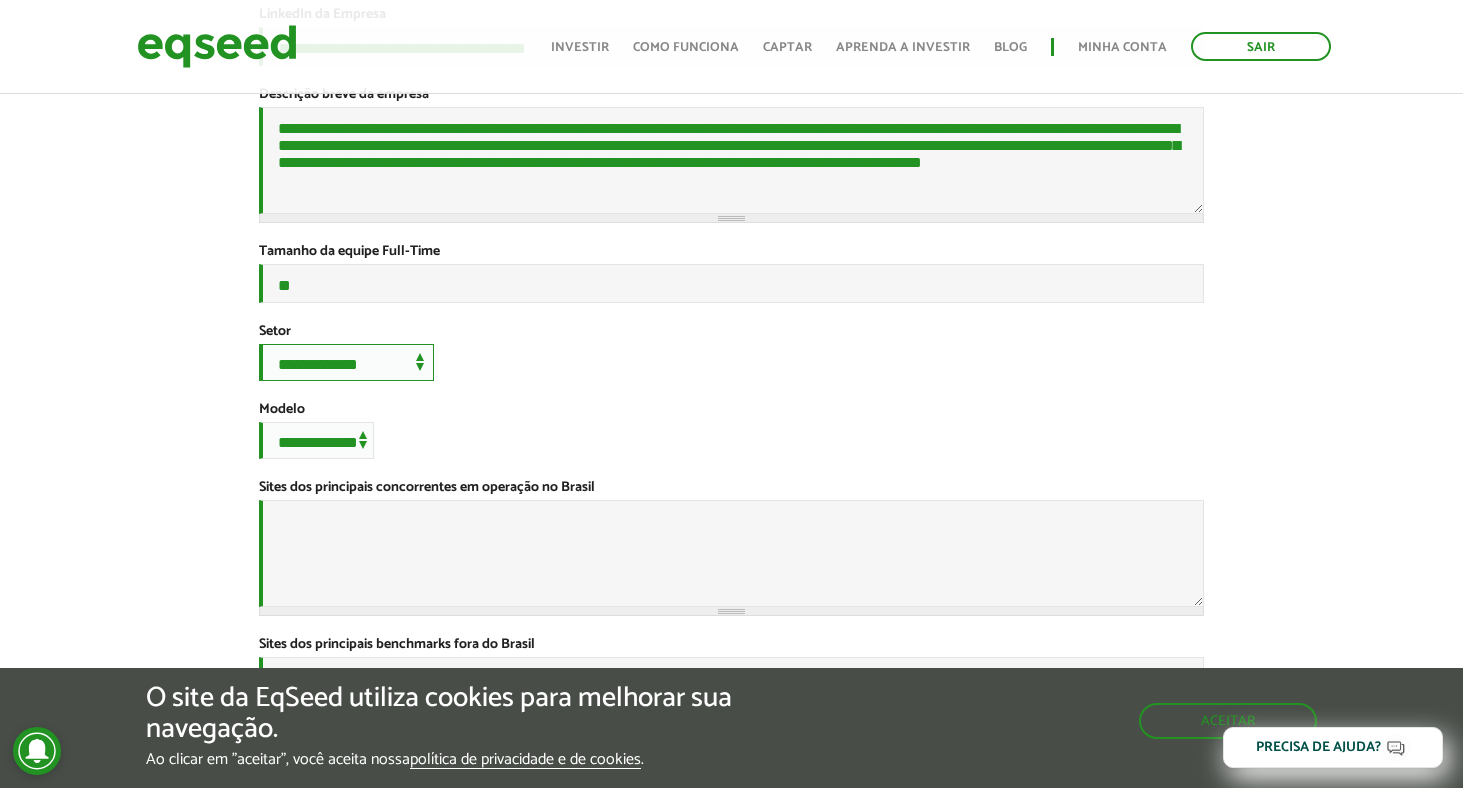 click on "**********" at bounding box center (346, 362) 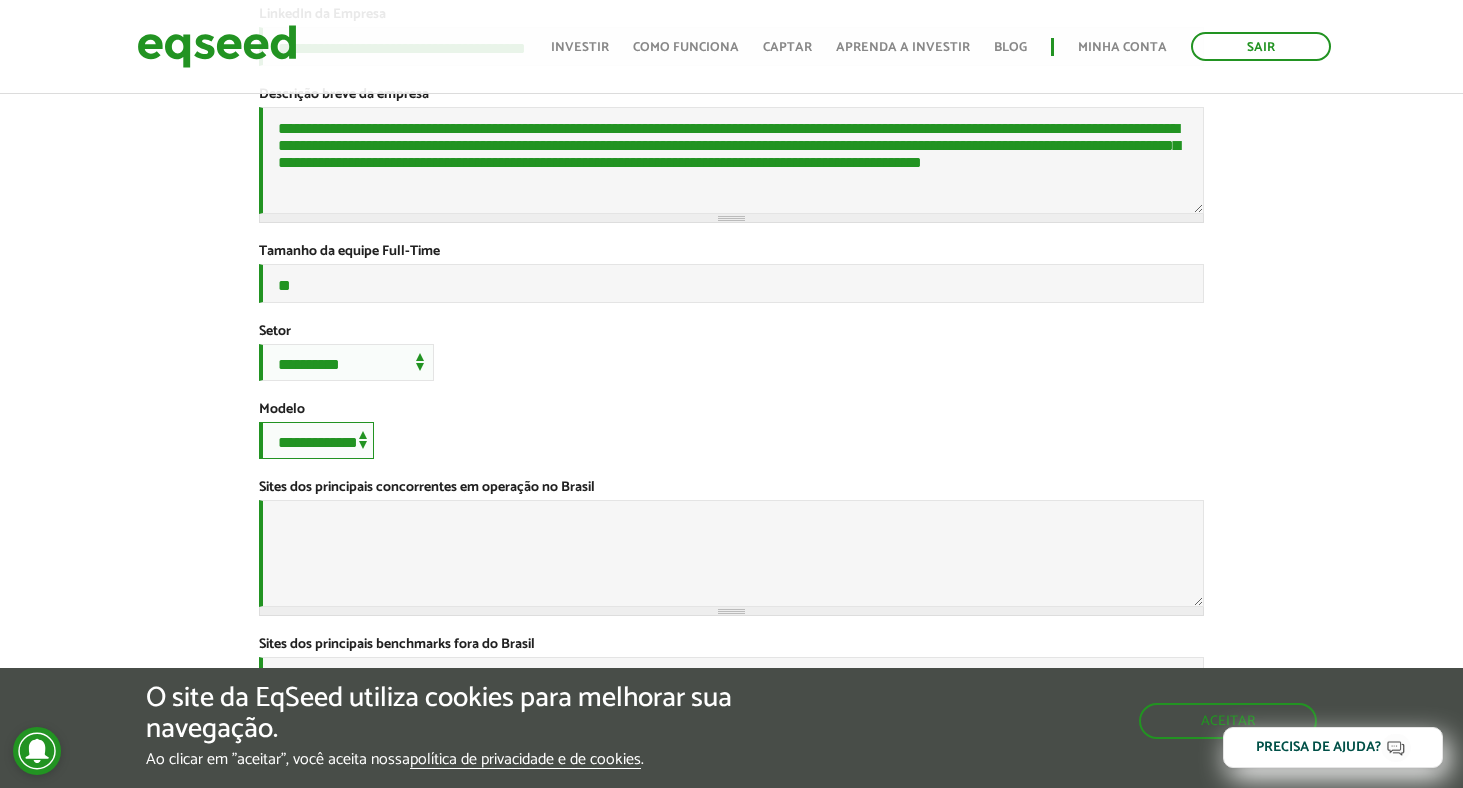click on "**********" at bounding box center (316, 440) 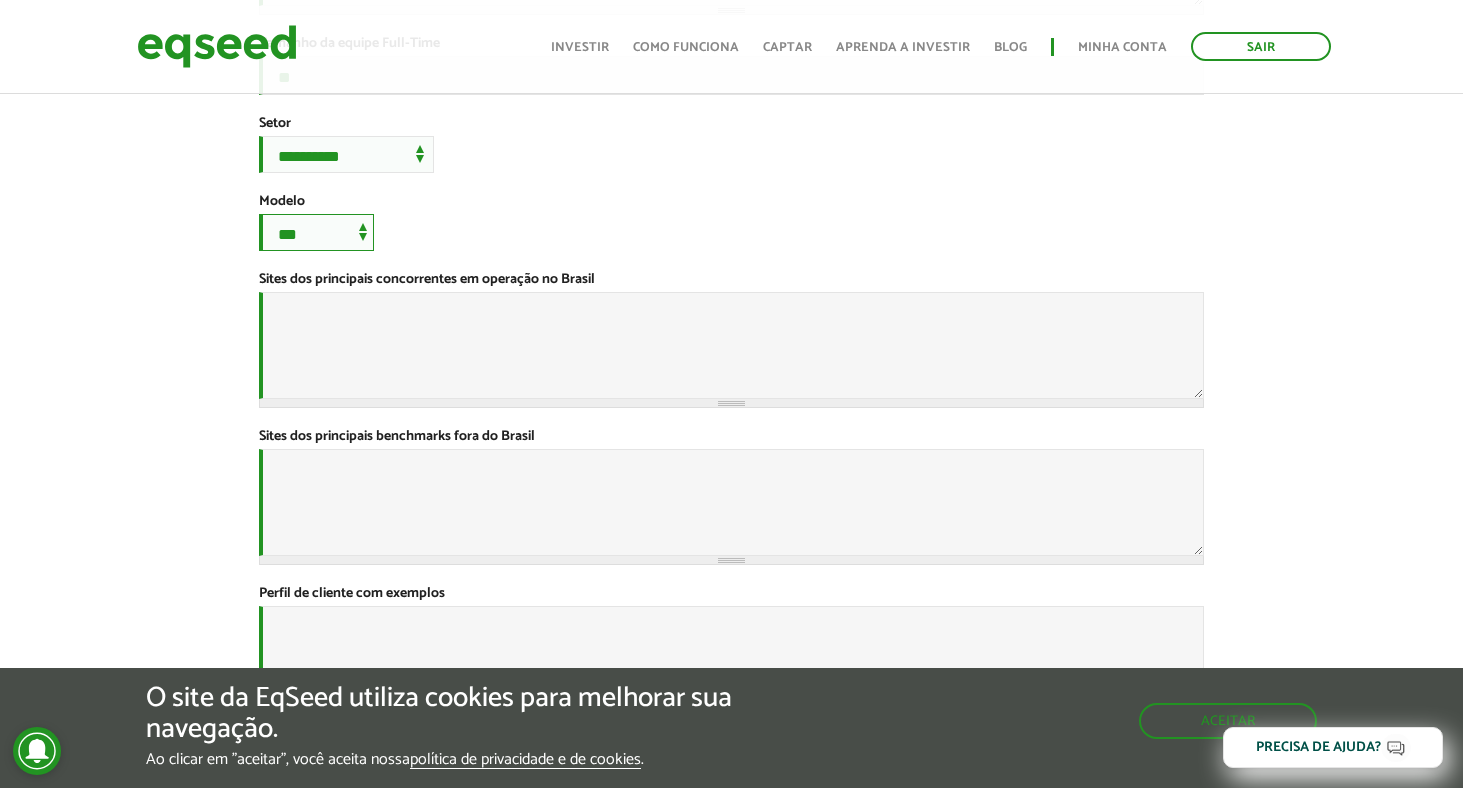 scroll, scrollTop: 662, scrollLeft: 0, axis: vertical 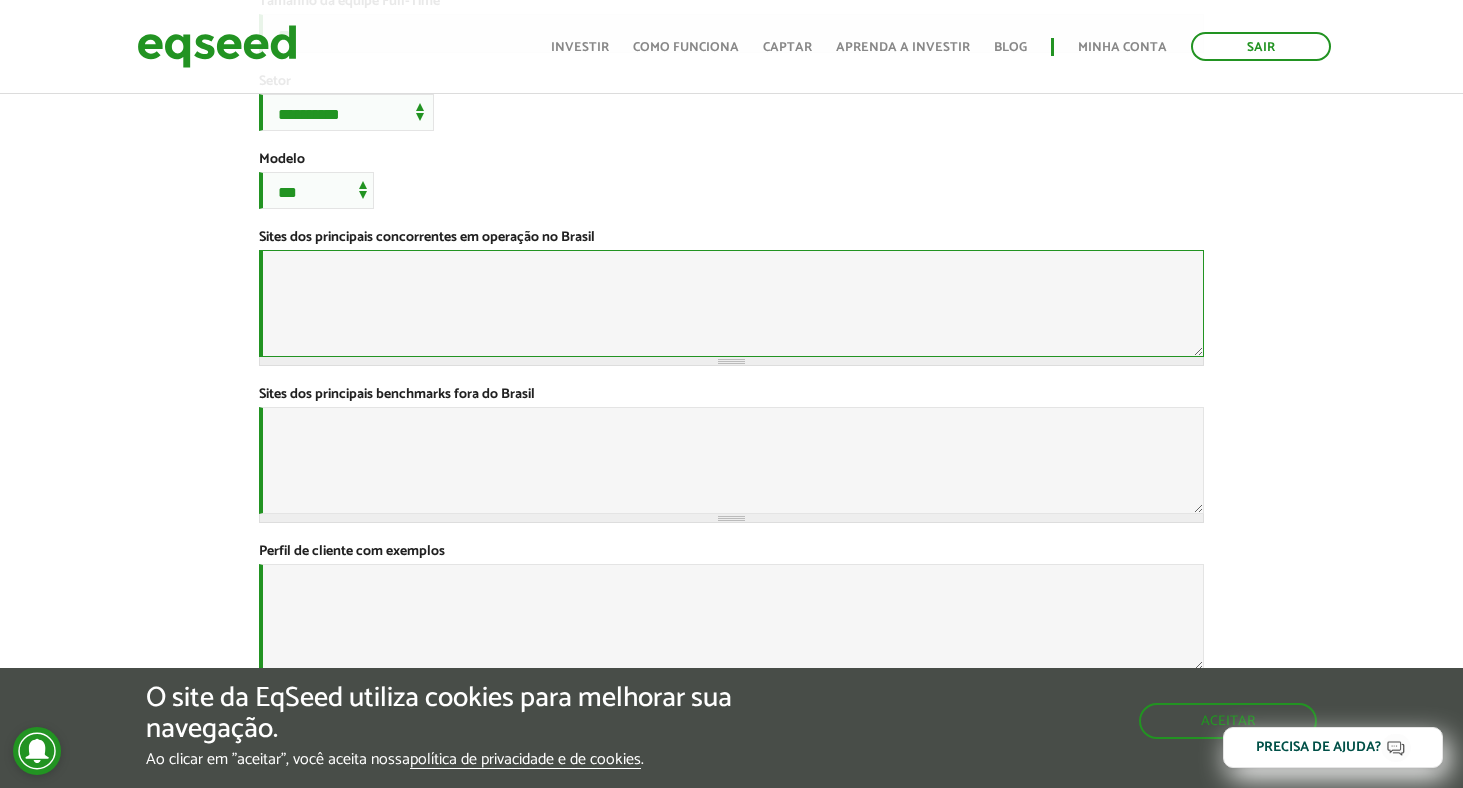 click on "Sites dos principais concorrentes em operação no Brasil  *" at bounding box center [731, 303] 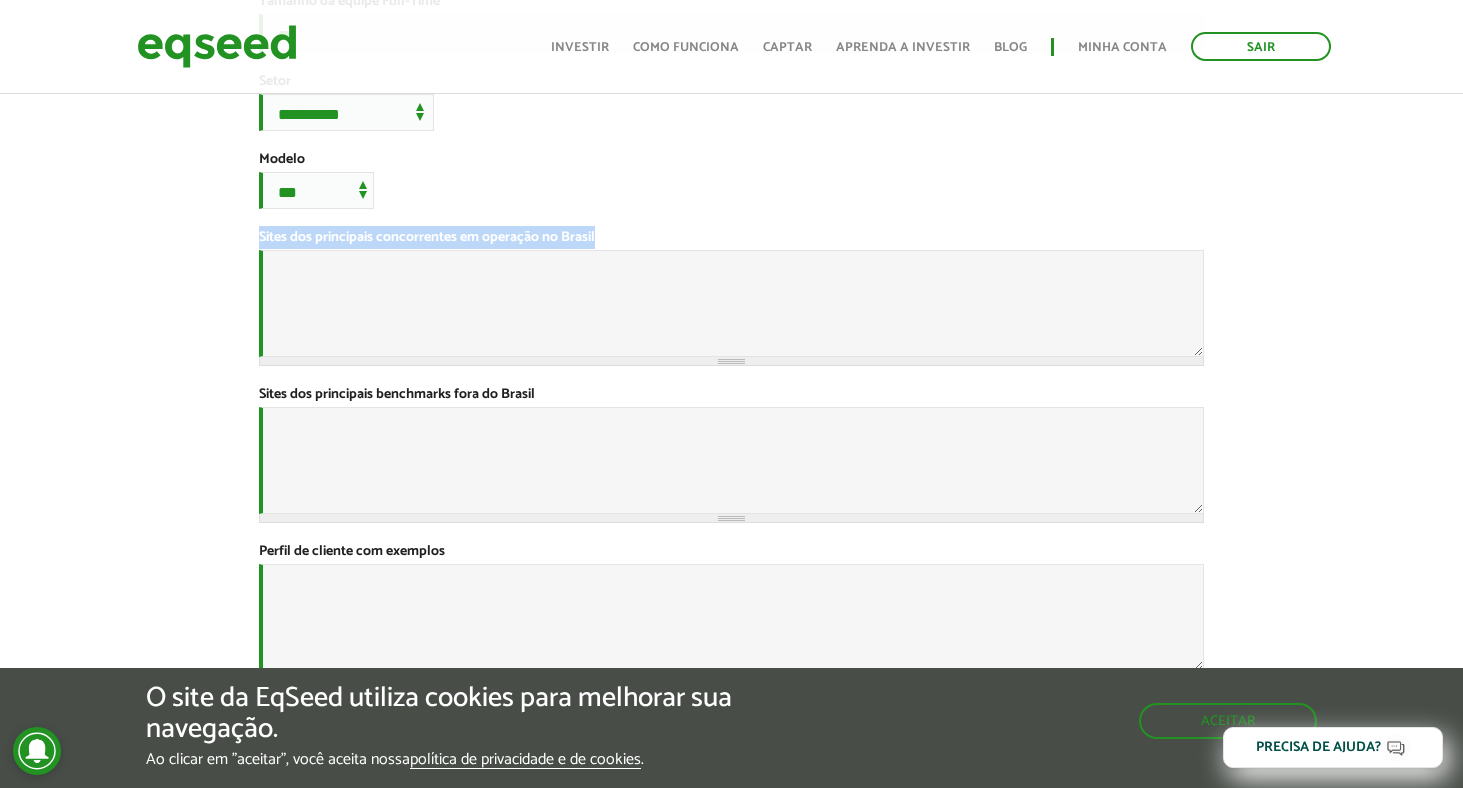 drag, startPoint x: 604, startPoint y: 353, endPoint x: 245, endPoint y: 353, distance: 359 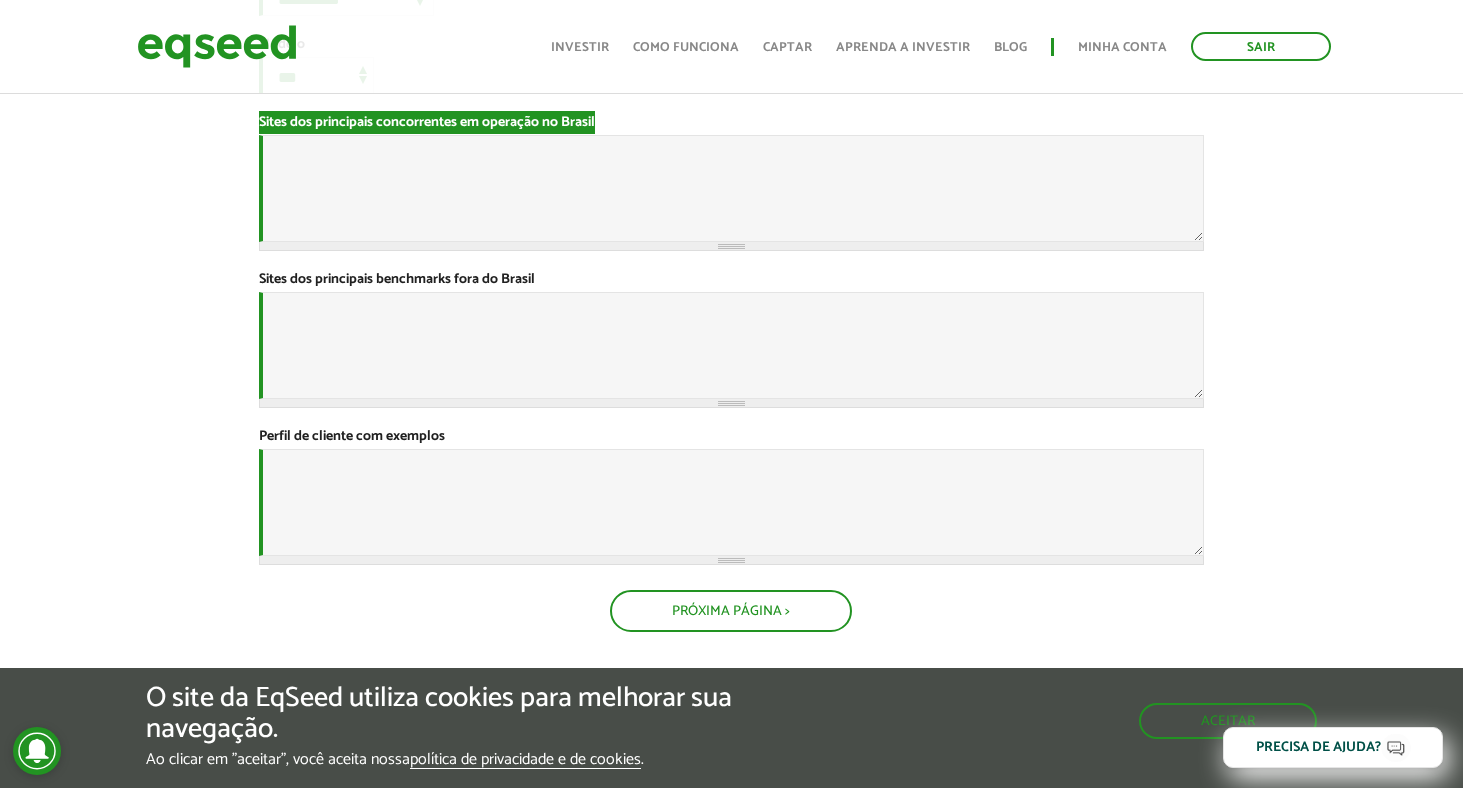 scroll, scrollTop: 778, scrollLeft: 0, axis: vertical 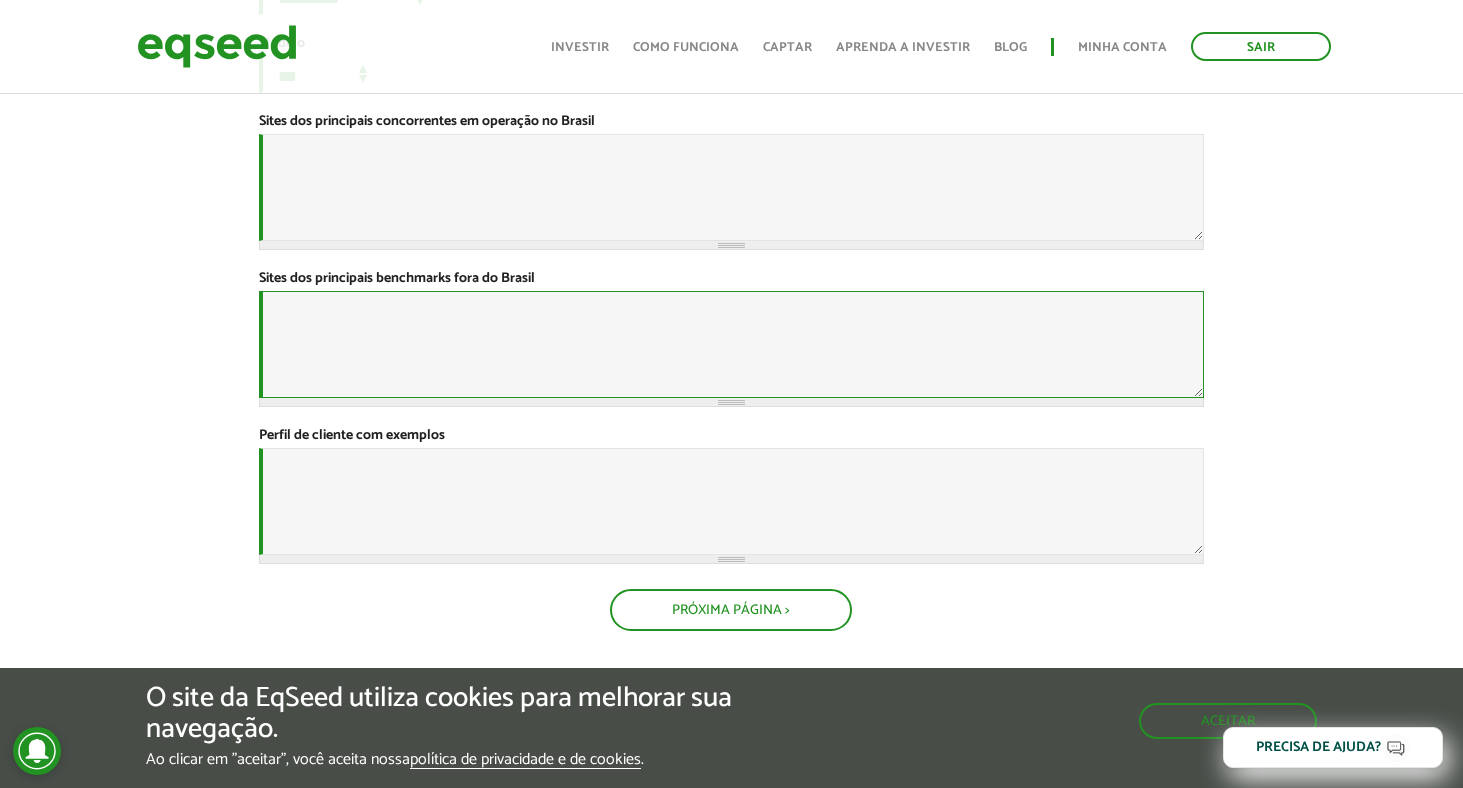 click on "Sites dos principais benchmarks fora do Brasil  *" at bounding box center (731, 344) 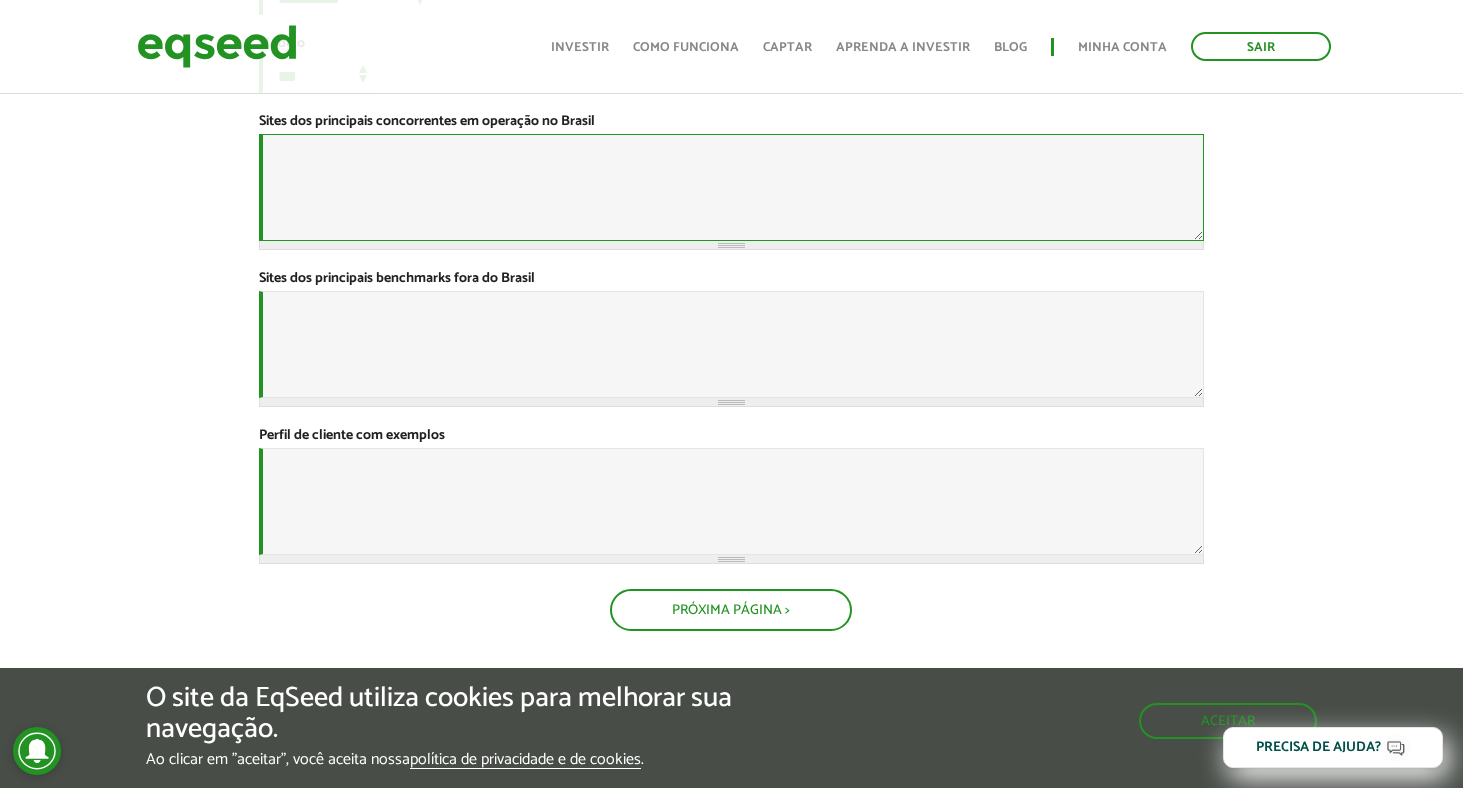 click on "Sites dos principais concorrentes em operação no Brasil  *" at bounding box center [731, 187] 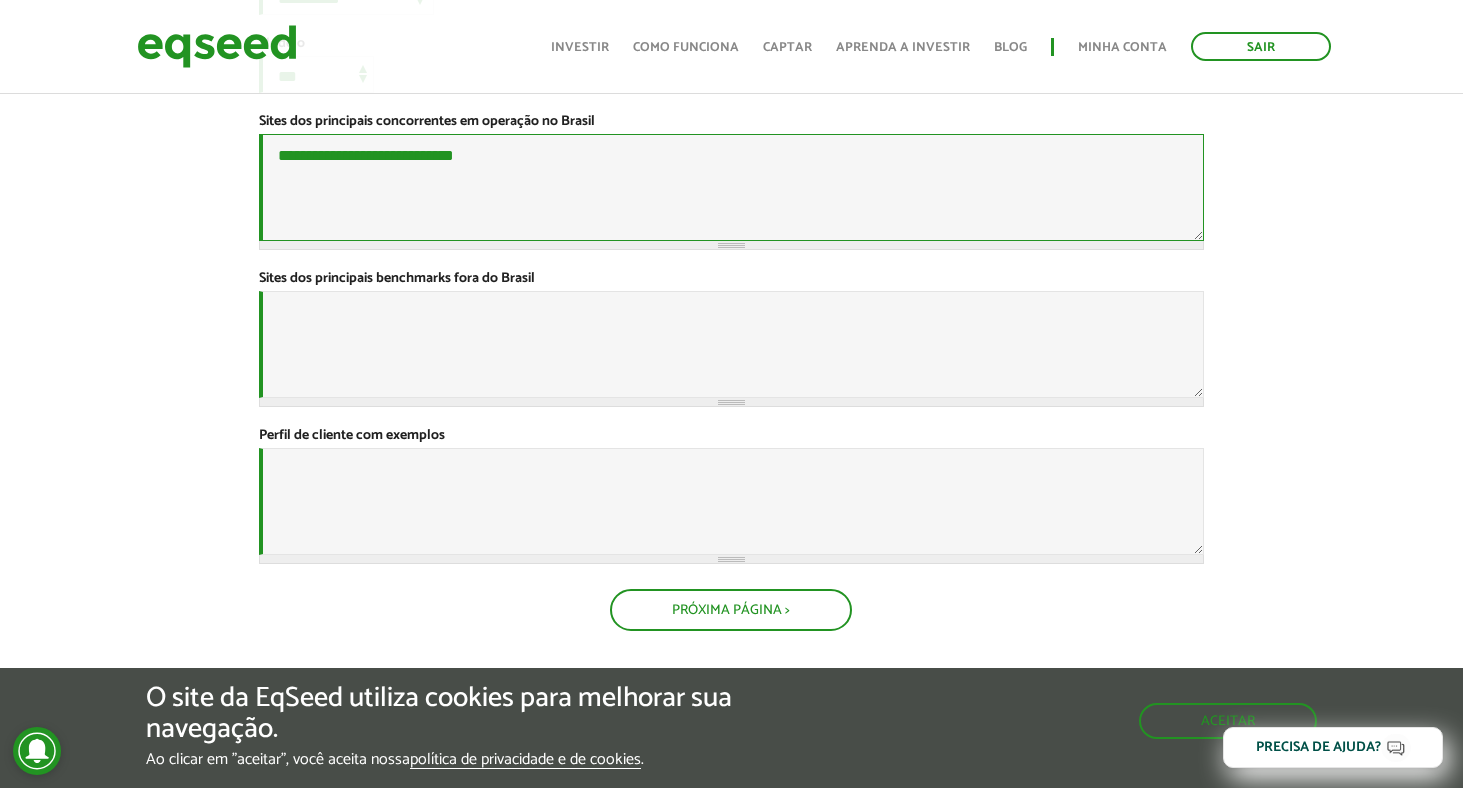 click on "**********" at bounding box center [731, 187] 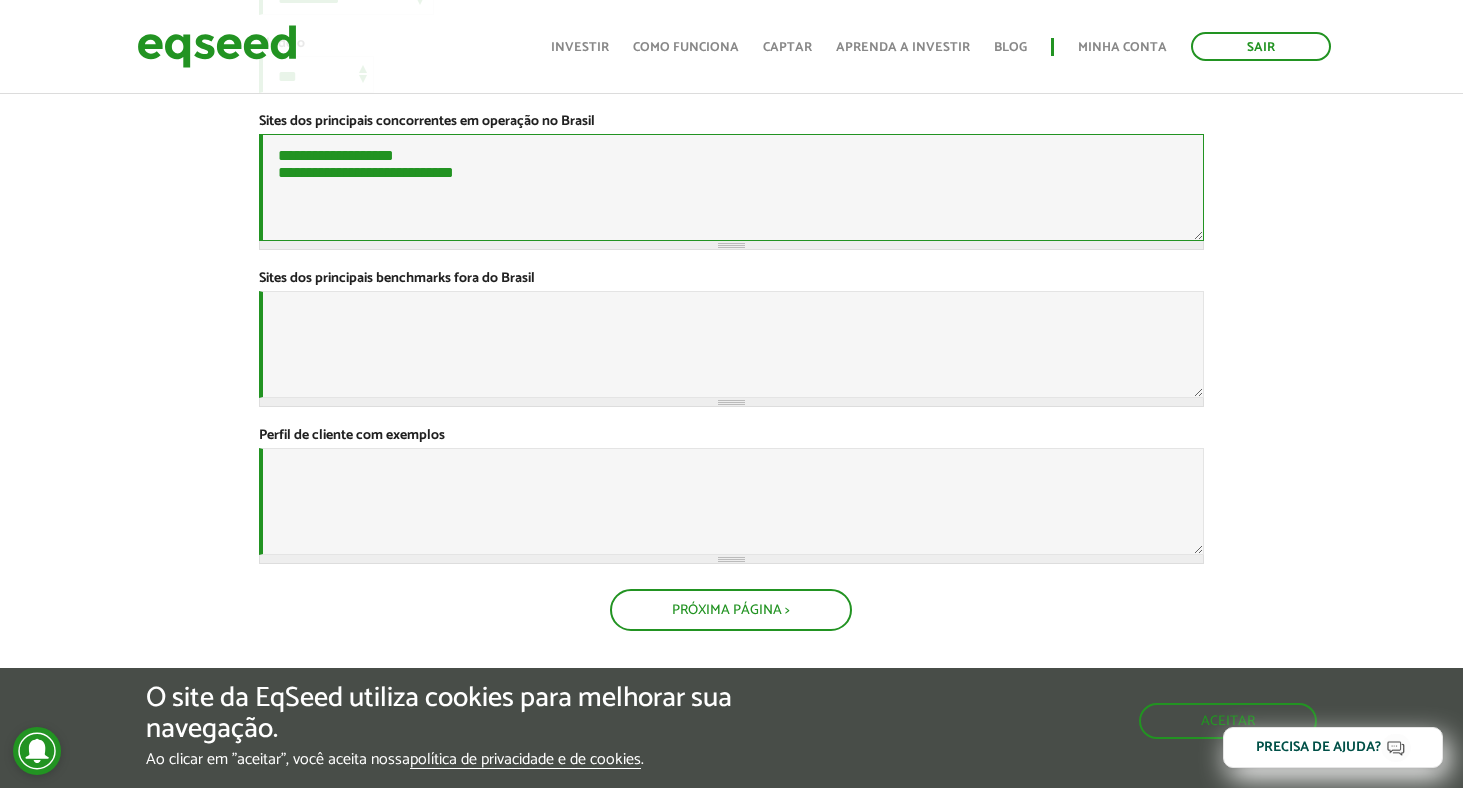 click on "**********" at bounding box center (731, 187) 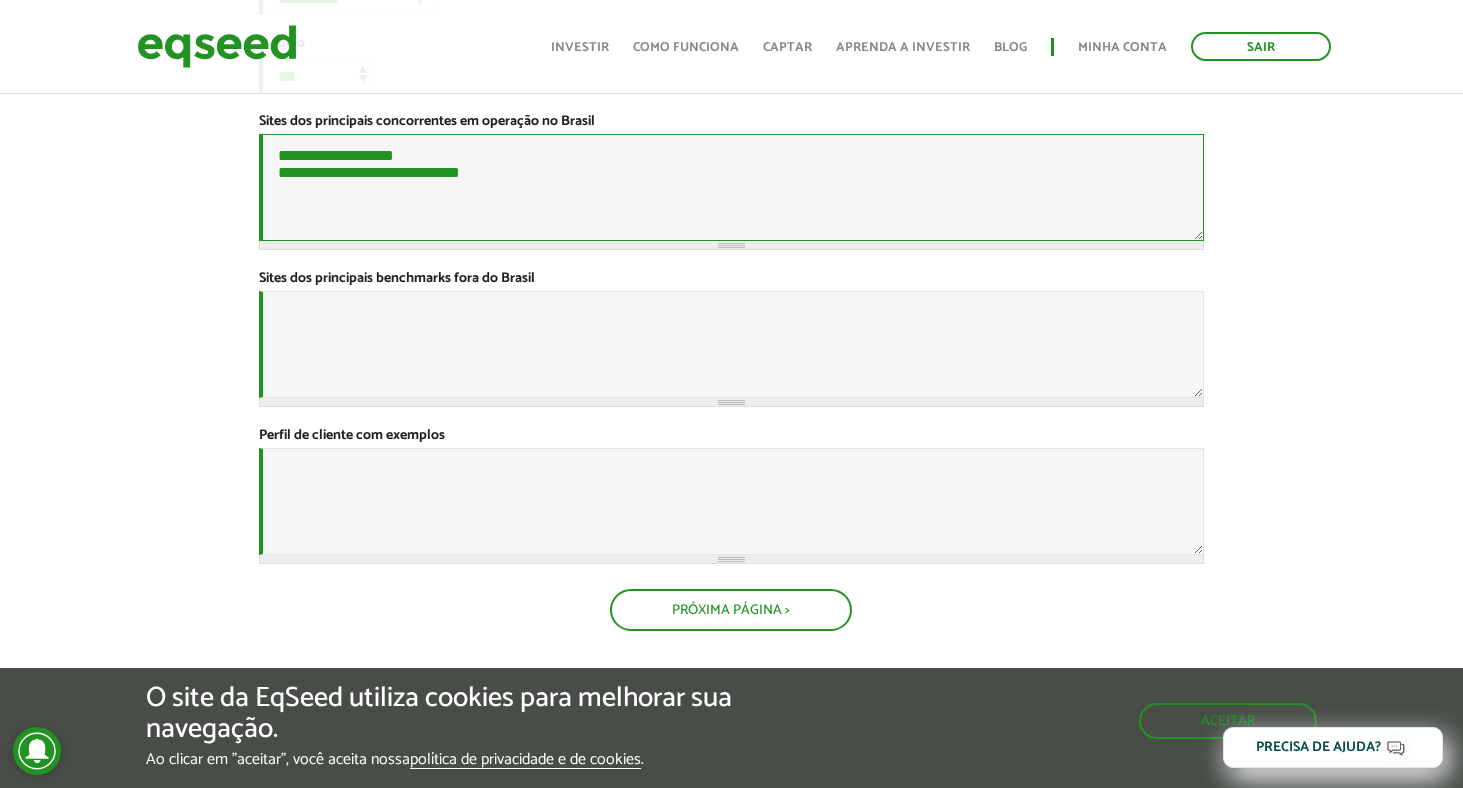 paste on "**********" 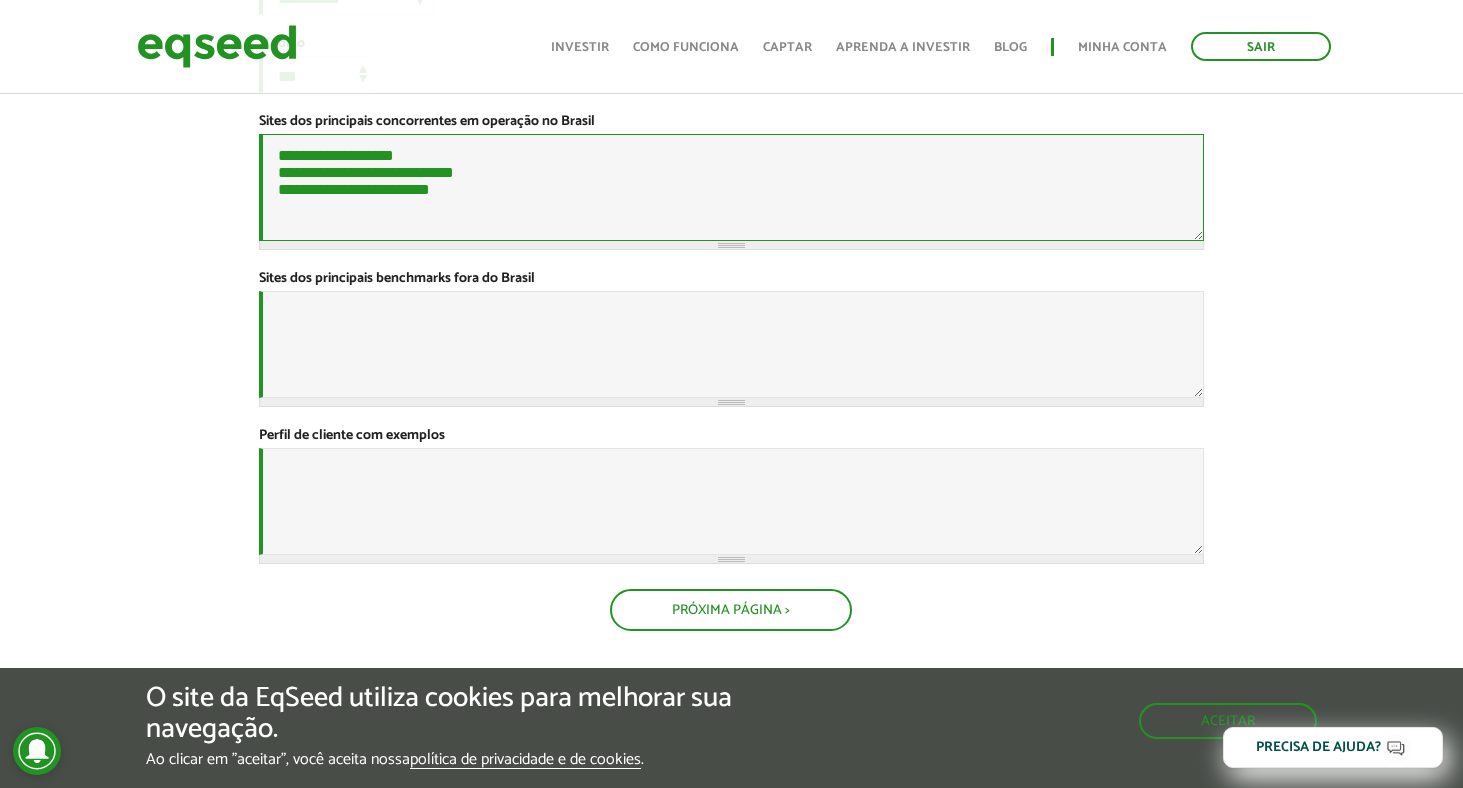 type on "**********" 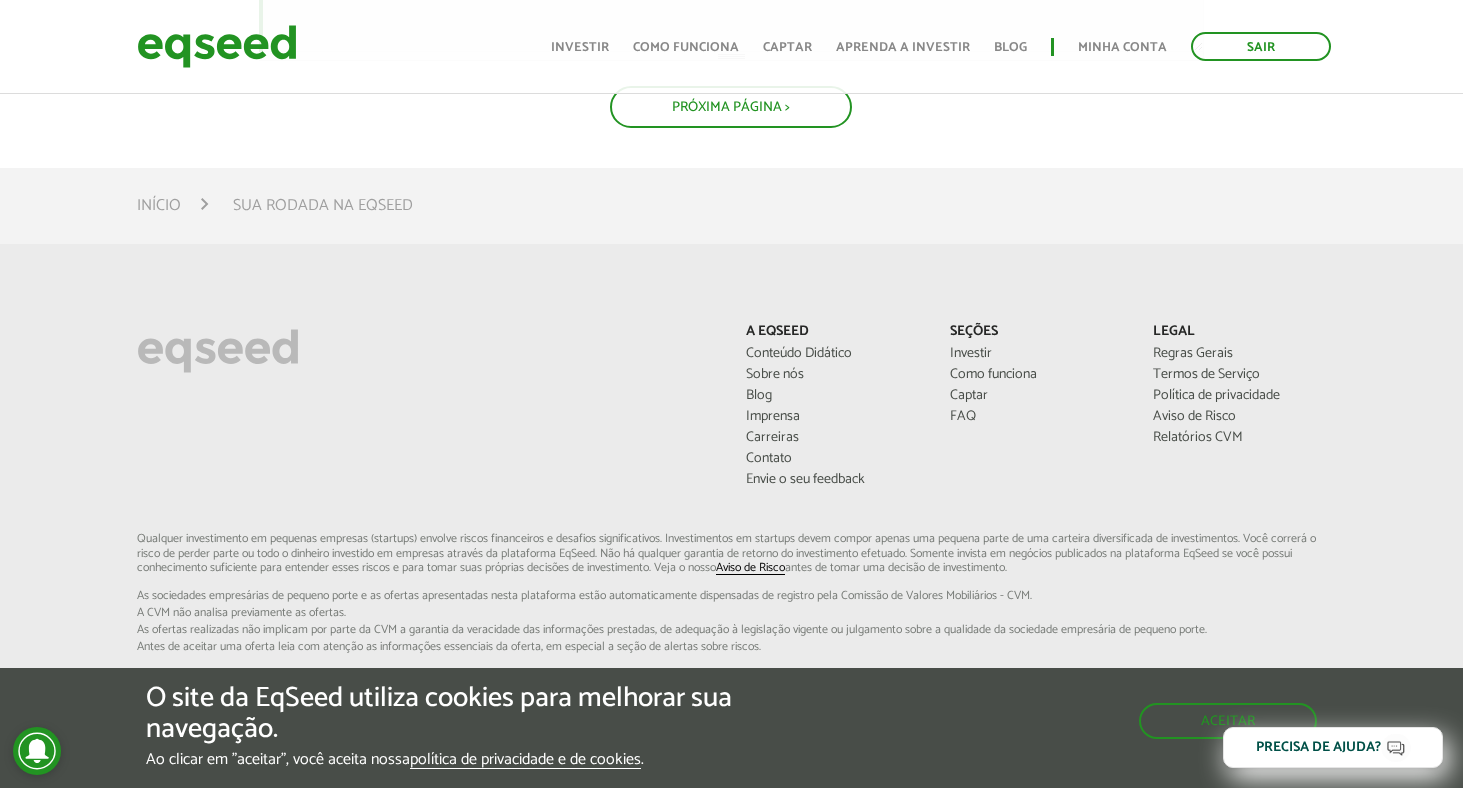 scroll, scrollTop: 1283, scrollLeft: 0, axis: vertical 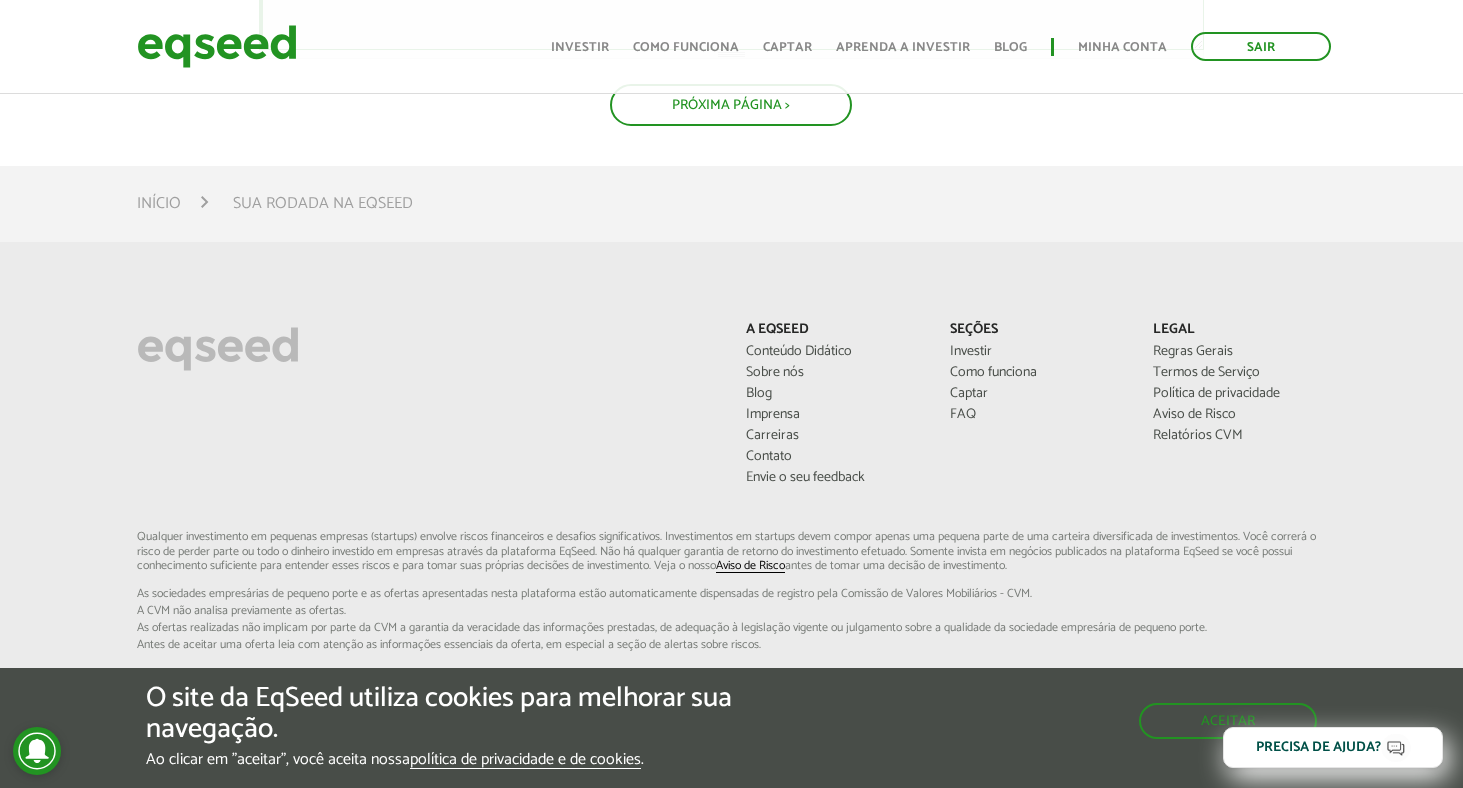 click on "Perfil de cliente com exemplos  *" at bounding box center (731, -4) 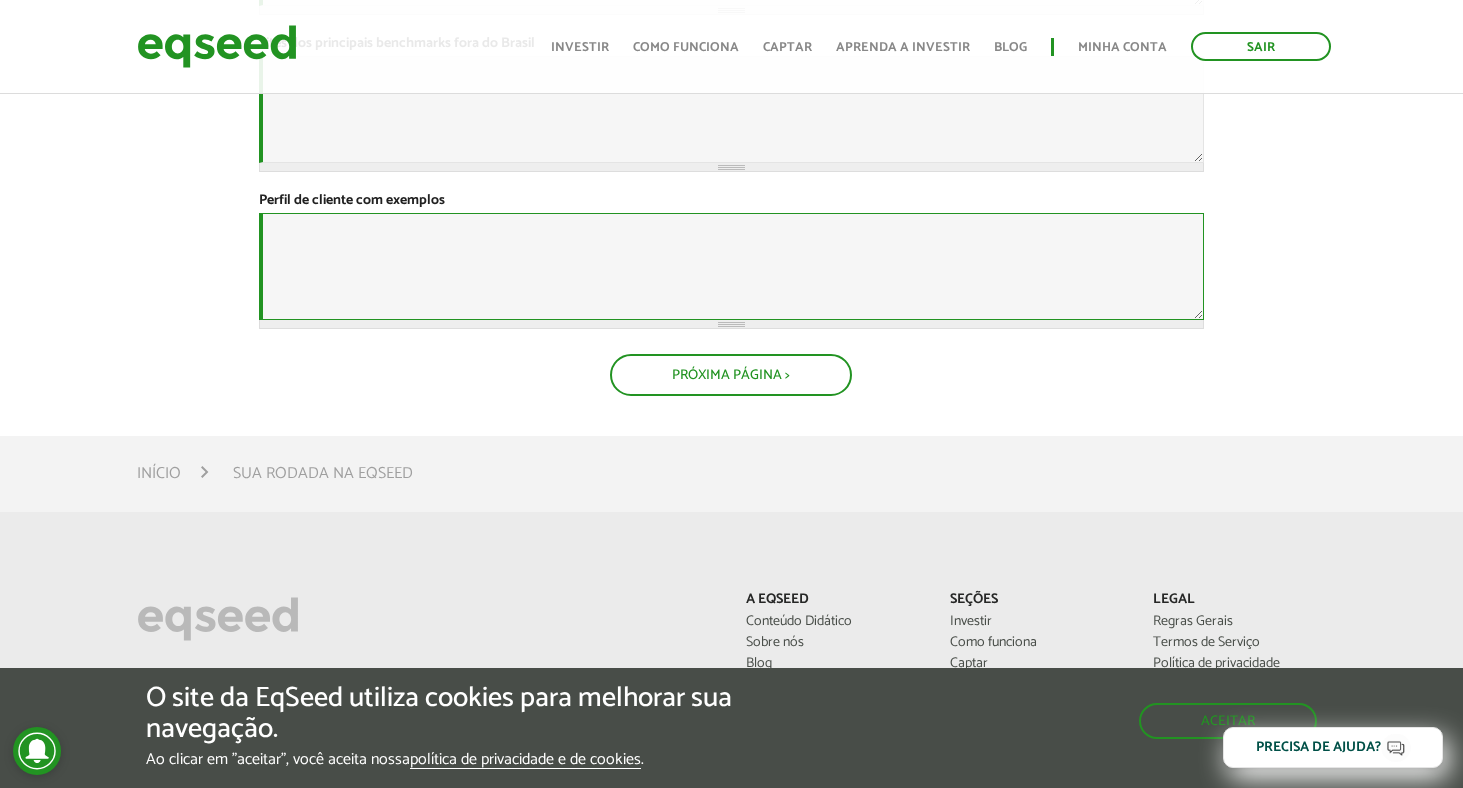 scroll, scrollTop: 1033, scrollLeft: 0, axis: vertical 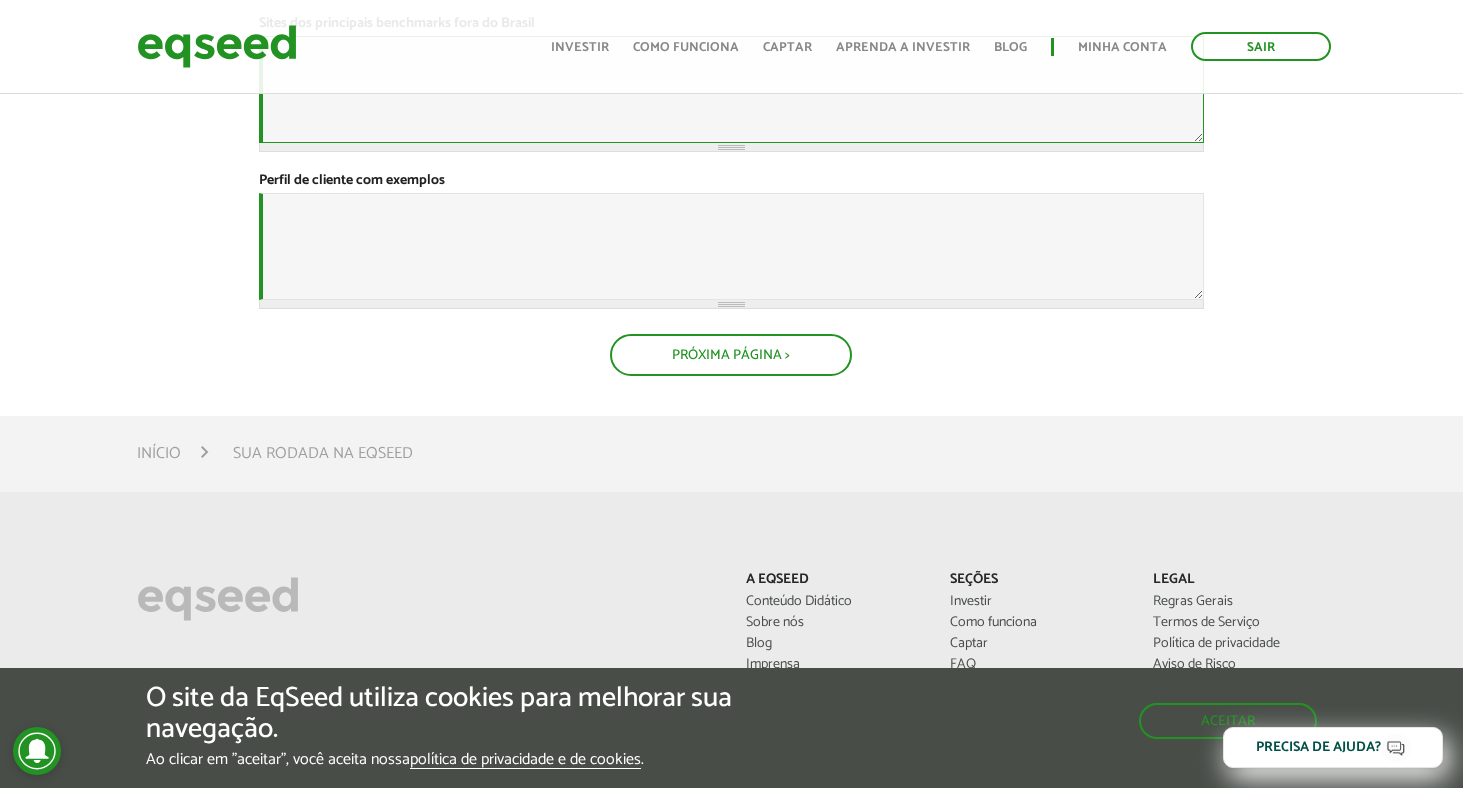 click on "Sites dos principais benchmarks fora do Brasil  *" at bounding box center (731, 89) 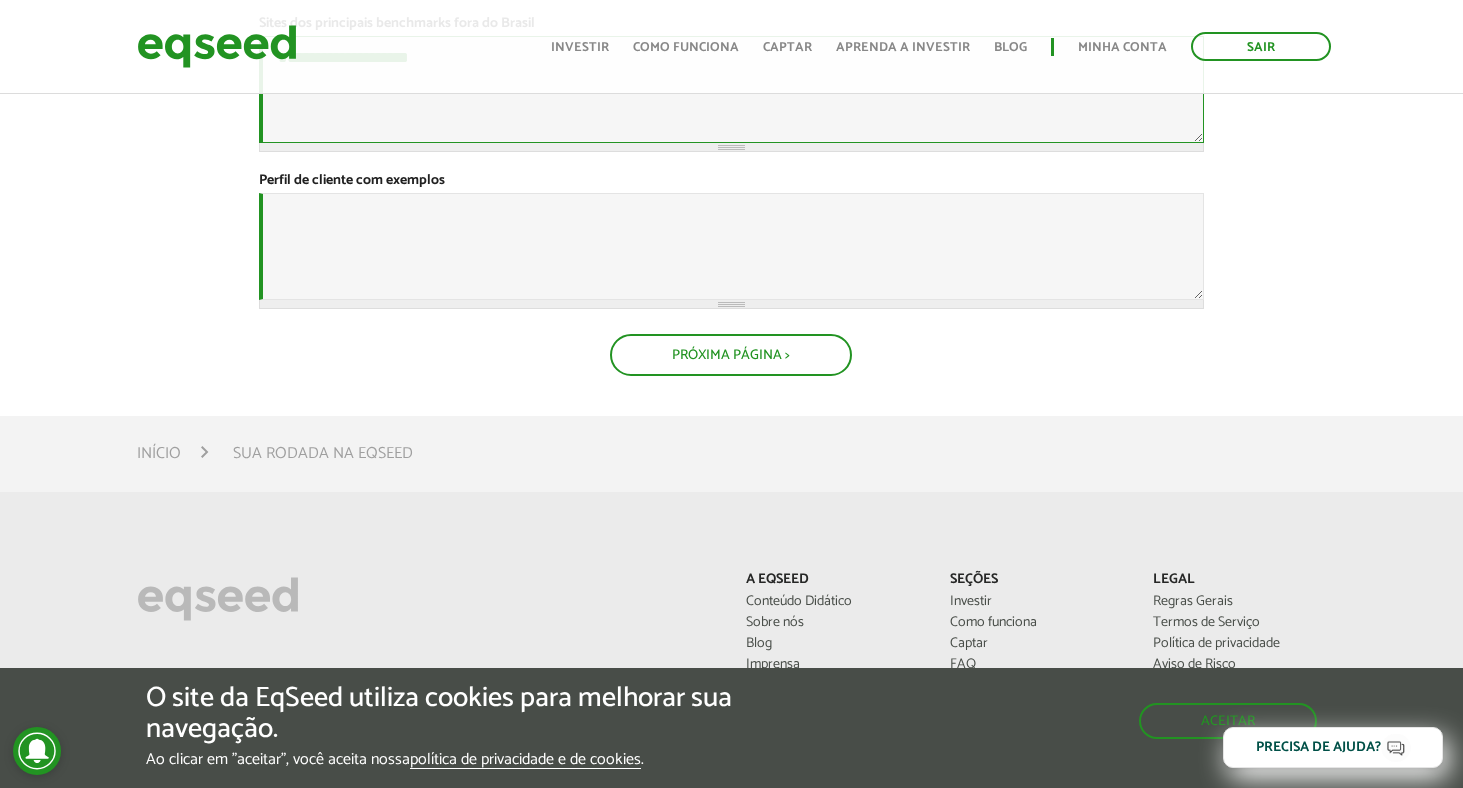 paste on "**********" 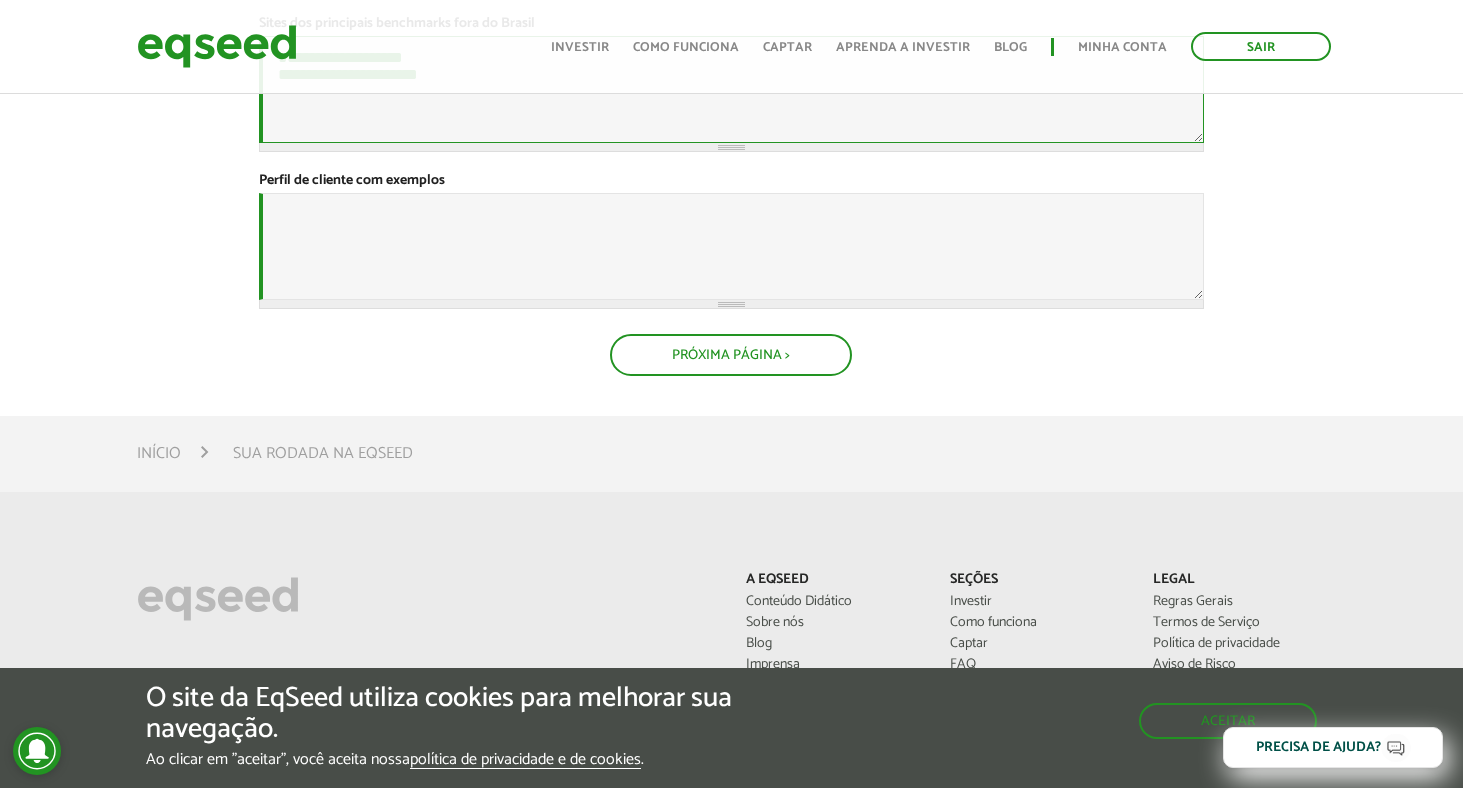 paste on "**********" 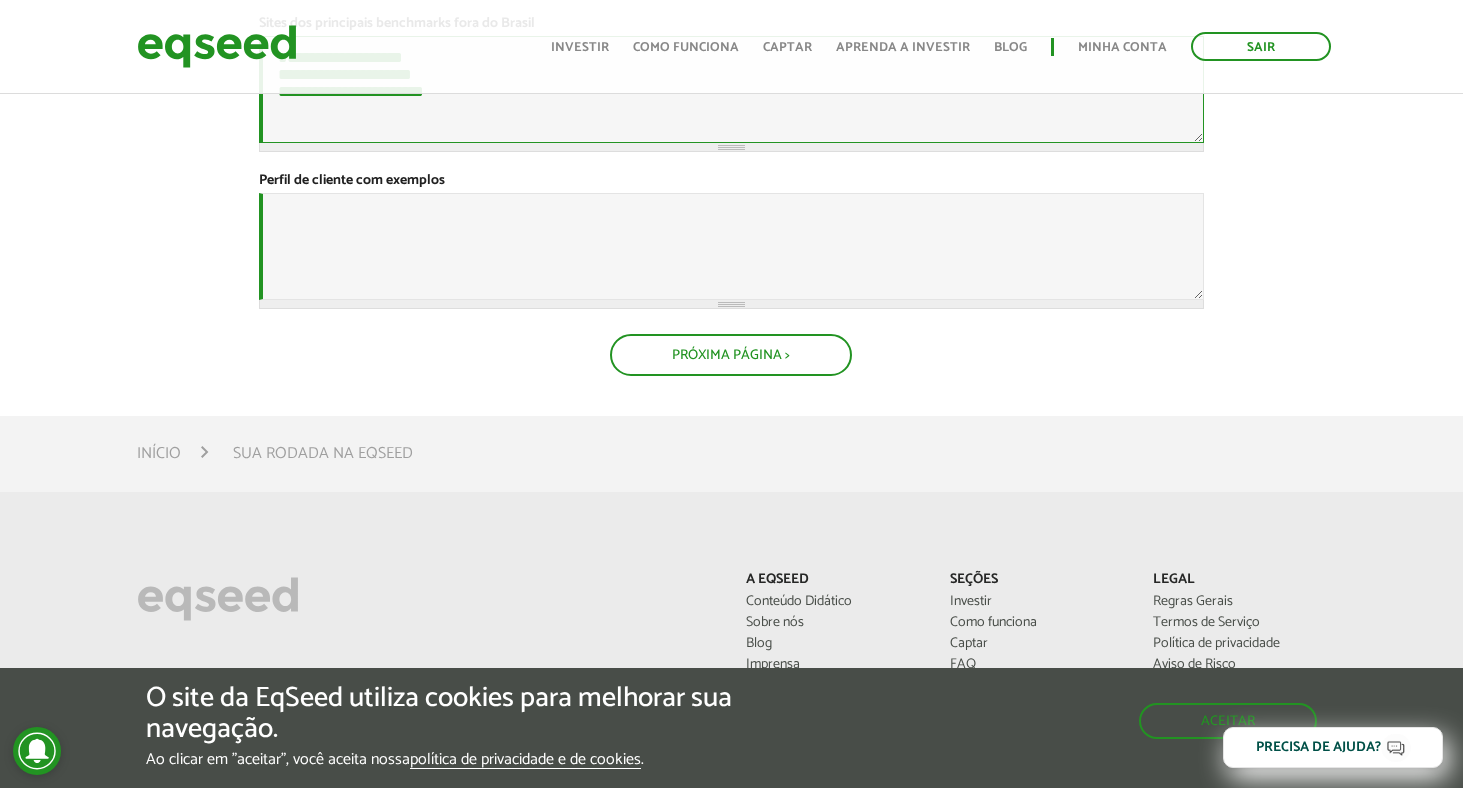paste on "**********" 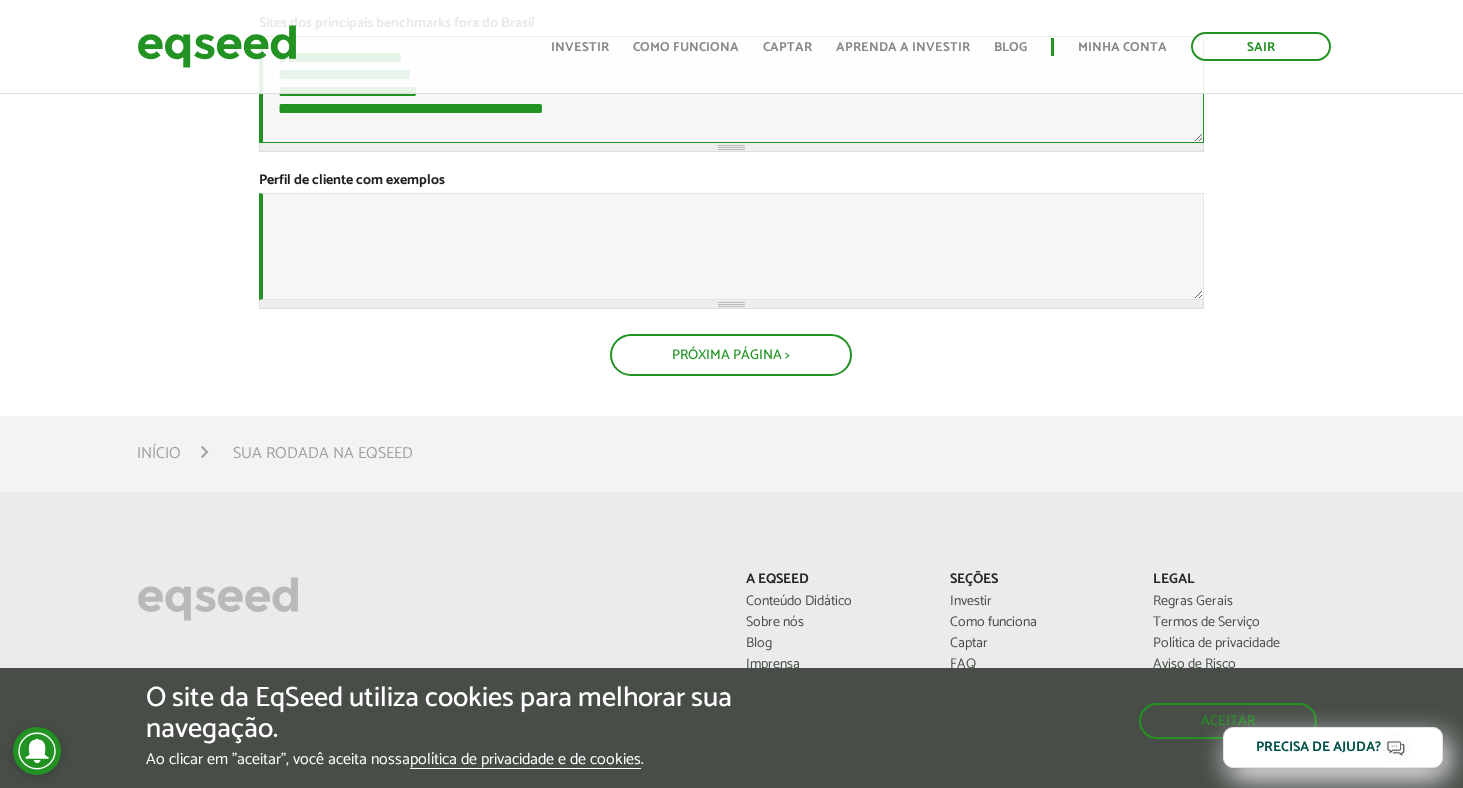 type on "**********" 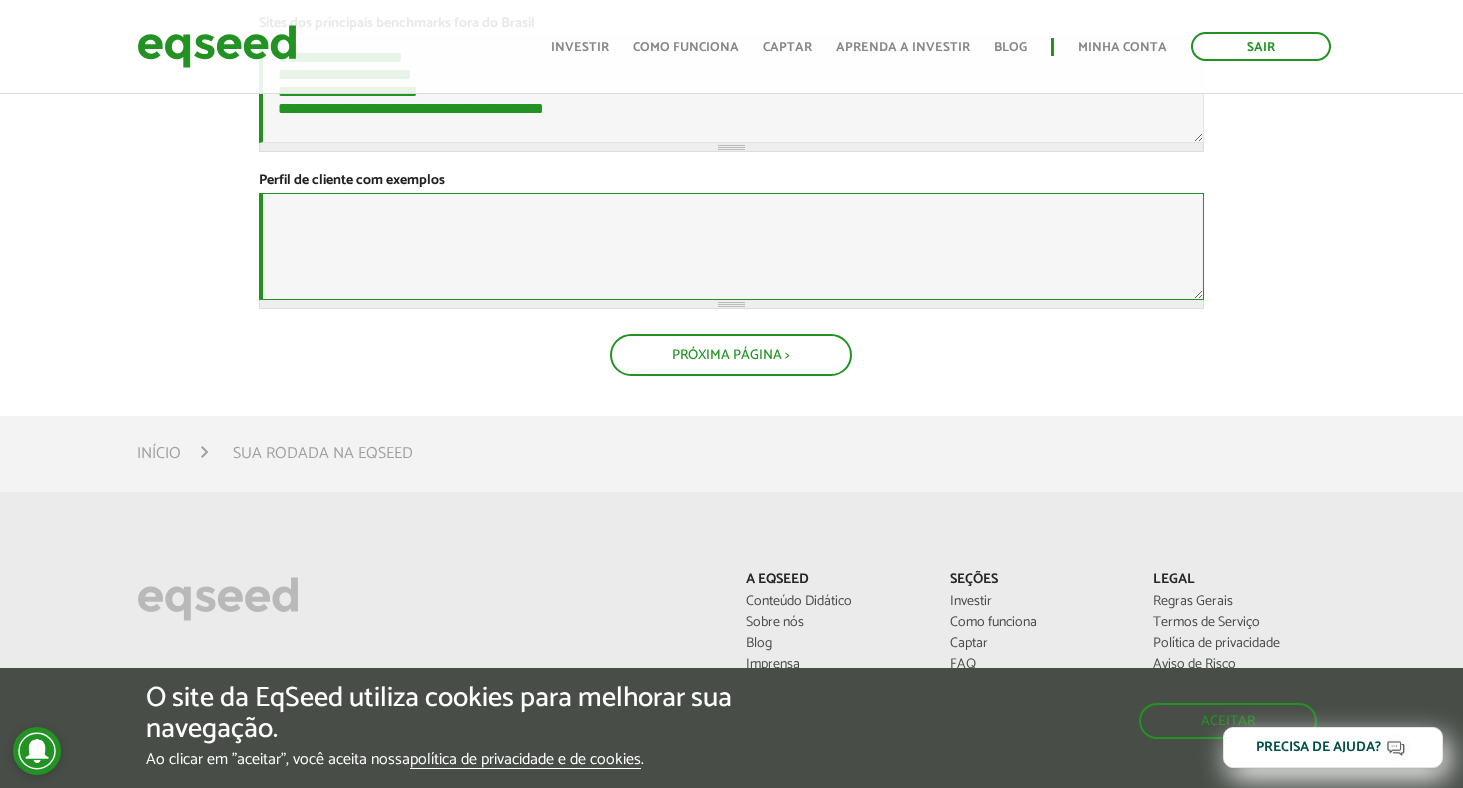 click on "Perfil de cliente com exemplos  *" at bounding box center (731, 246) 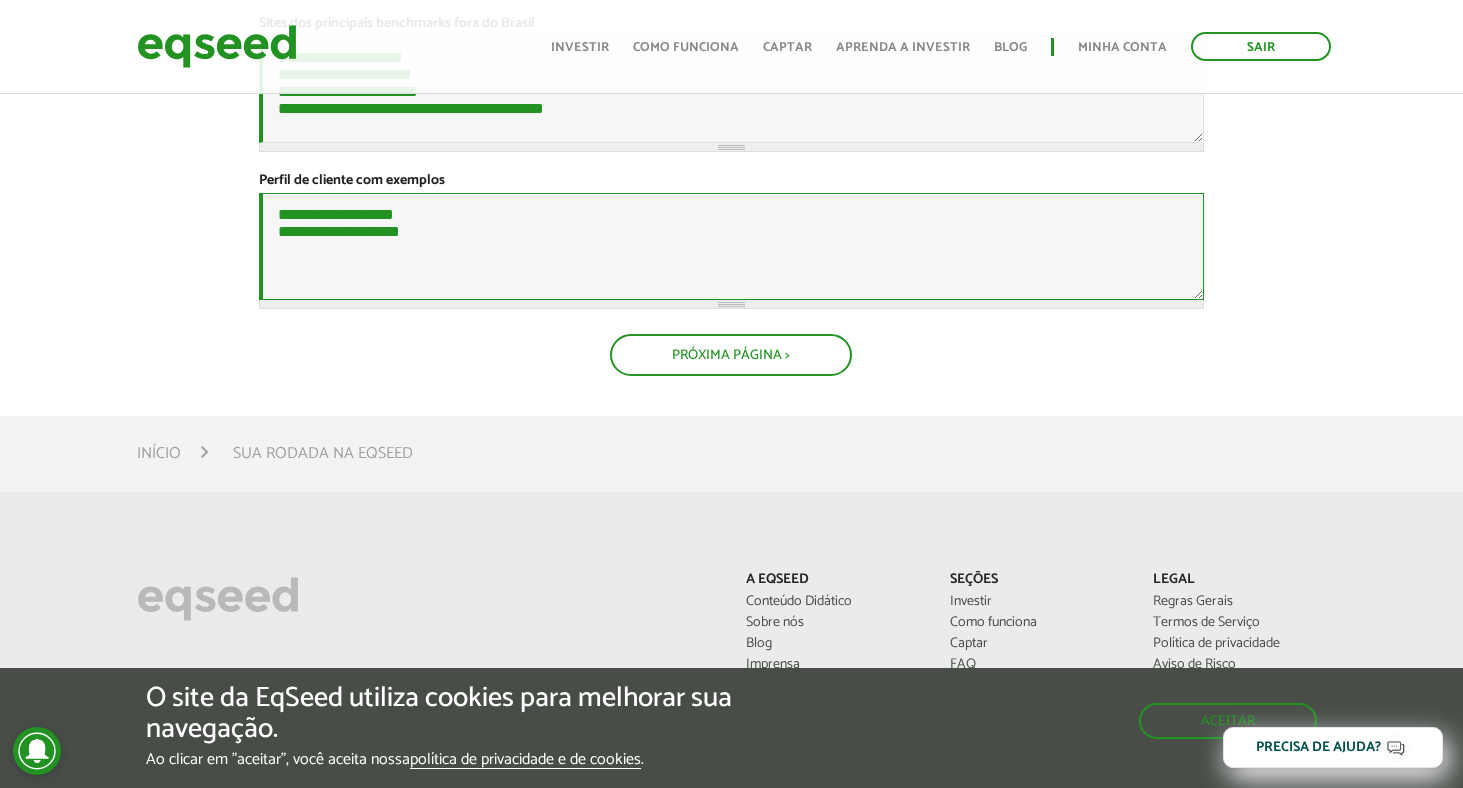 type on "**********" 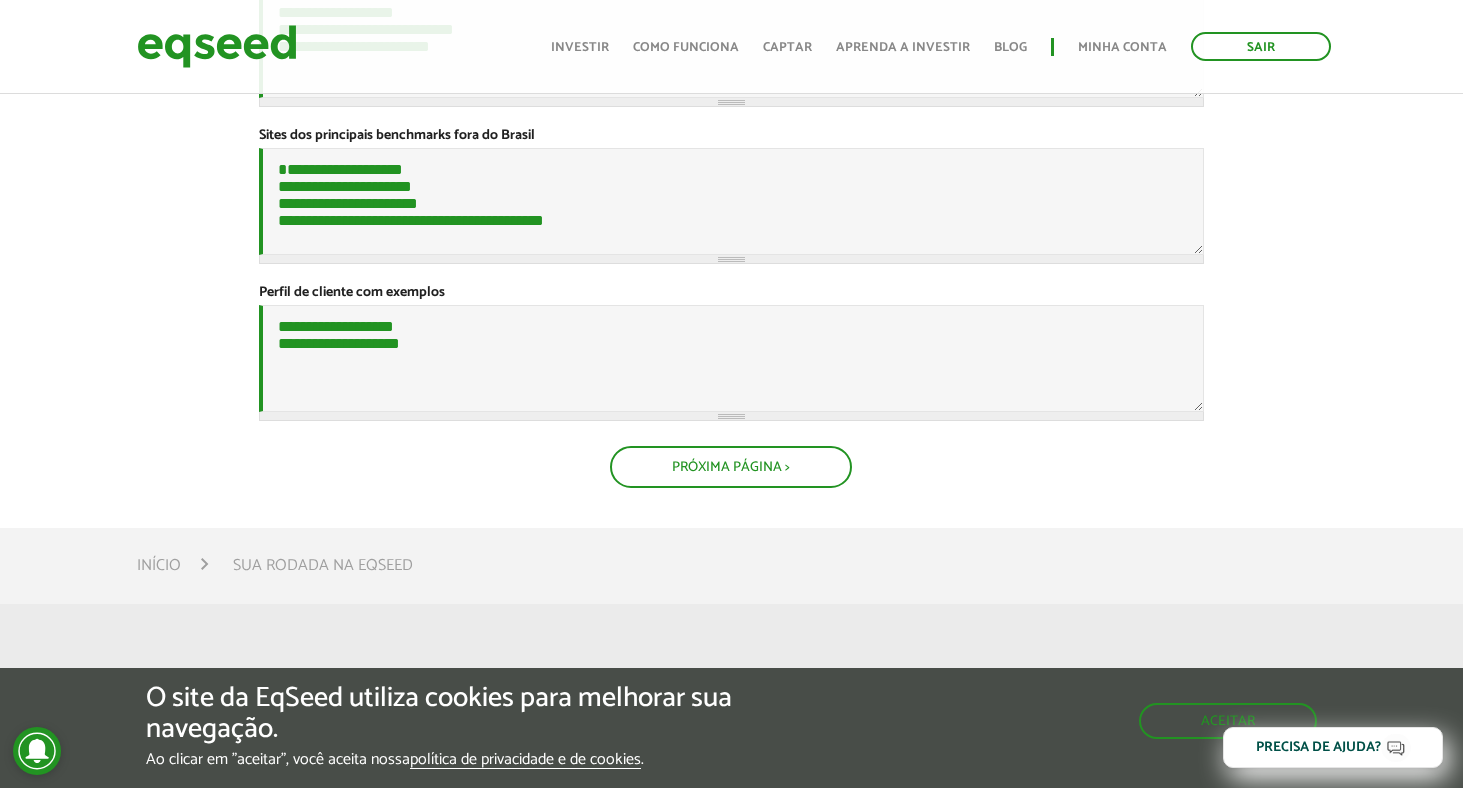 scroll, scrollTop: 913, scrollLeft: 0, axis: vertical 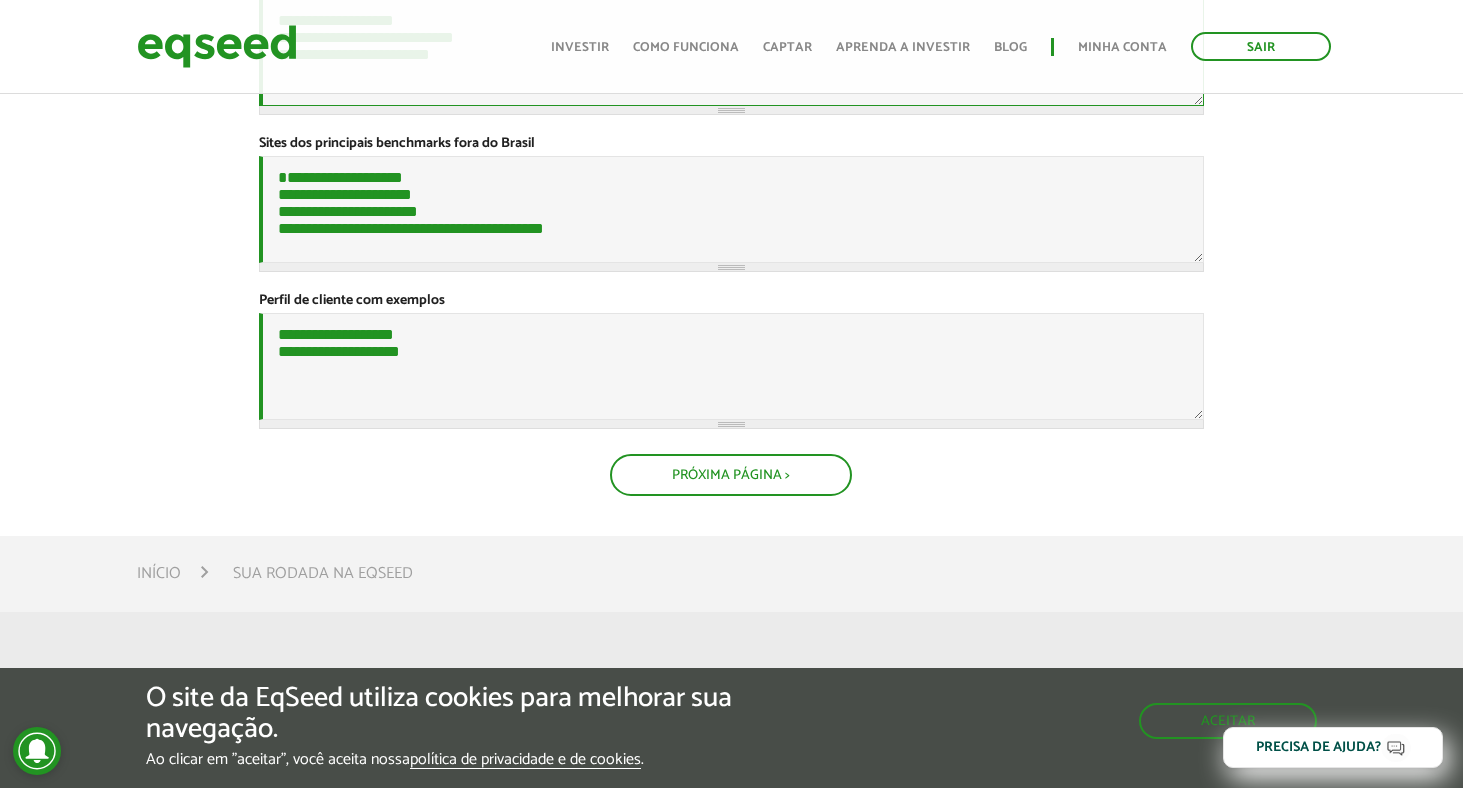 click on "**********" at bounding box center (731, 52) 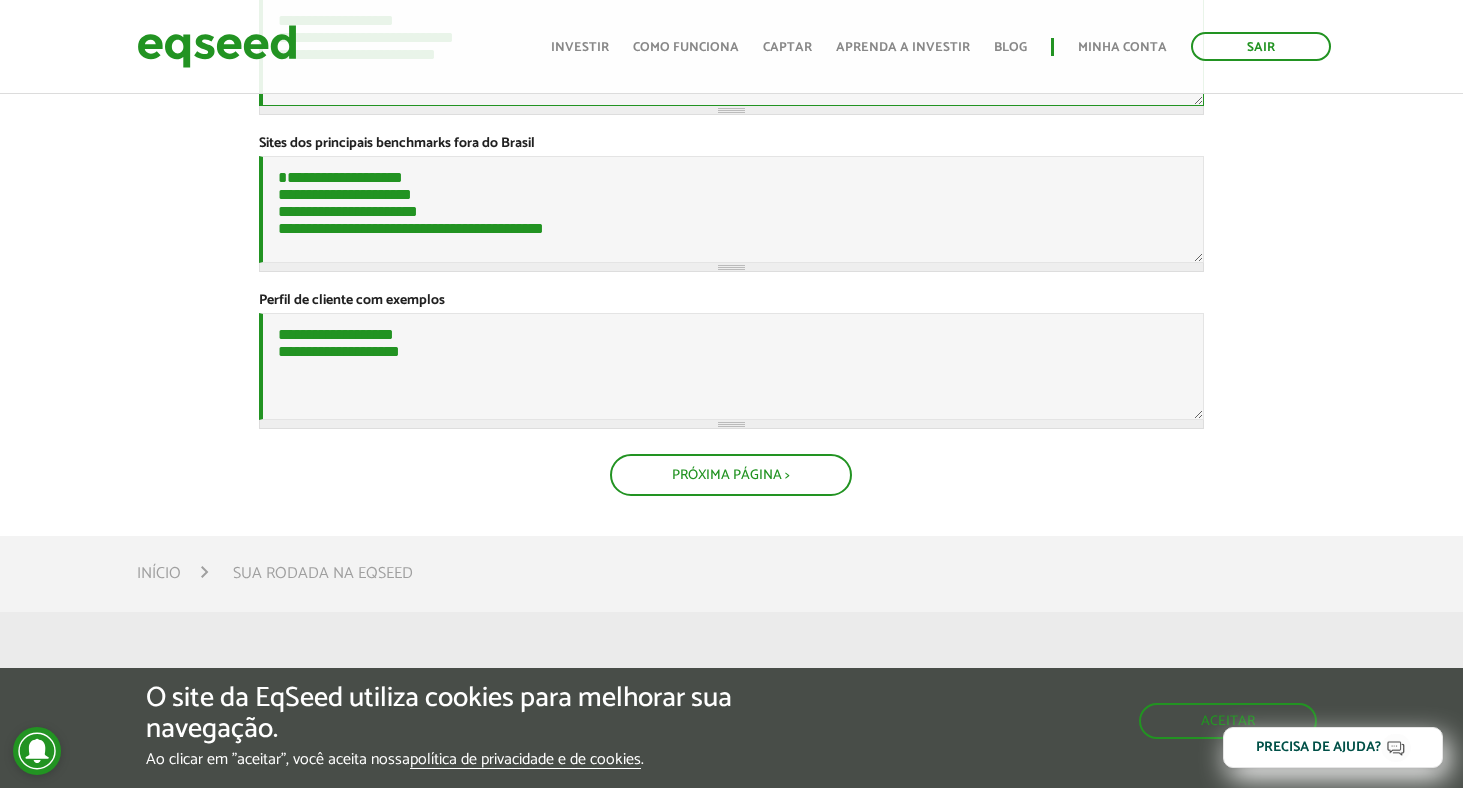 paste on "**********" 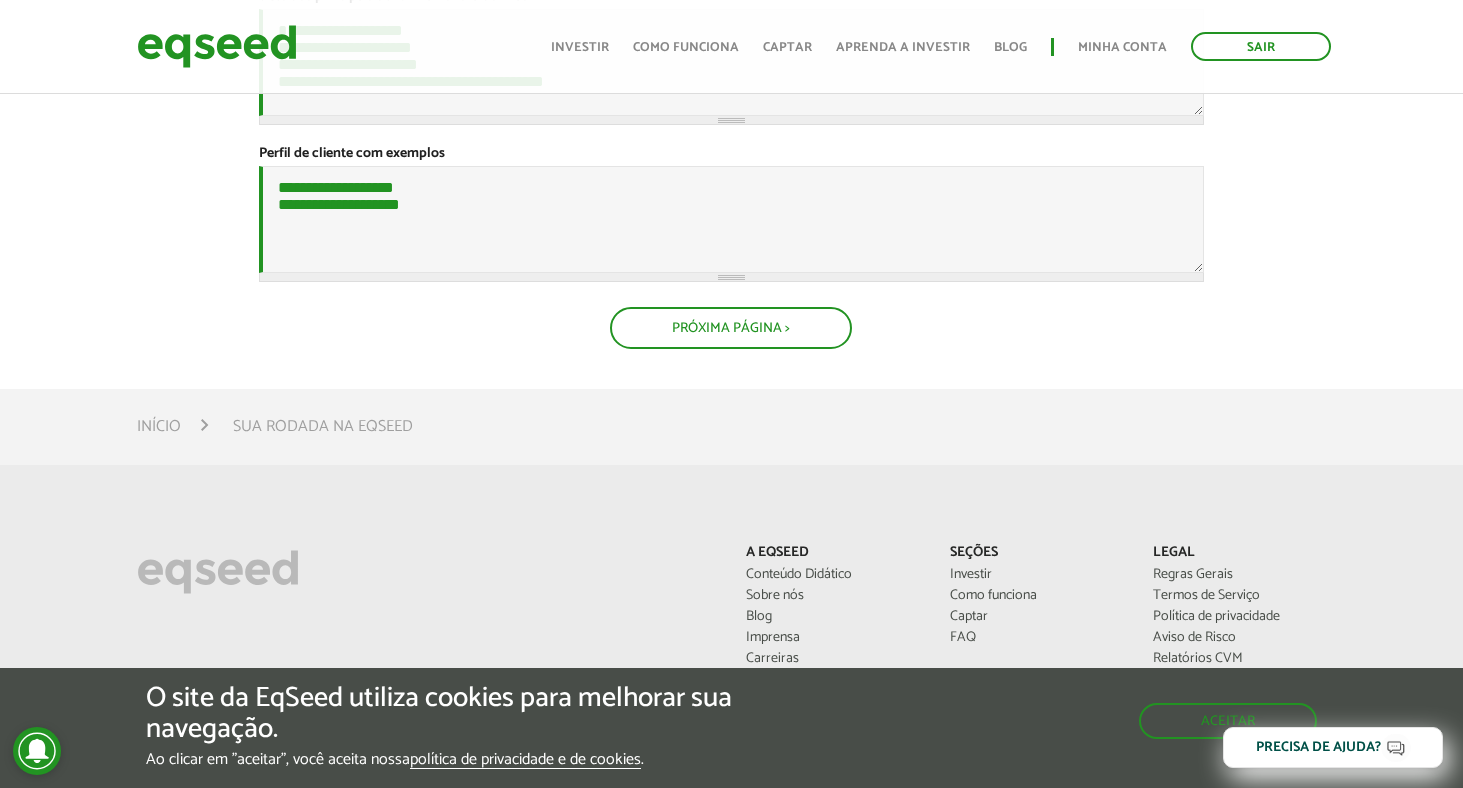 scroll, scrollTop: 1142, scrollLeft: 0, axis: vertical 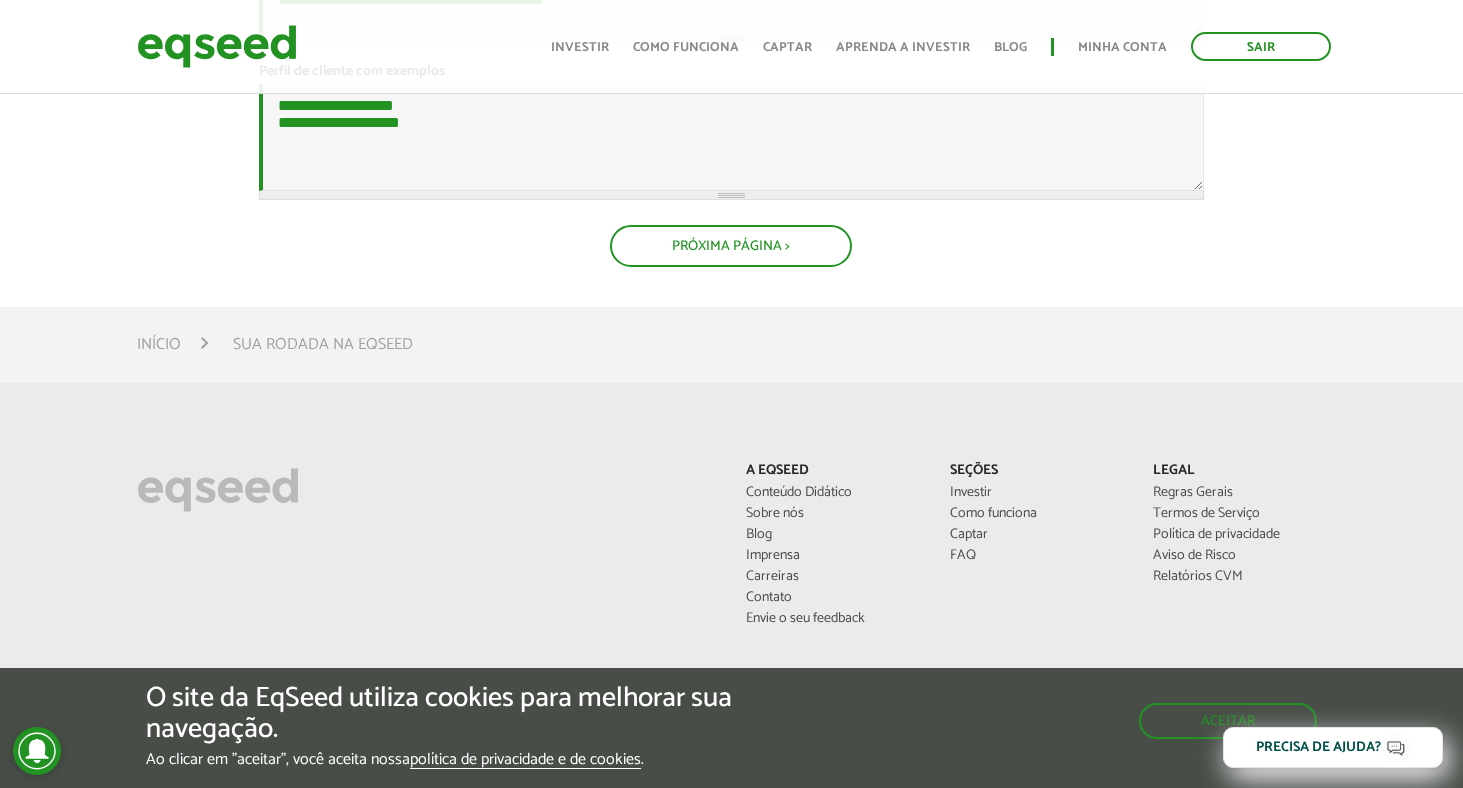 type on "**********" 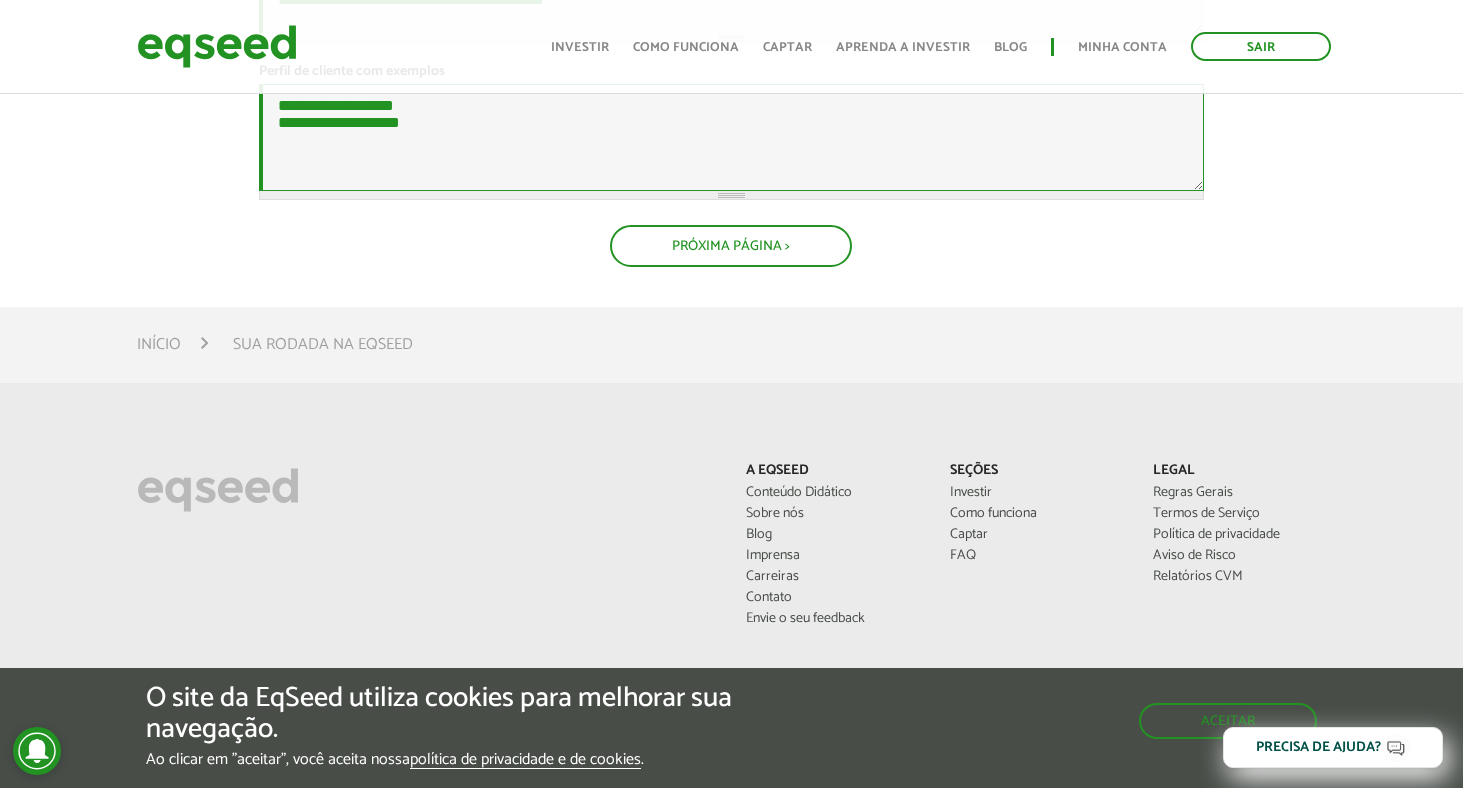 click on "**********" at bounding box center [731, 137] 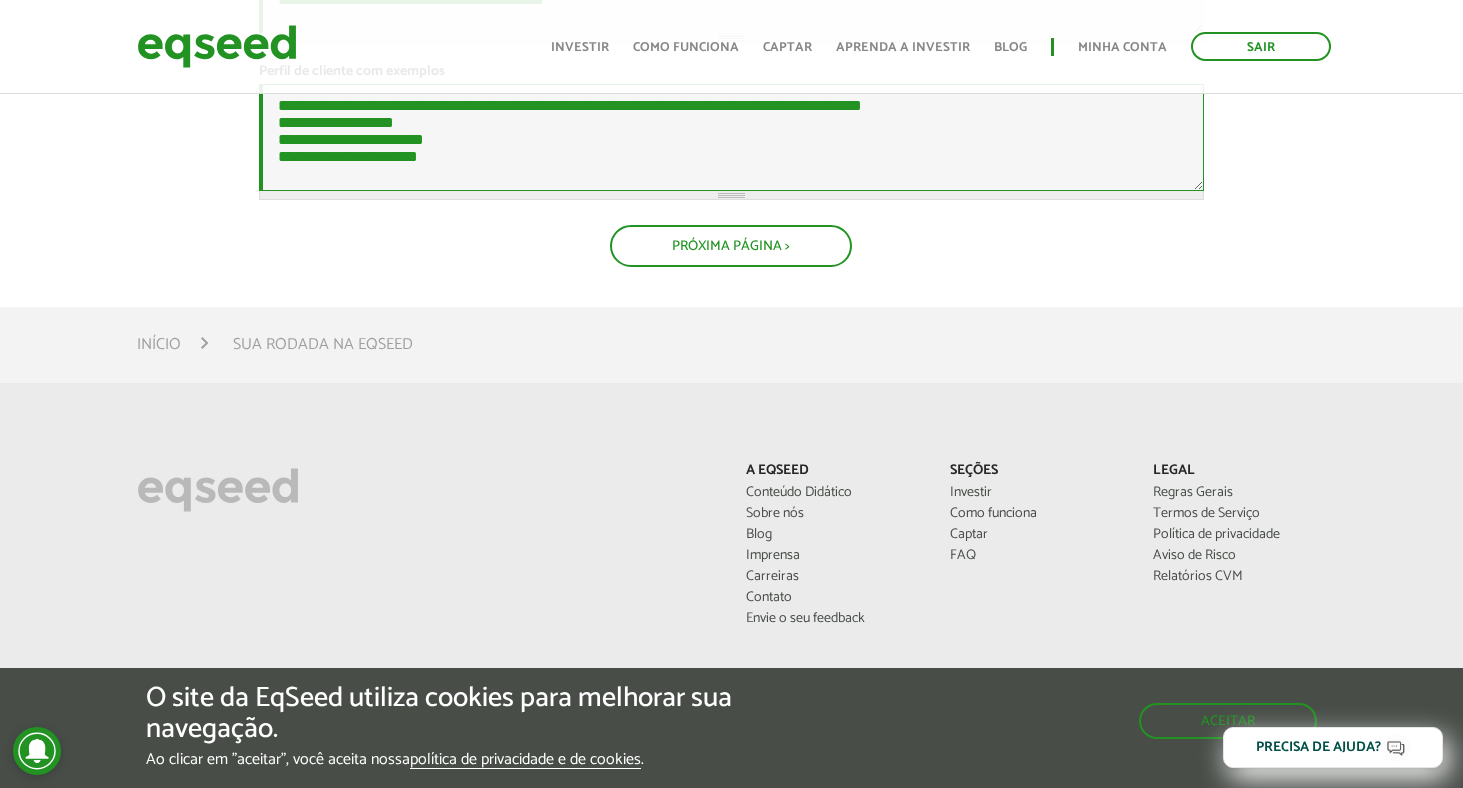 click on "**********" at bounding box center [731, 137] 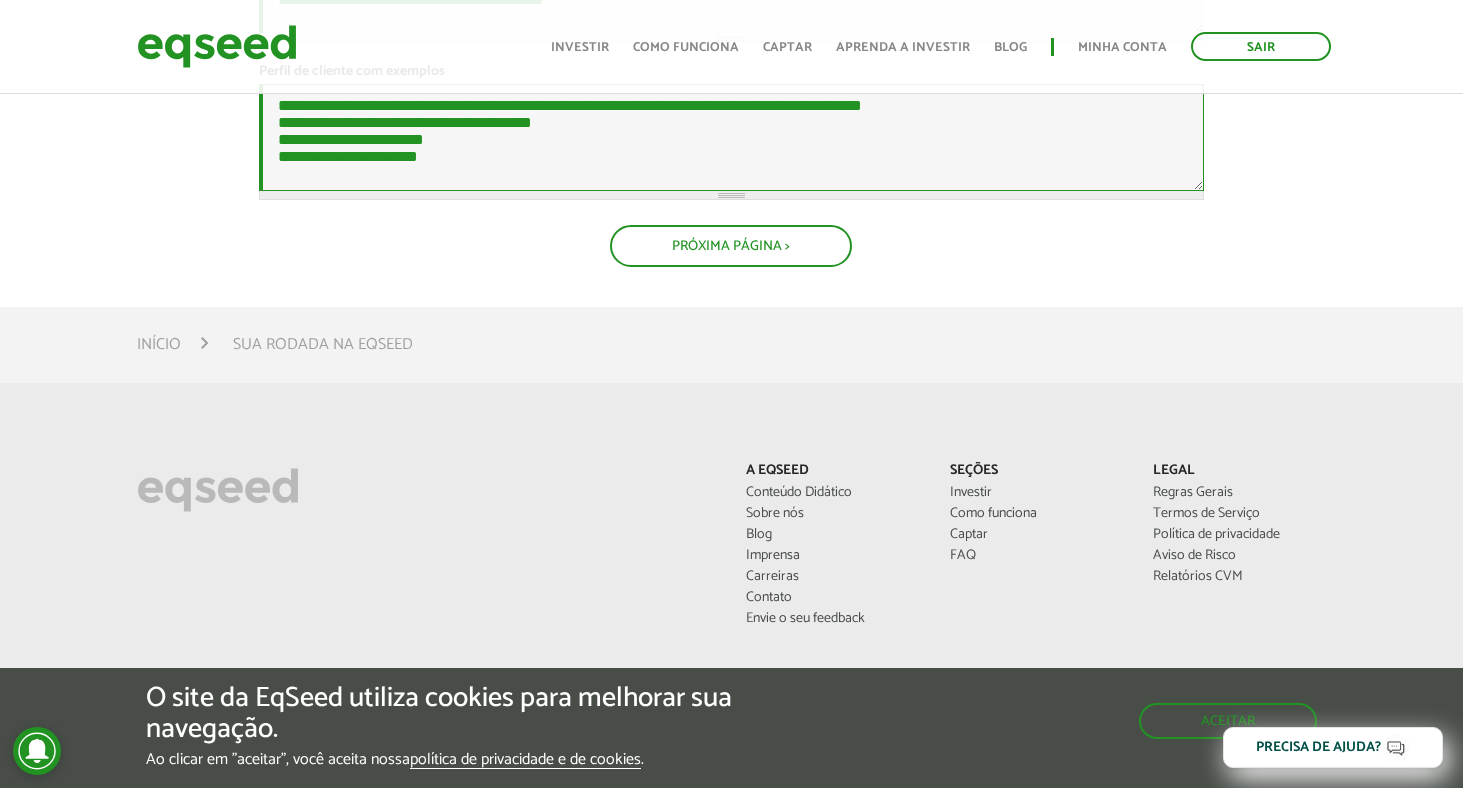 click on "**********" at bounding box center [731, 137] 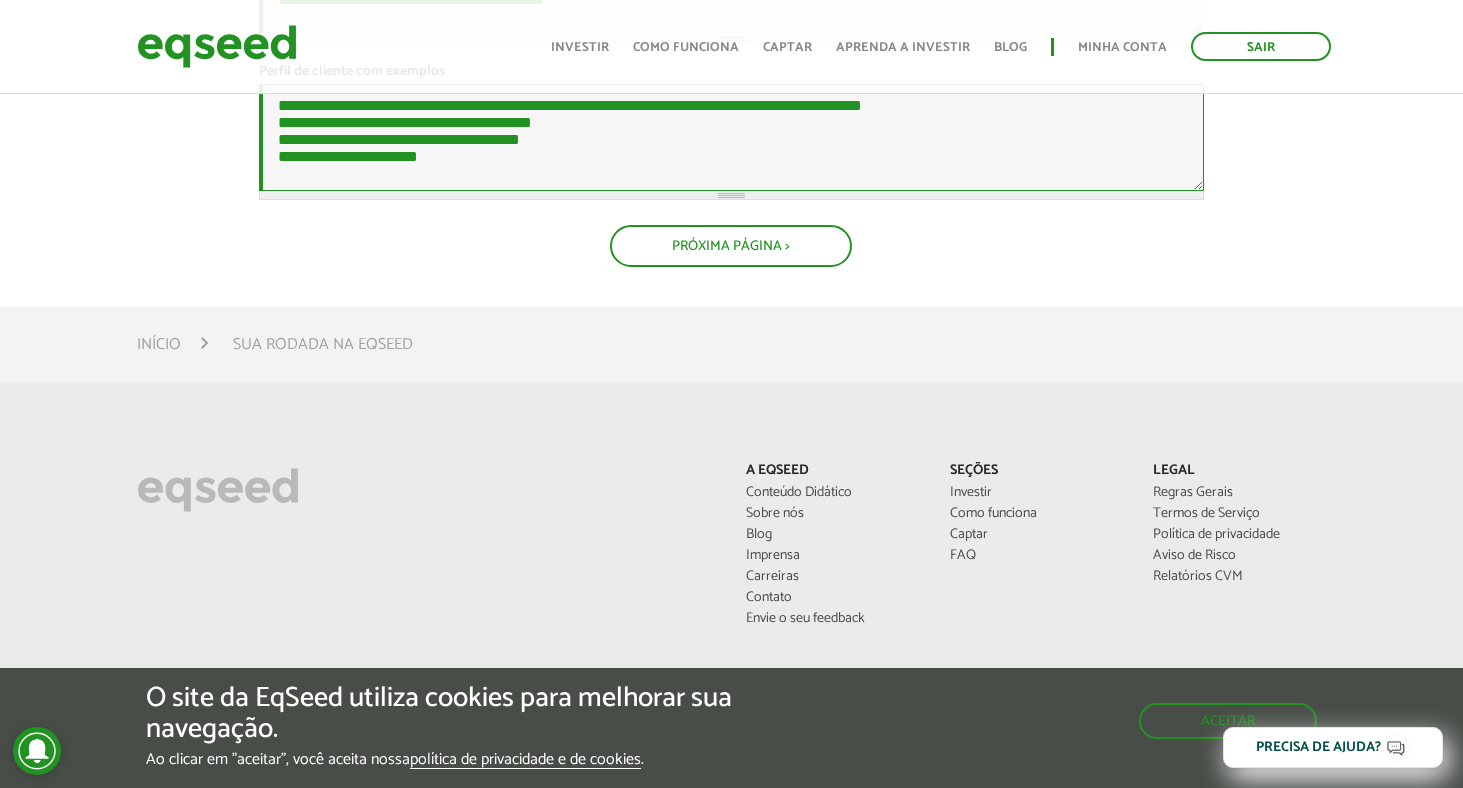 click on "**********" at bounding box center [731, 137] 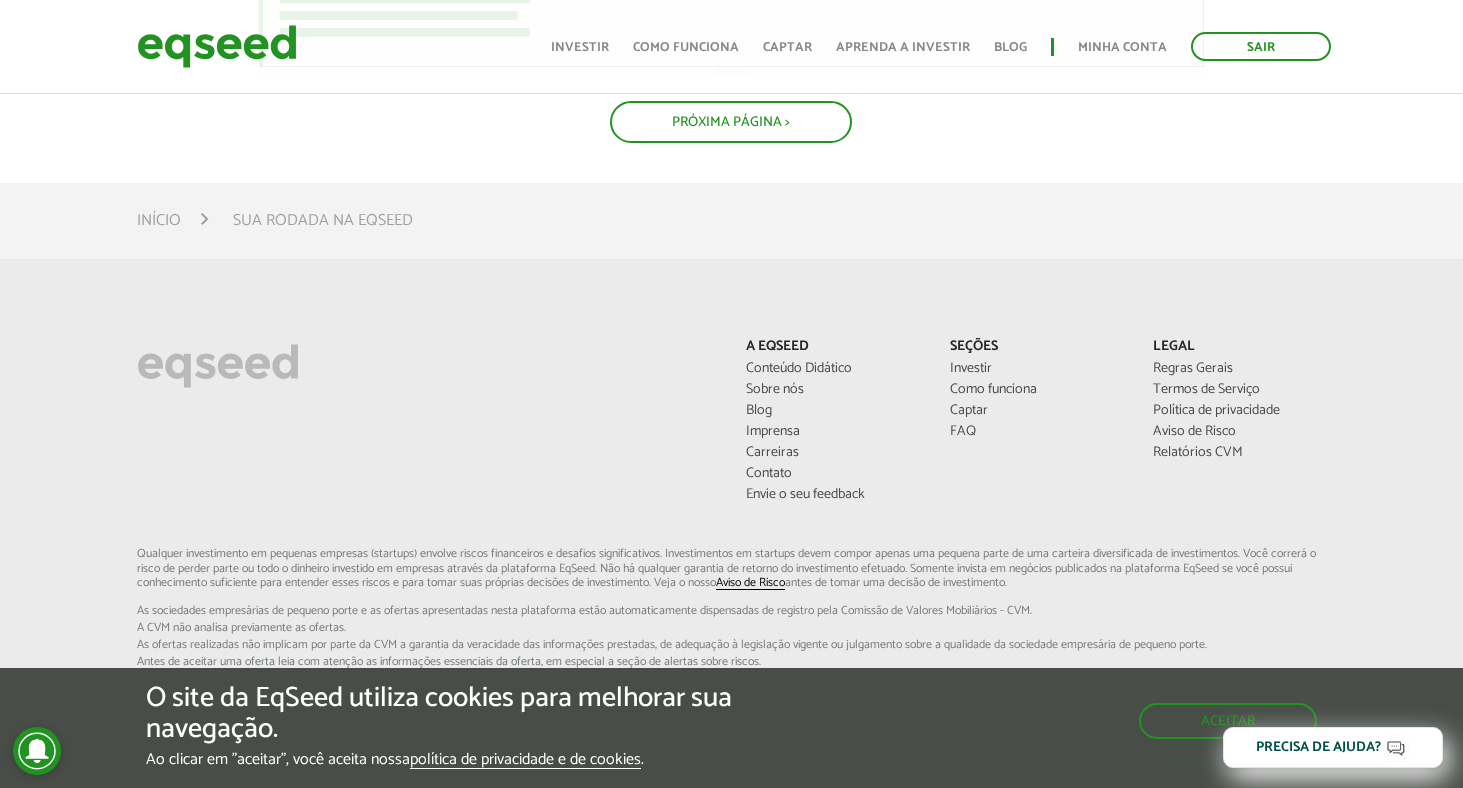scroll, scrollTop: 1262, scrollLeft: 0, axis: vertical 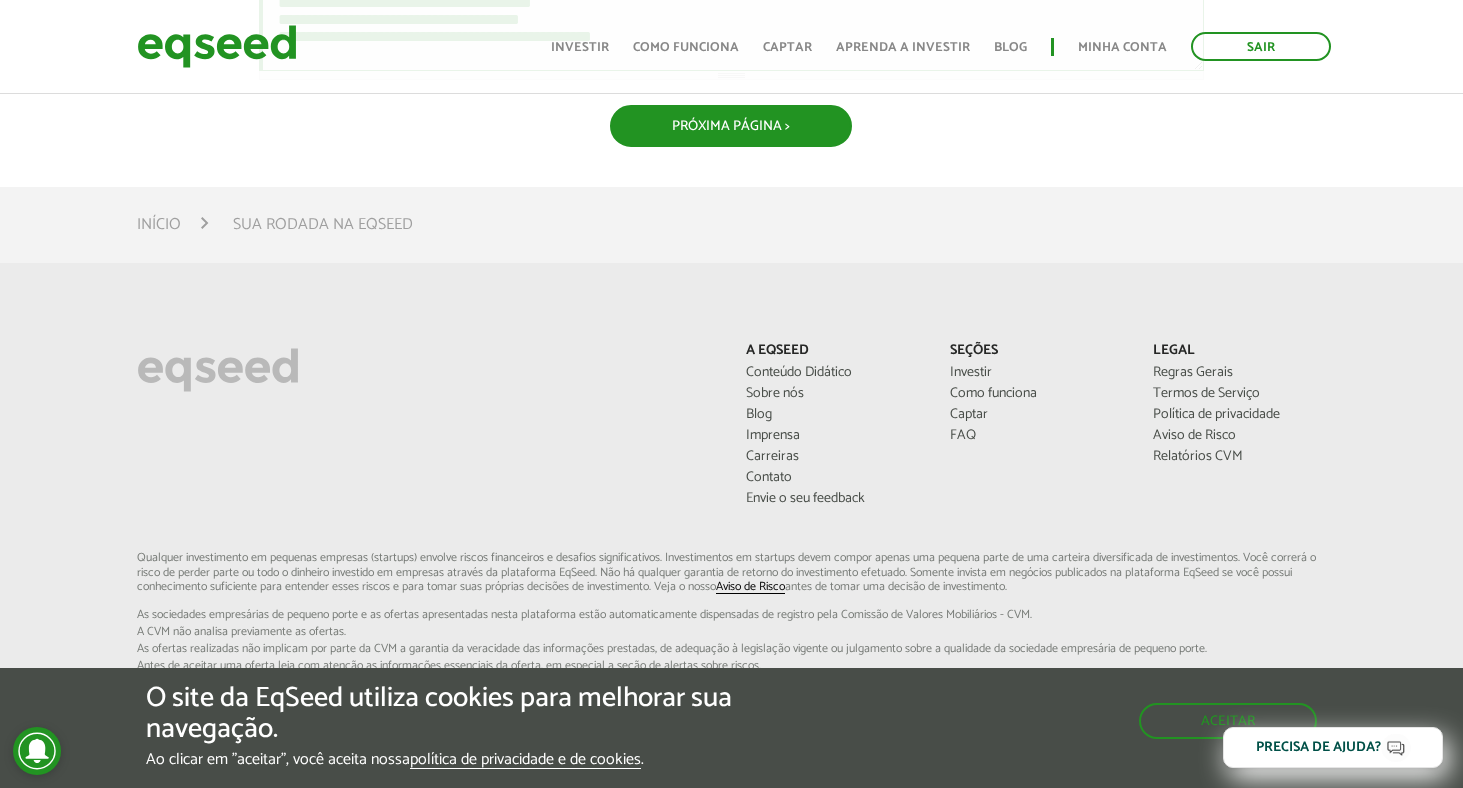 type on "**********" 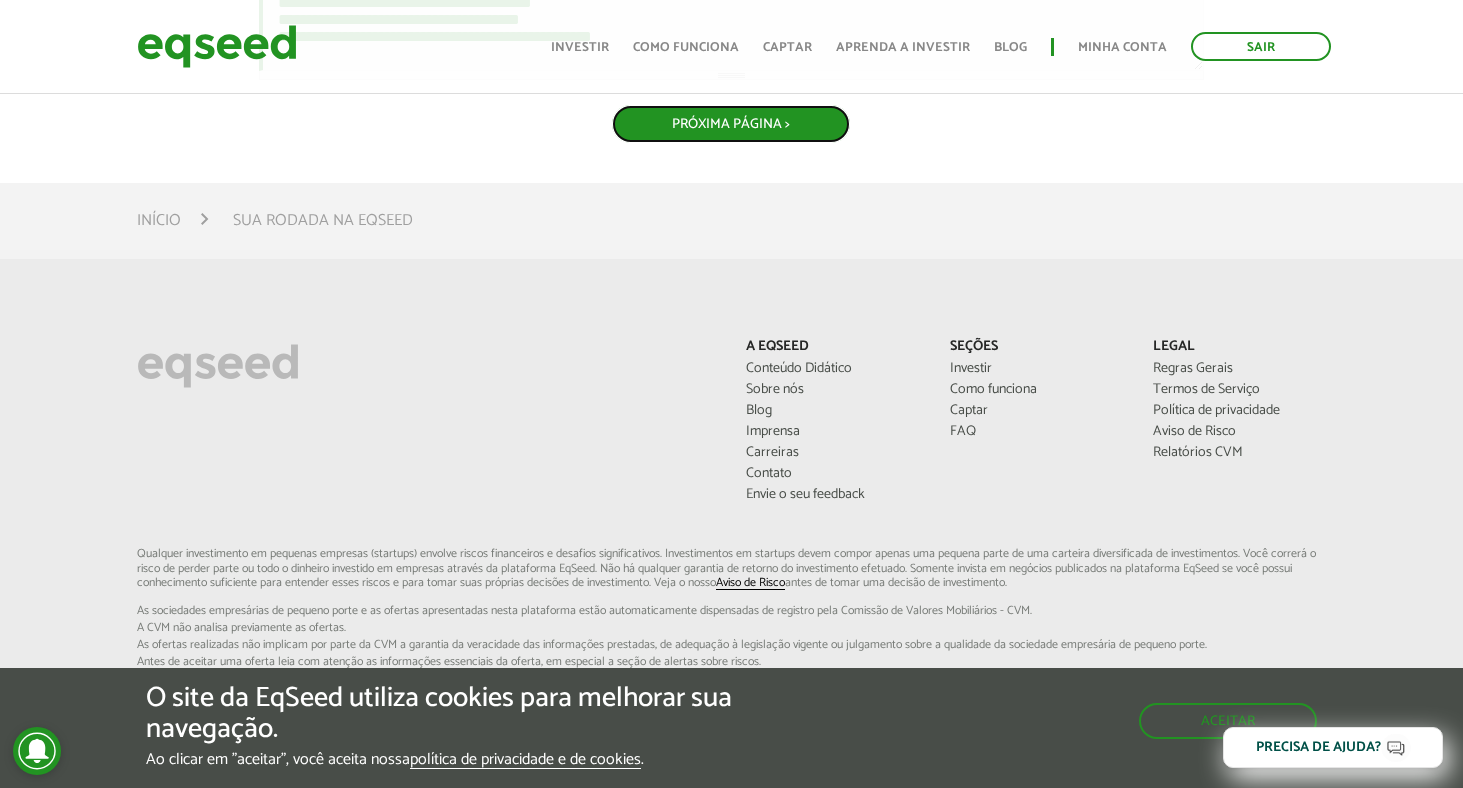 click on "Próxima Página >" at bounding box center [731, 124] 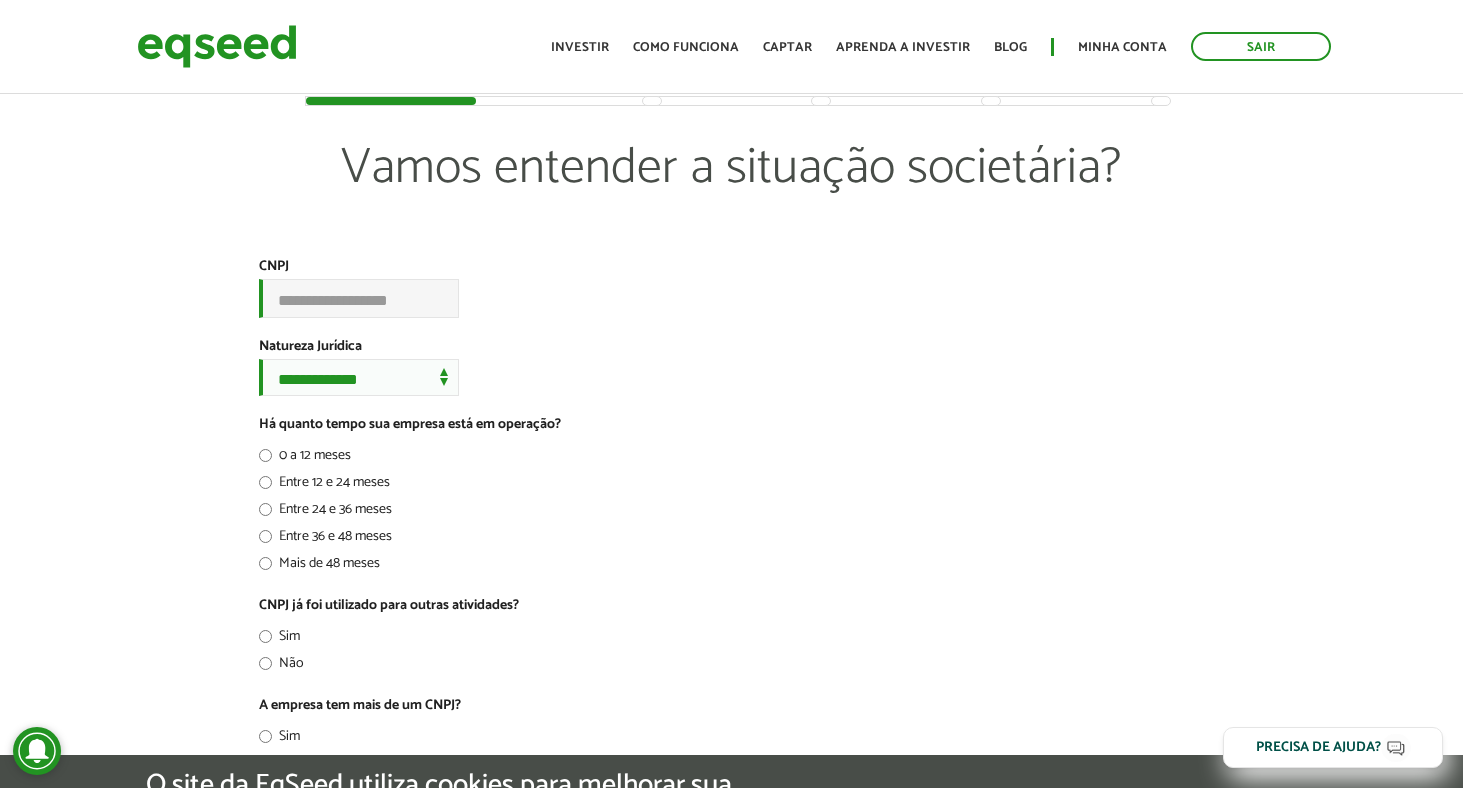 scroll, scrollTop: 0, scrollLeft: 0, axis: both 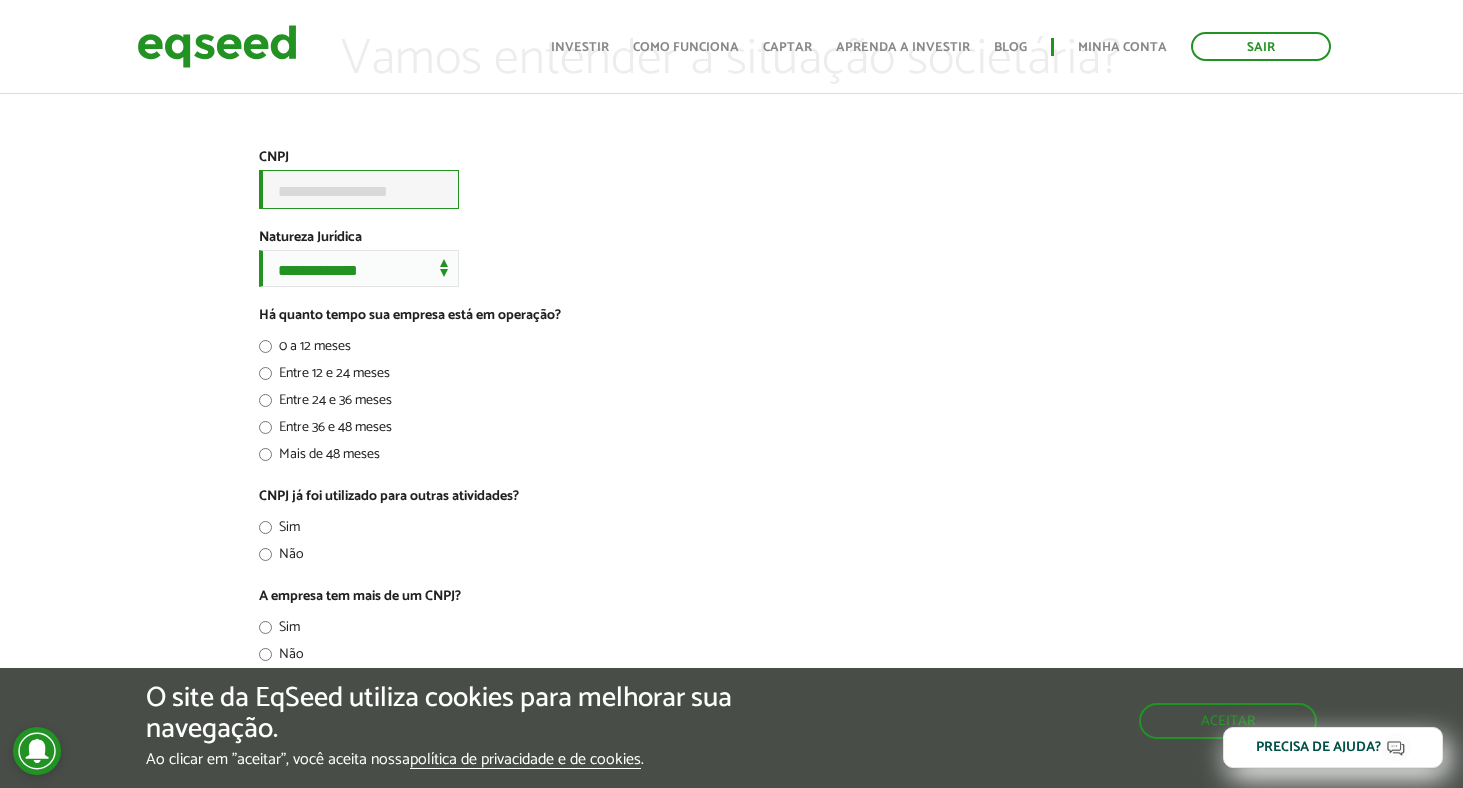 click on "CNPJ  *" at bounding box center (359, 189) 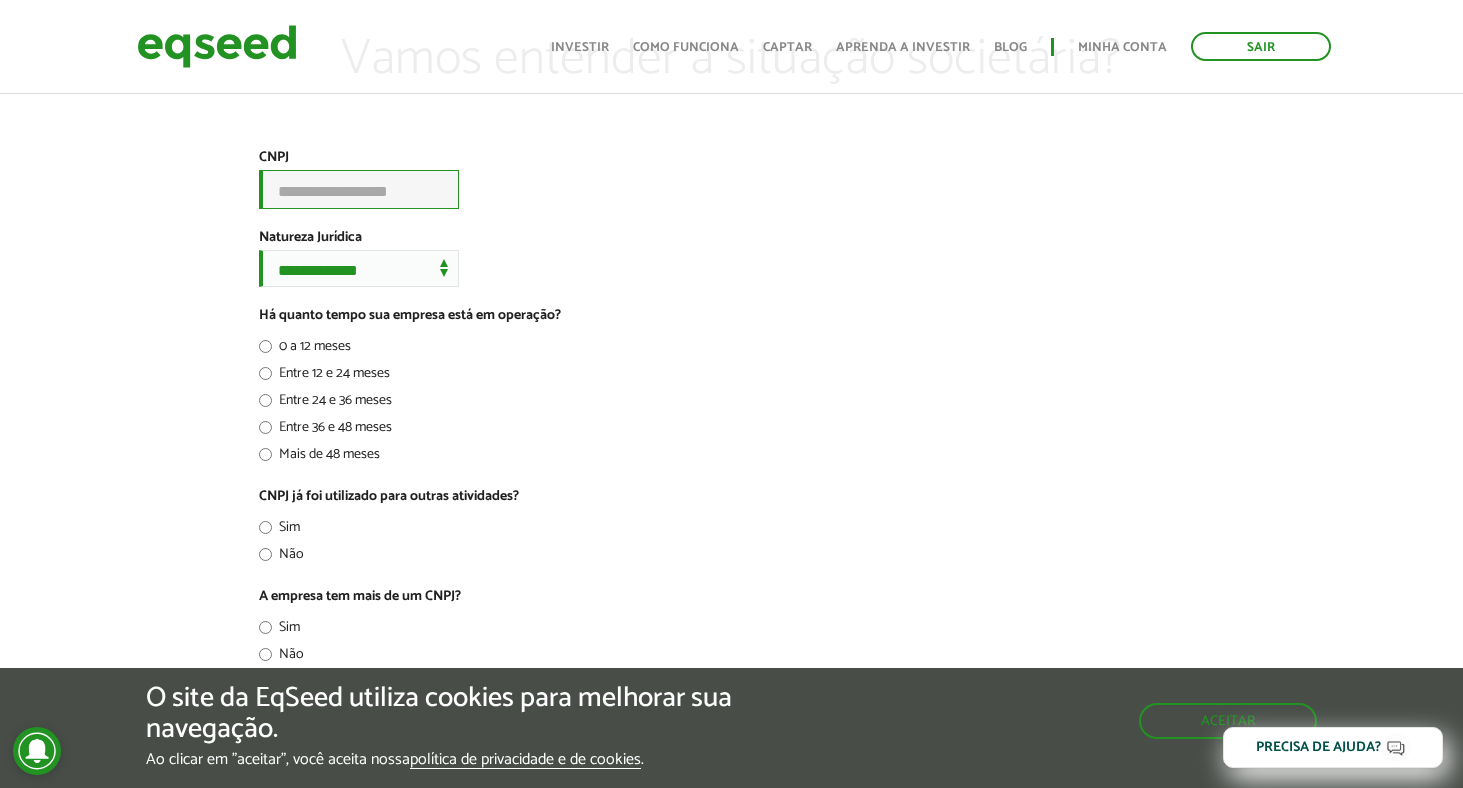 paste on "**********" 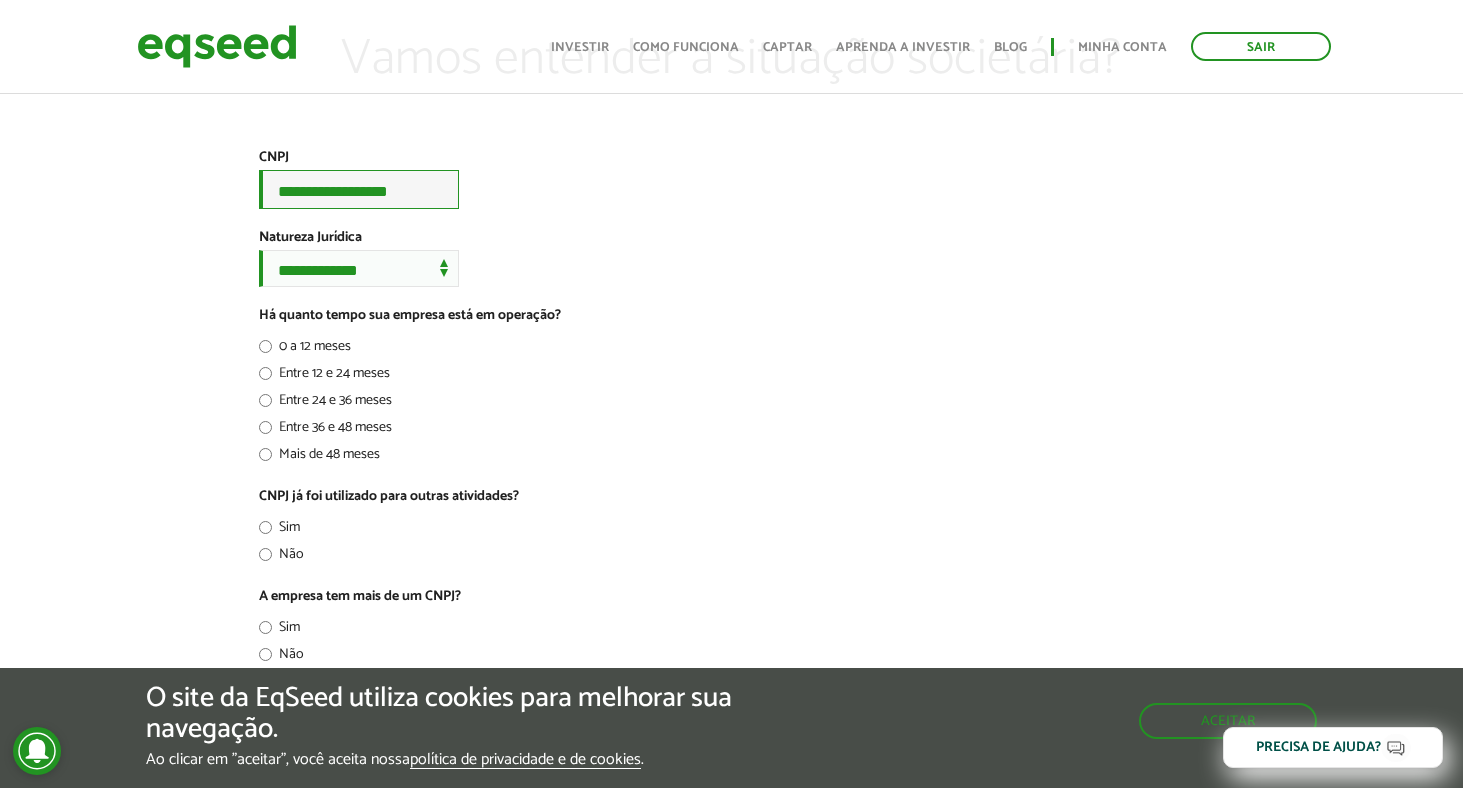 type on "**********" 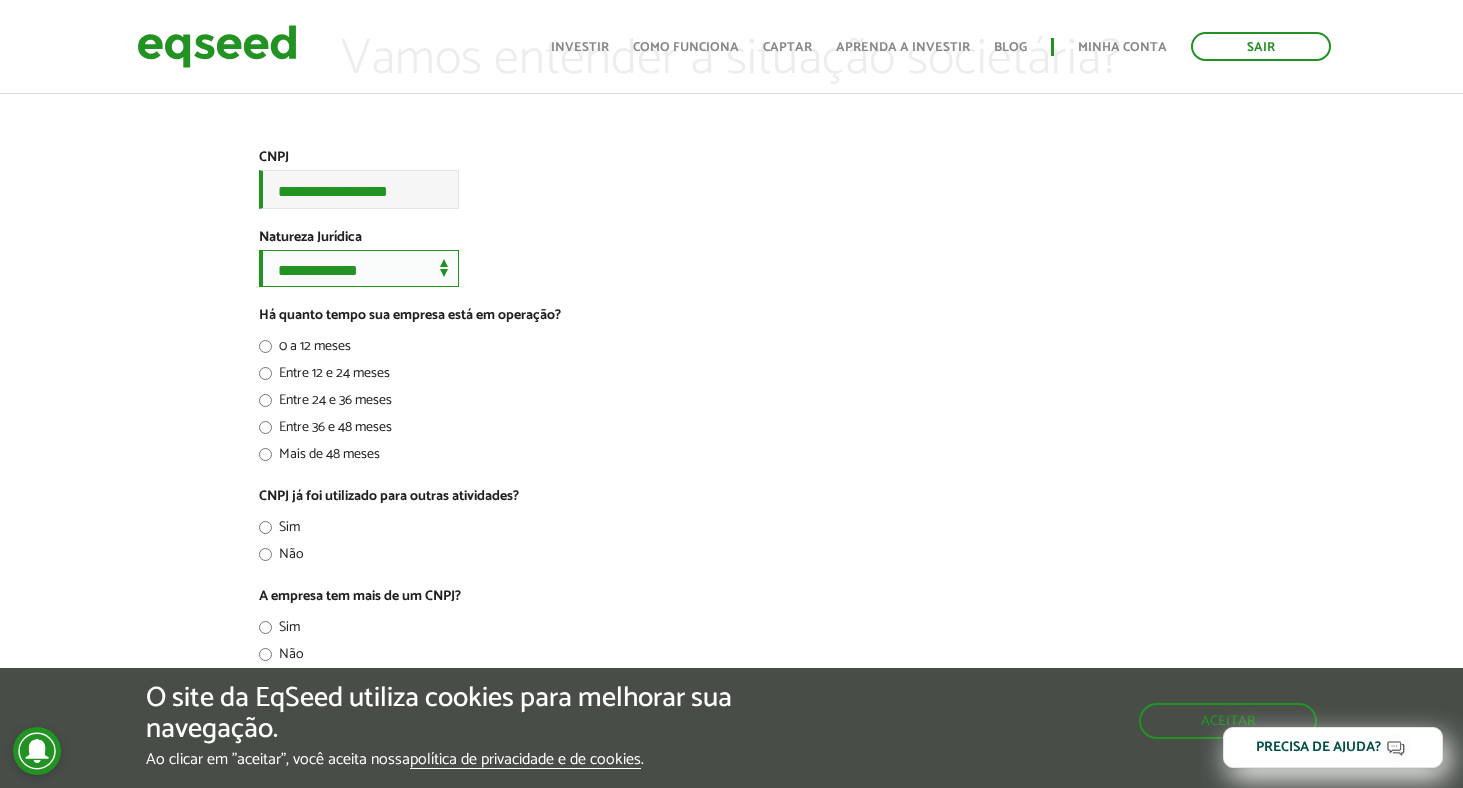 click on "**********" at bounding box center [359, 268] 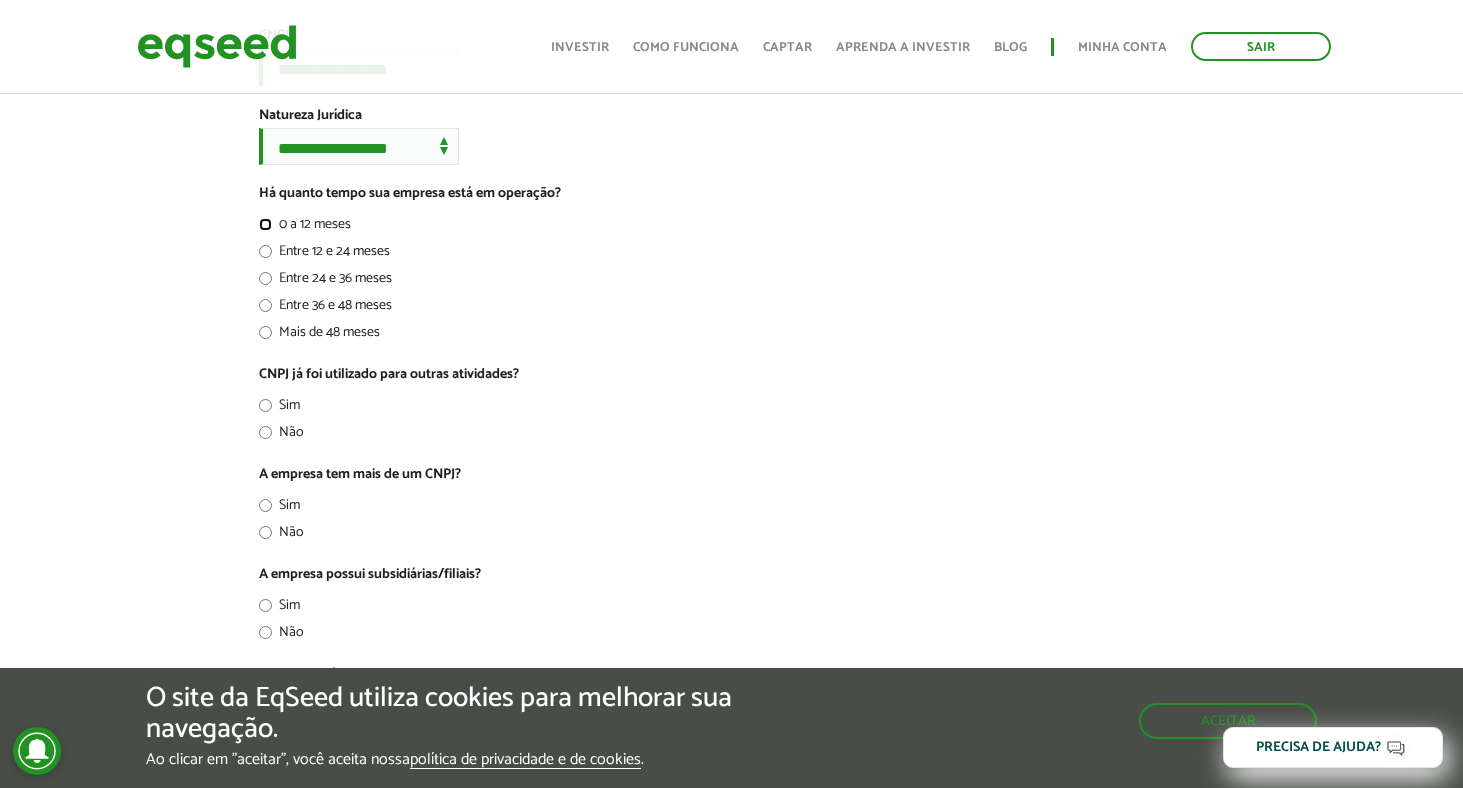 scroll, scrollTop: 318, scrollLeft: 0, axis: vertical 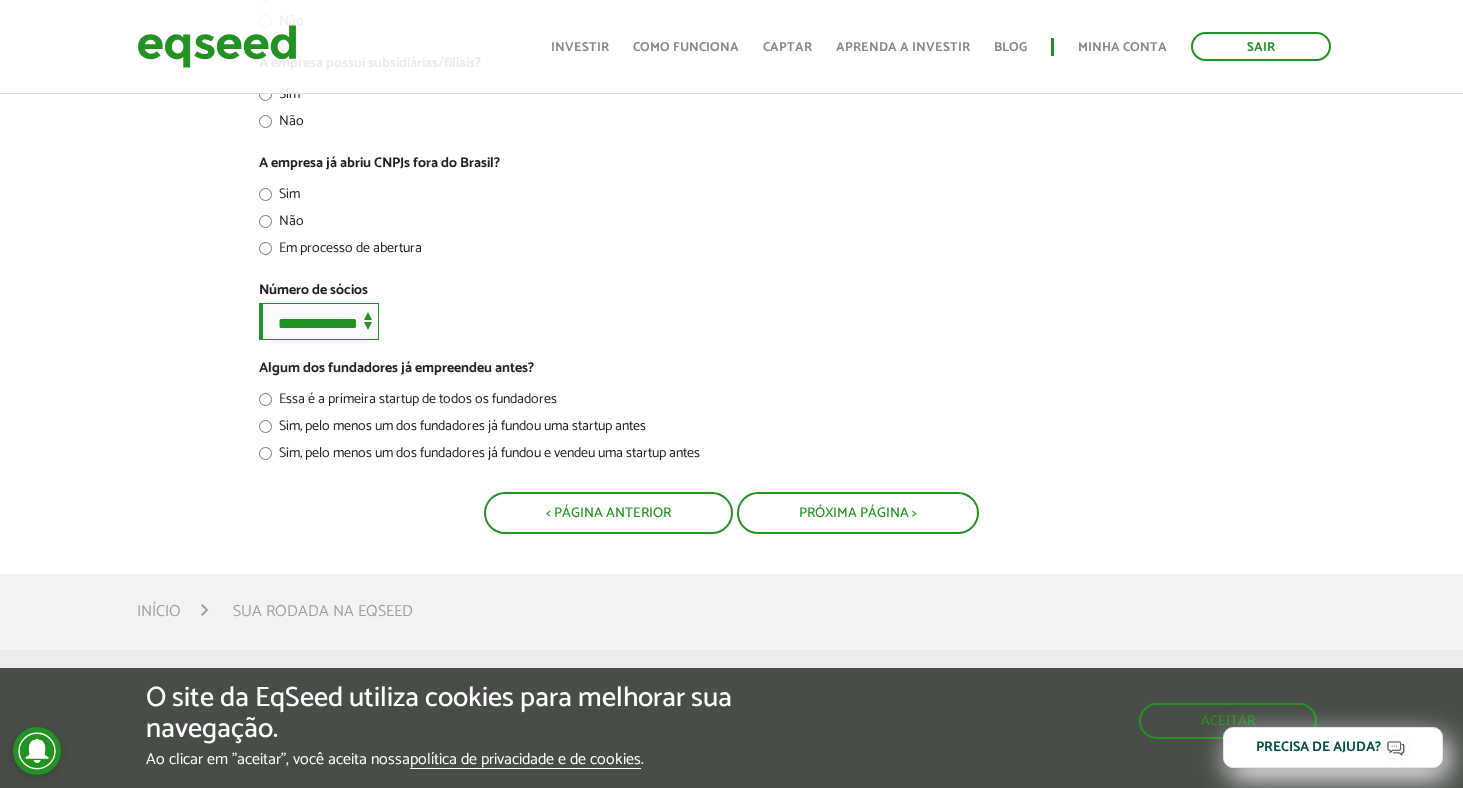 click on "**********" at bounding box center (319, 321) 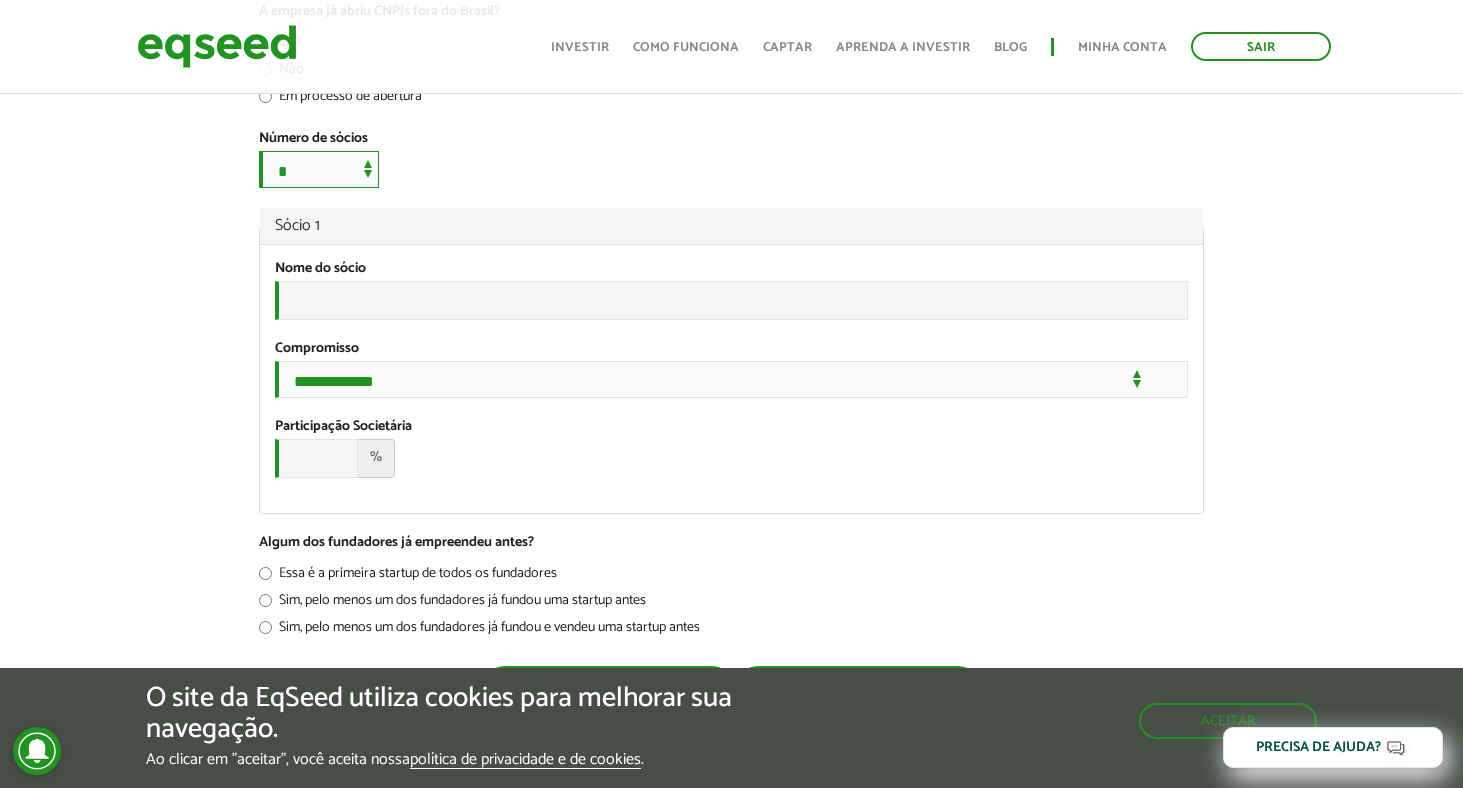 scroll, scrollTop: 895, scrollLeft: 0, axis: vertical 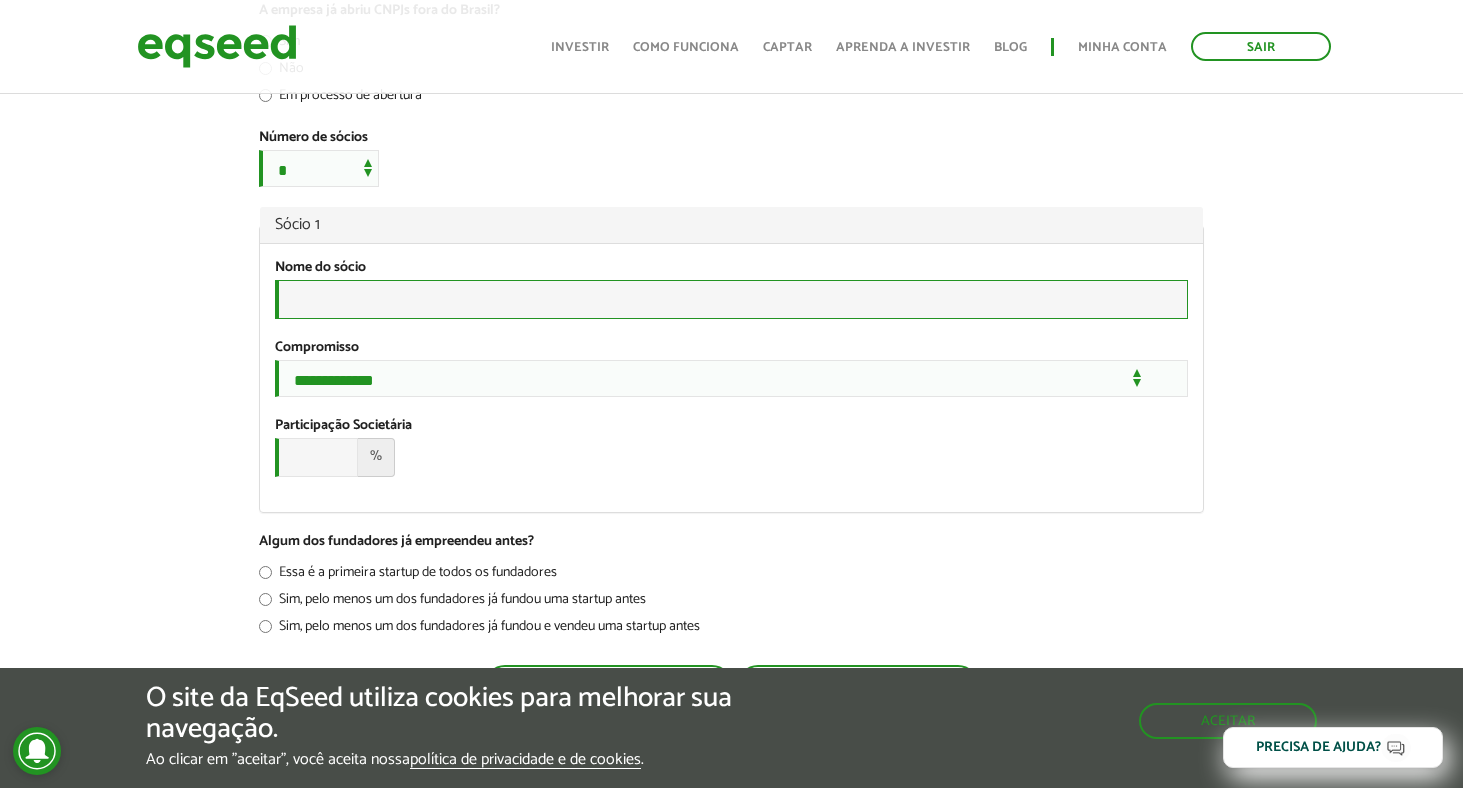 click on "Nome do sócio  *" at bounding box center (731, 299) 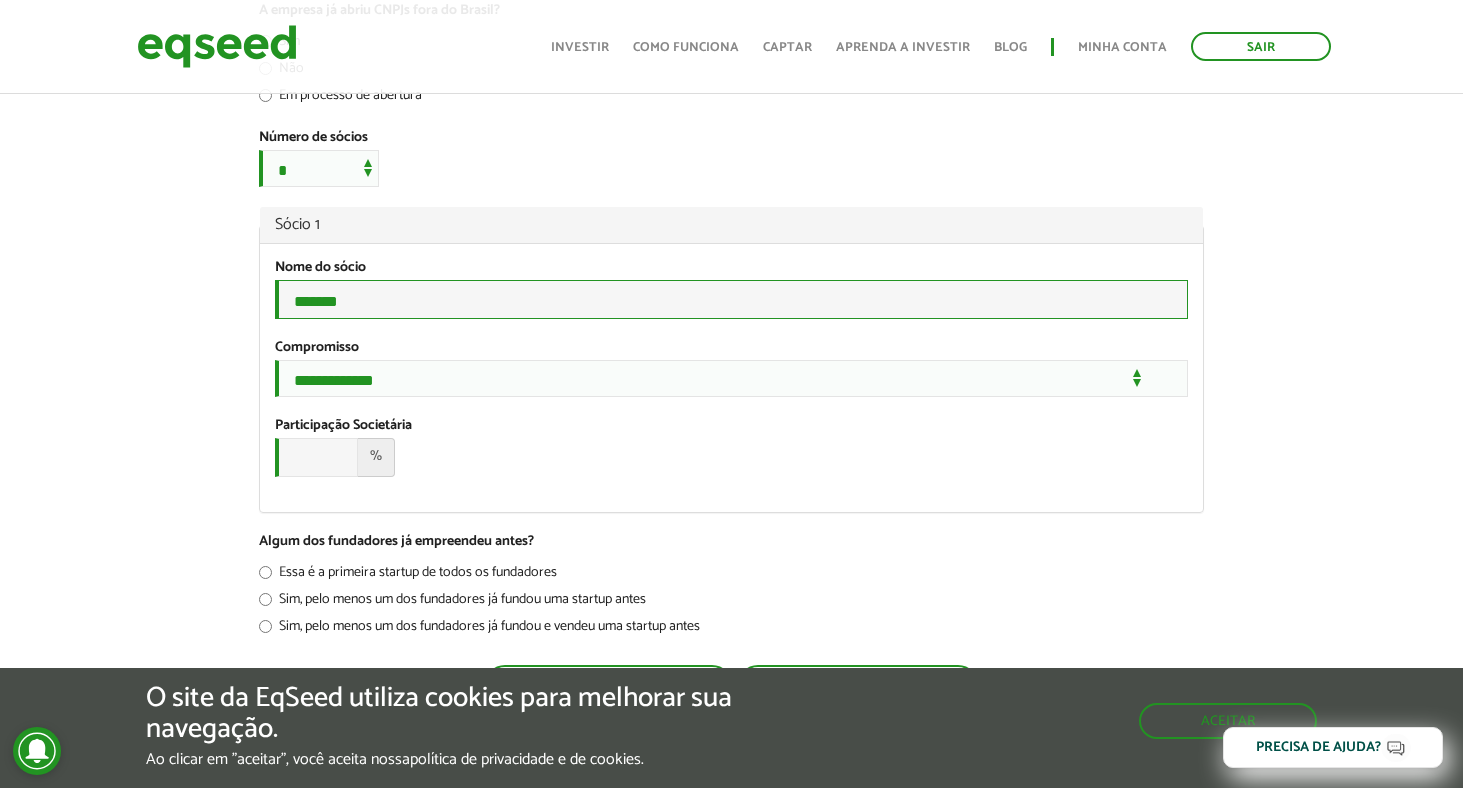 type on "******" 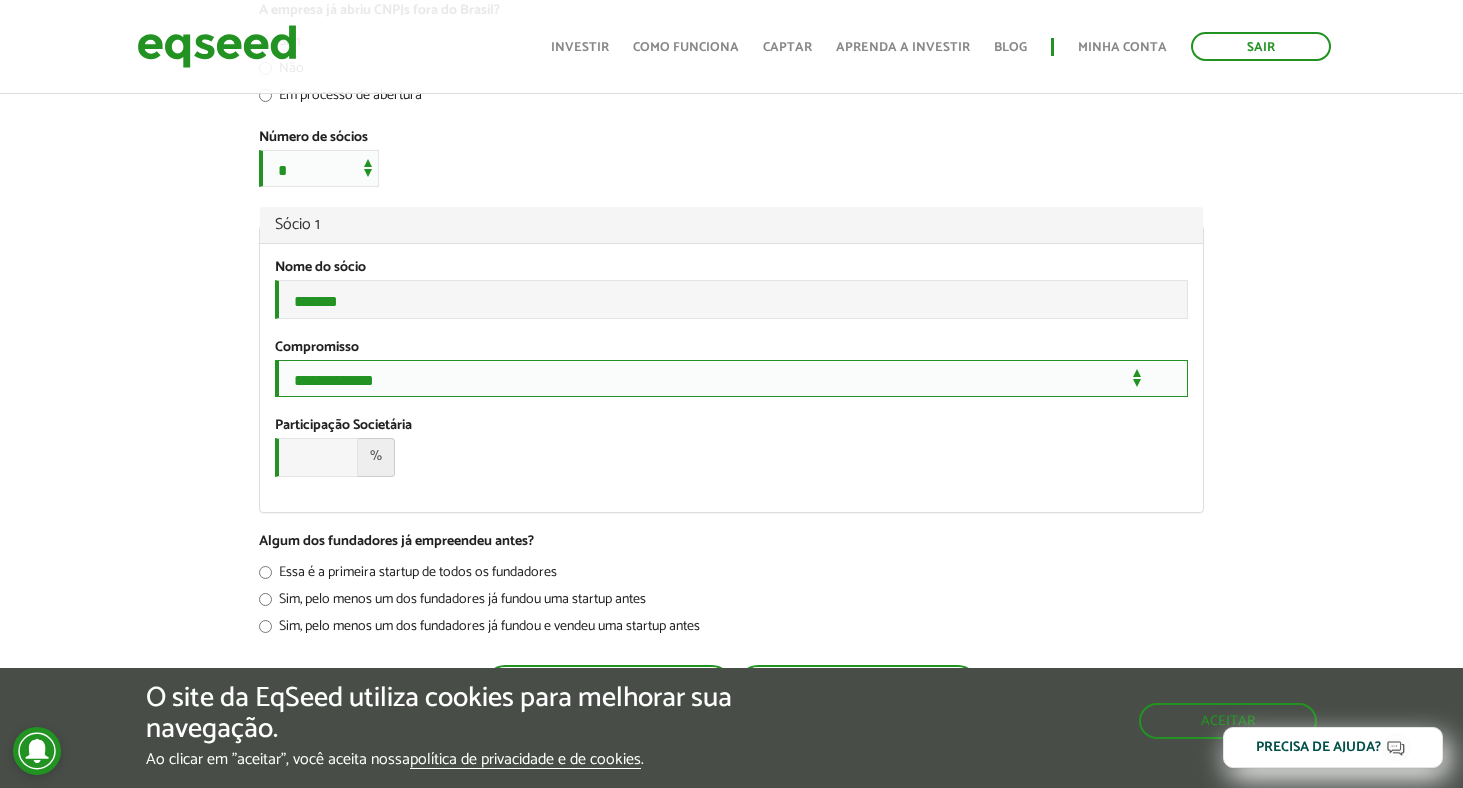 click on "**********" at bounding box center [731, 378] 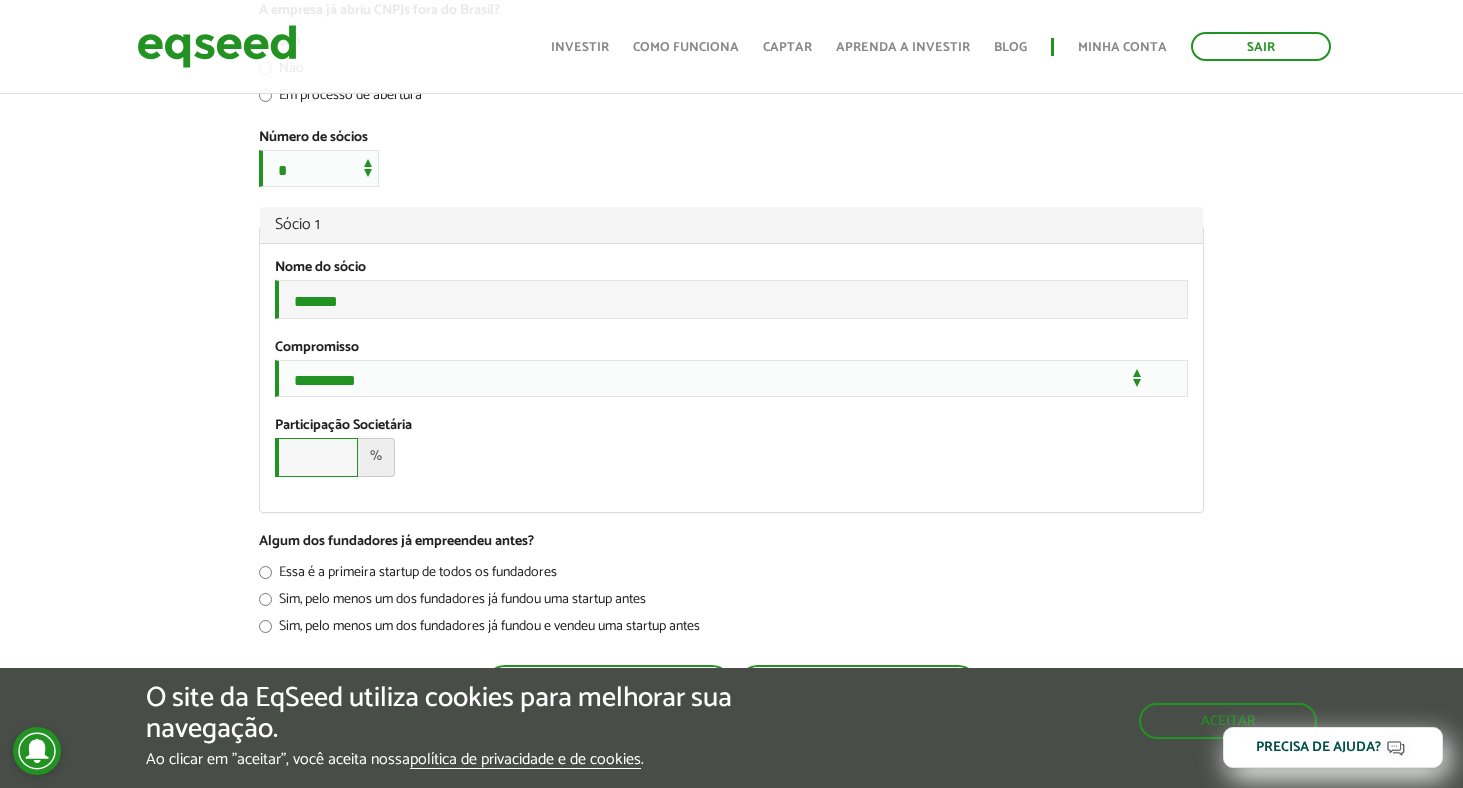 click on "Participação Societária  *" at bounding box center [316, 457] 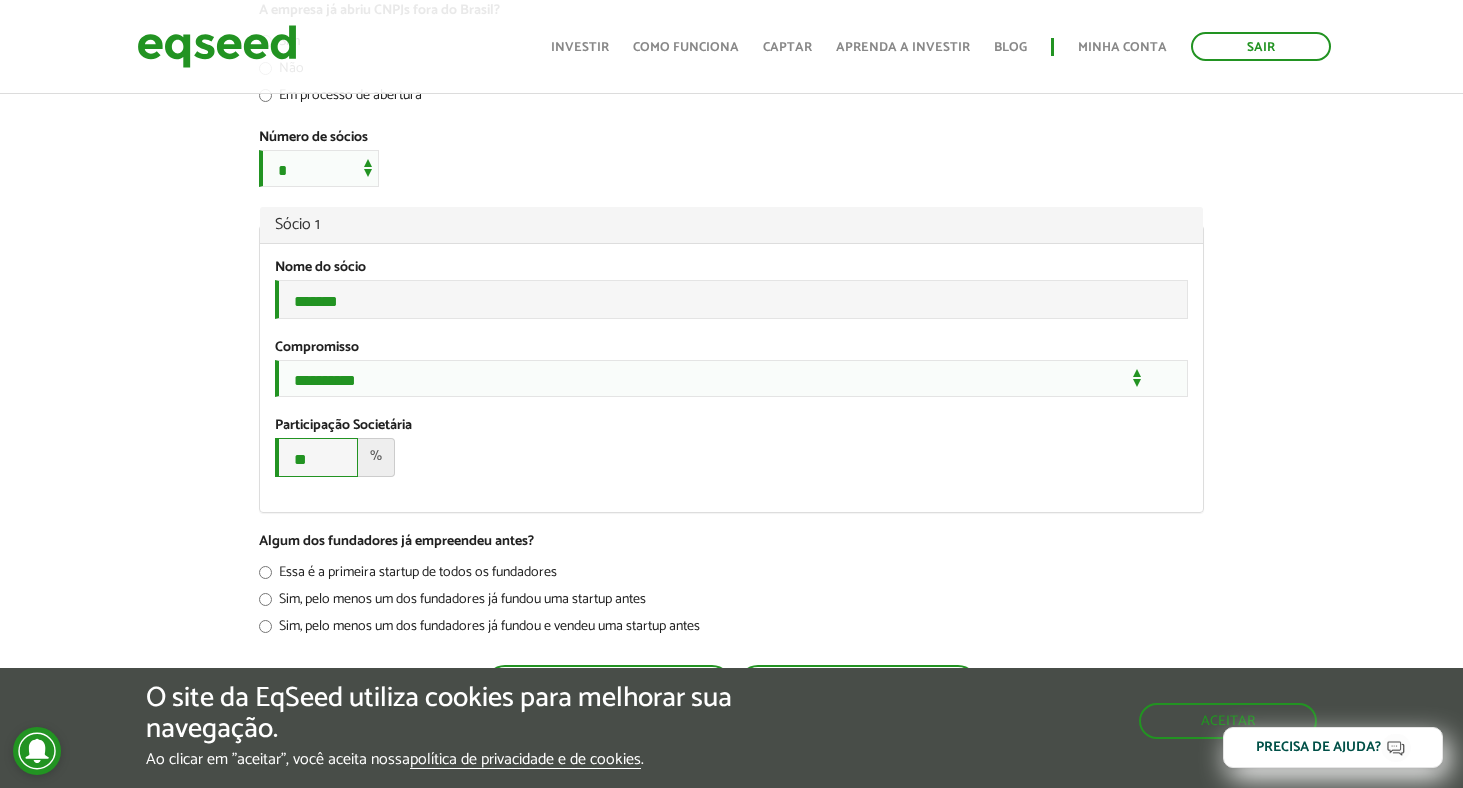 click on "**" at bounding box center [316, 457] 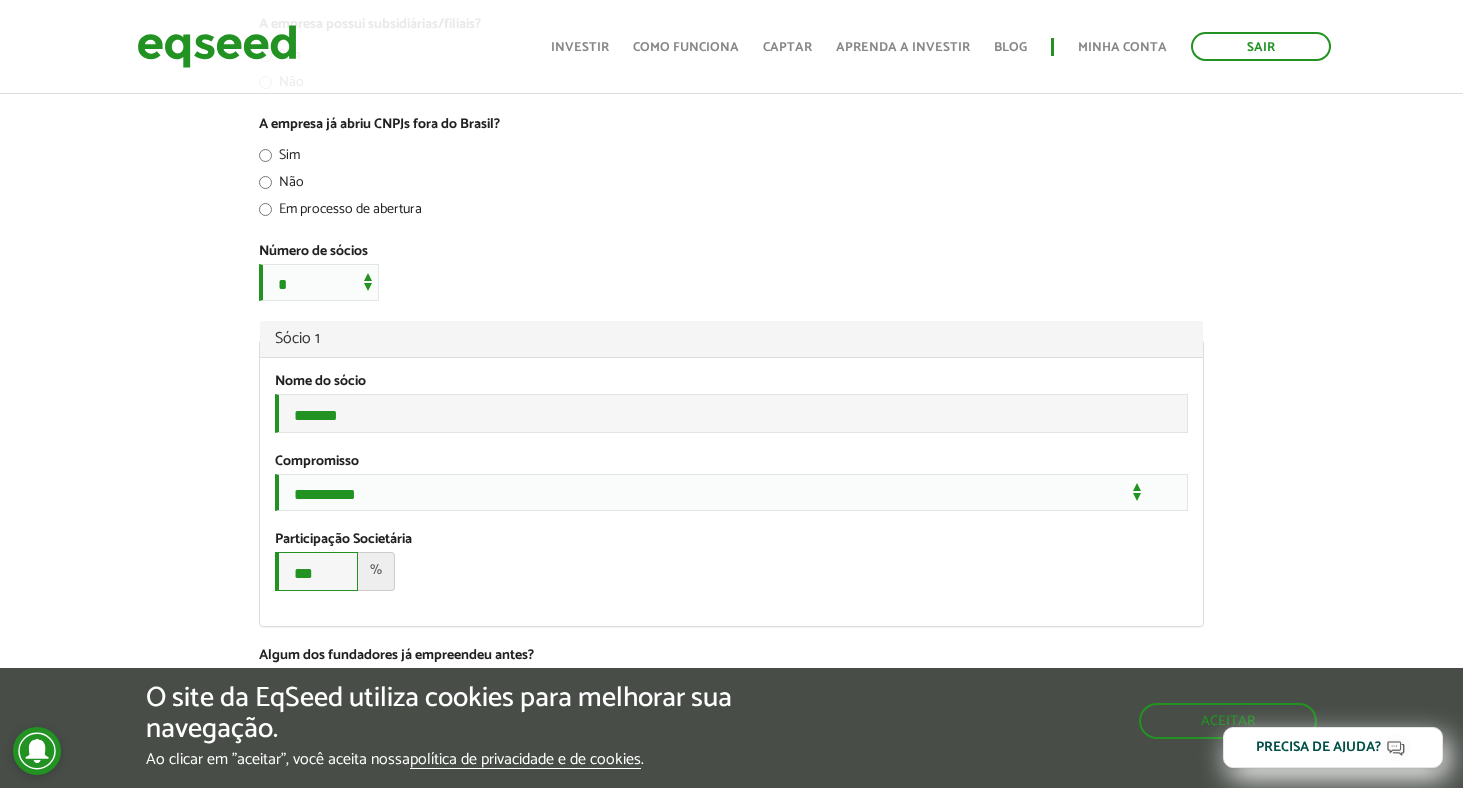 scroll, scrollTop: 775, scrollLeft: 0, axis: vertical 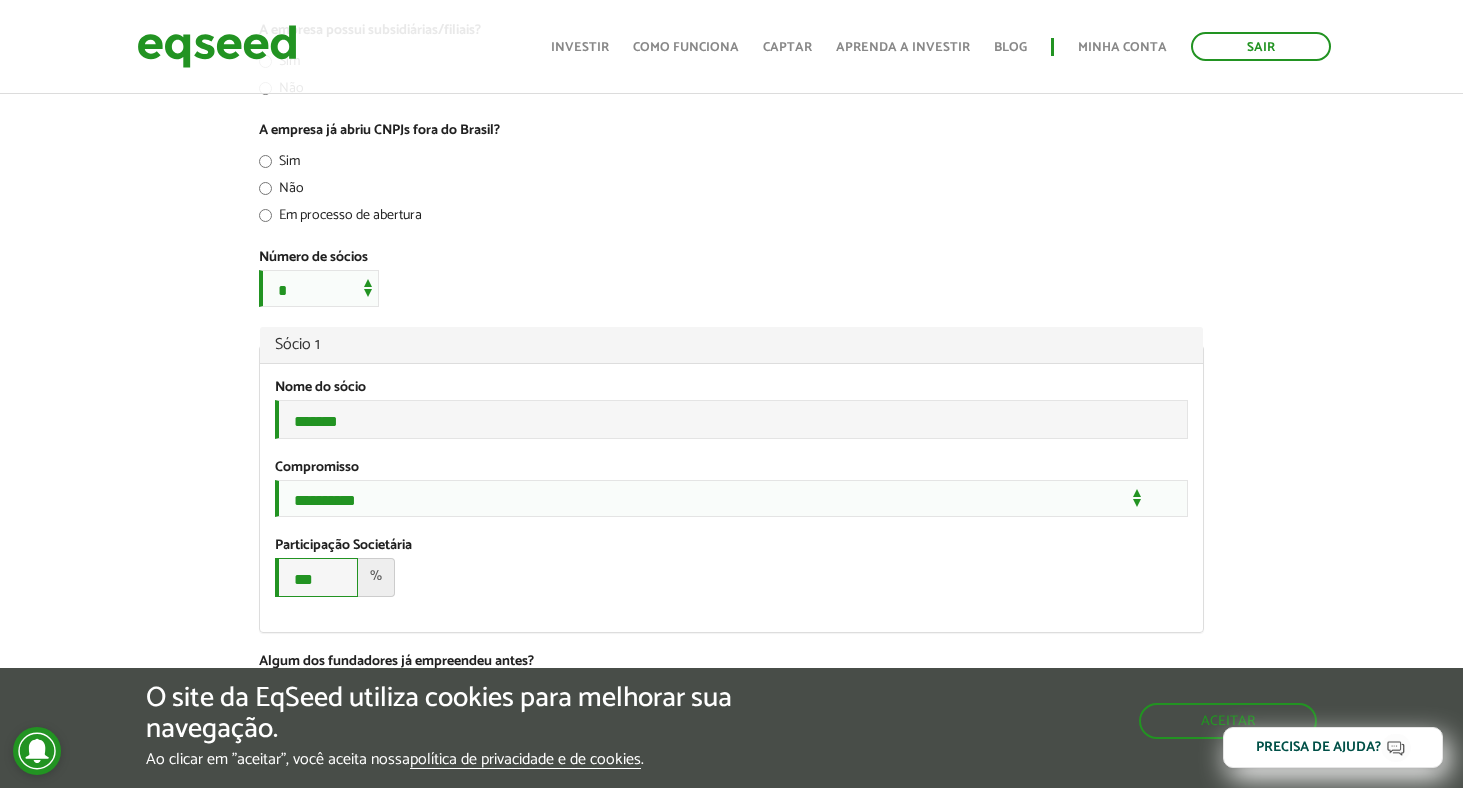type on "***" 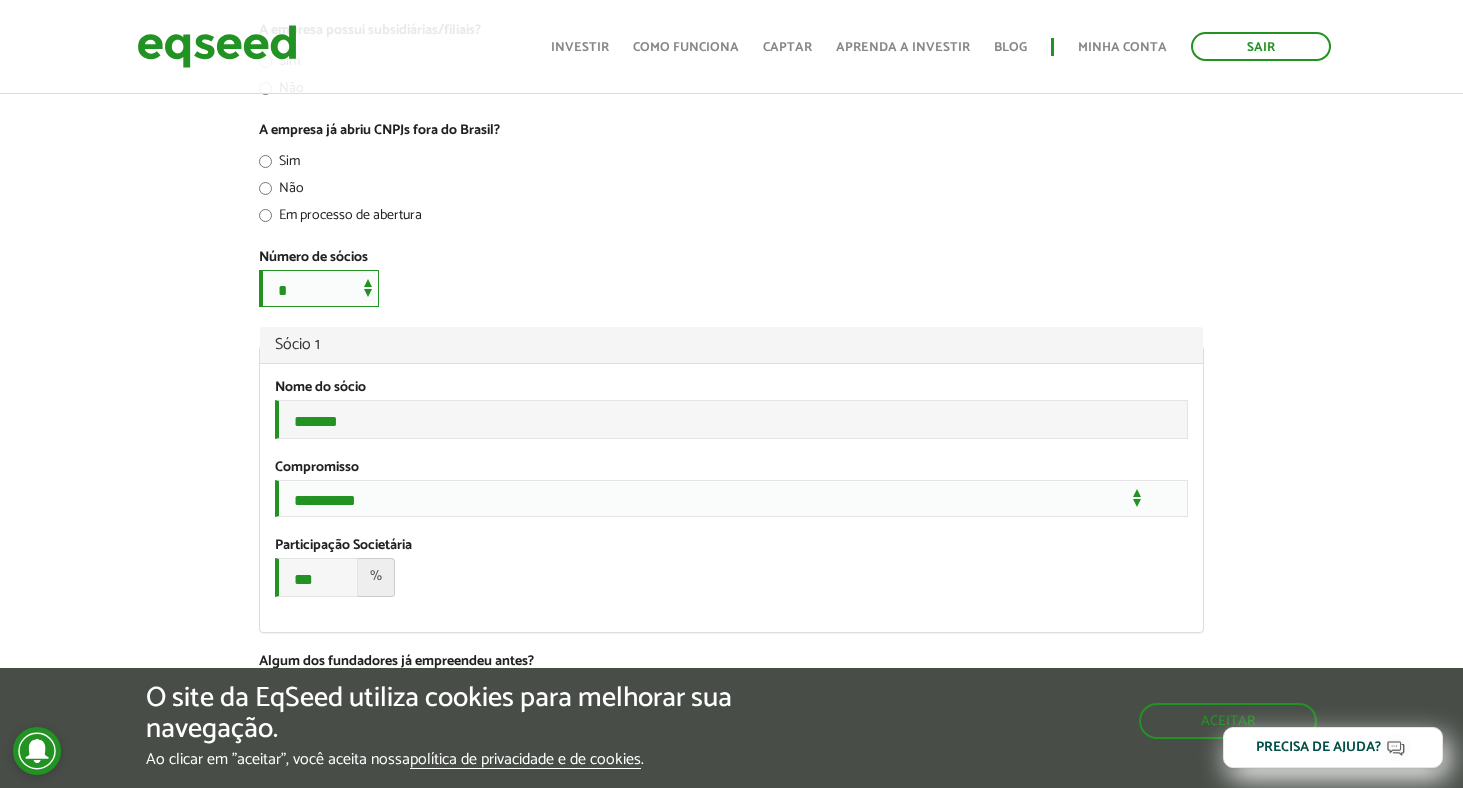 click on "**********" at bounding box center (319, 288) 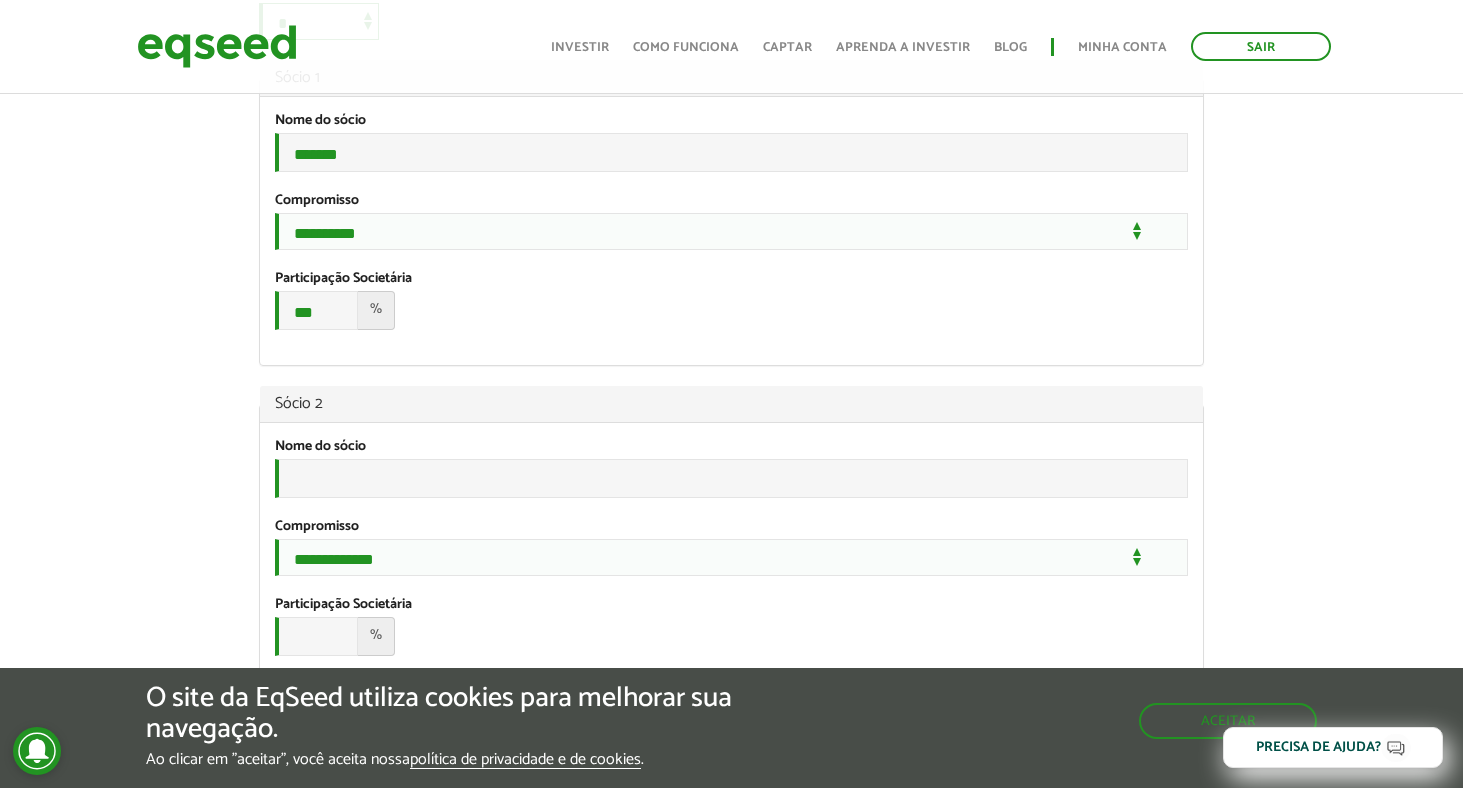 scroll, scrollTop: 1048, scrollLeft: 0, axis: vertical 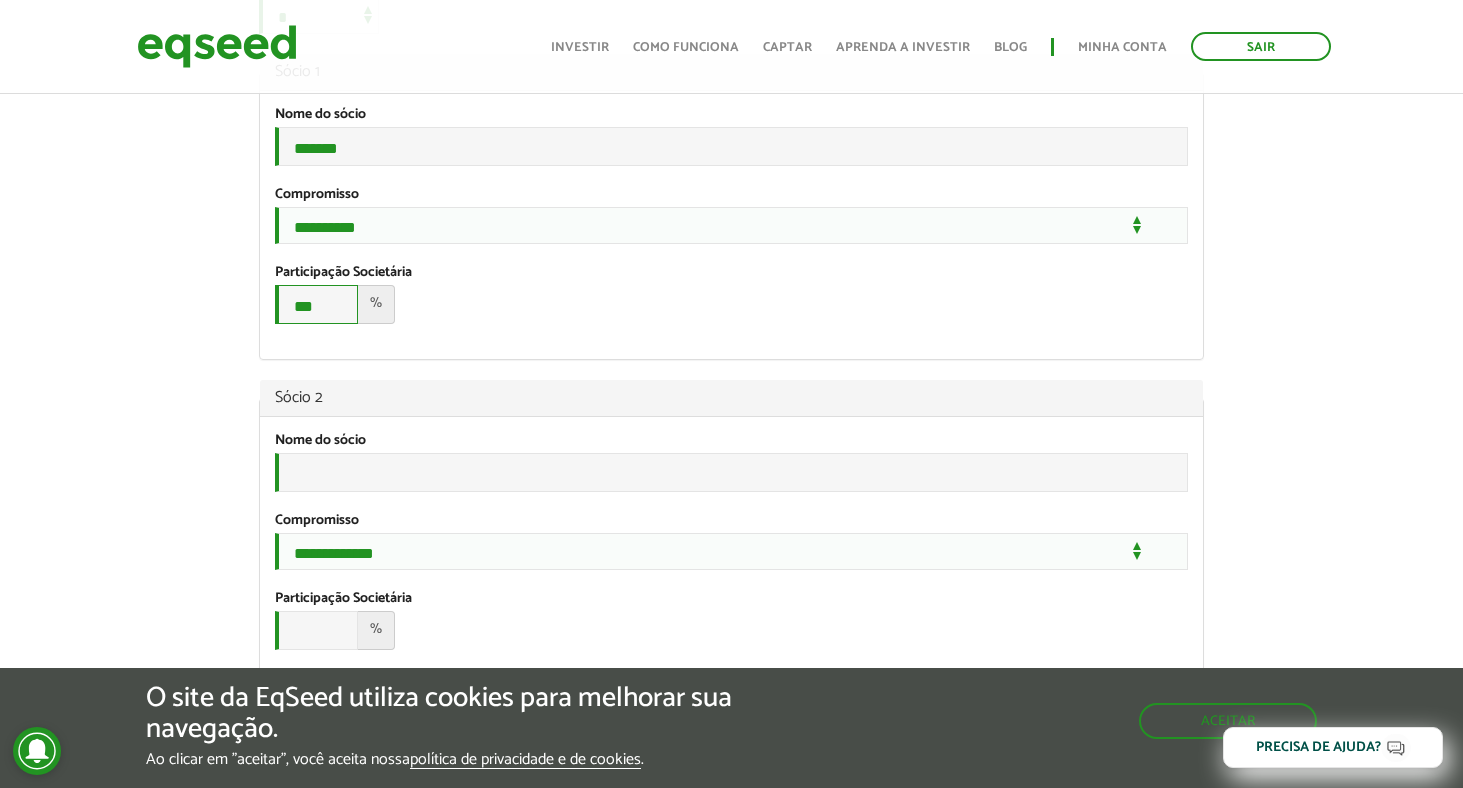 click on "***" at bounding box center (316, 304) 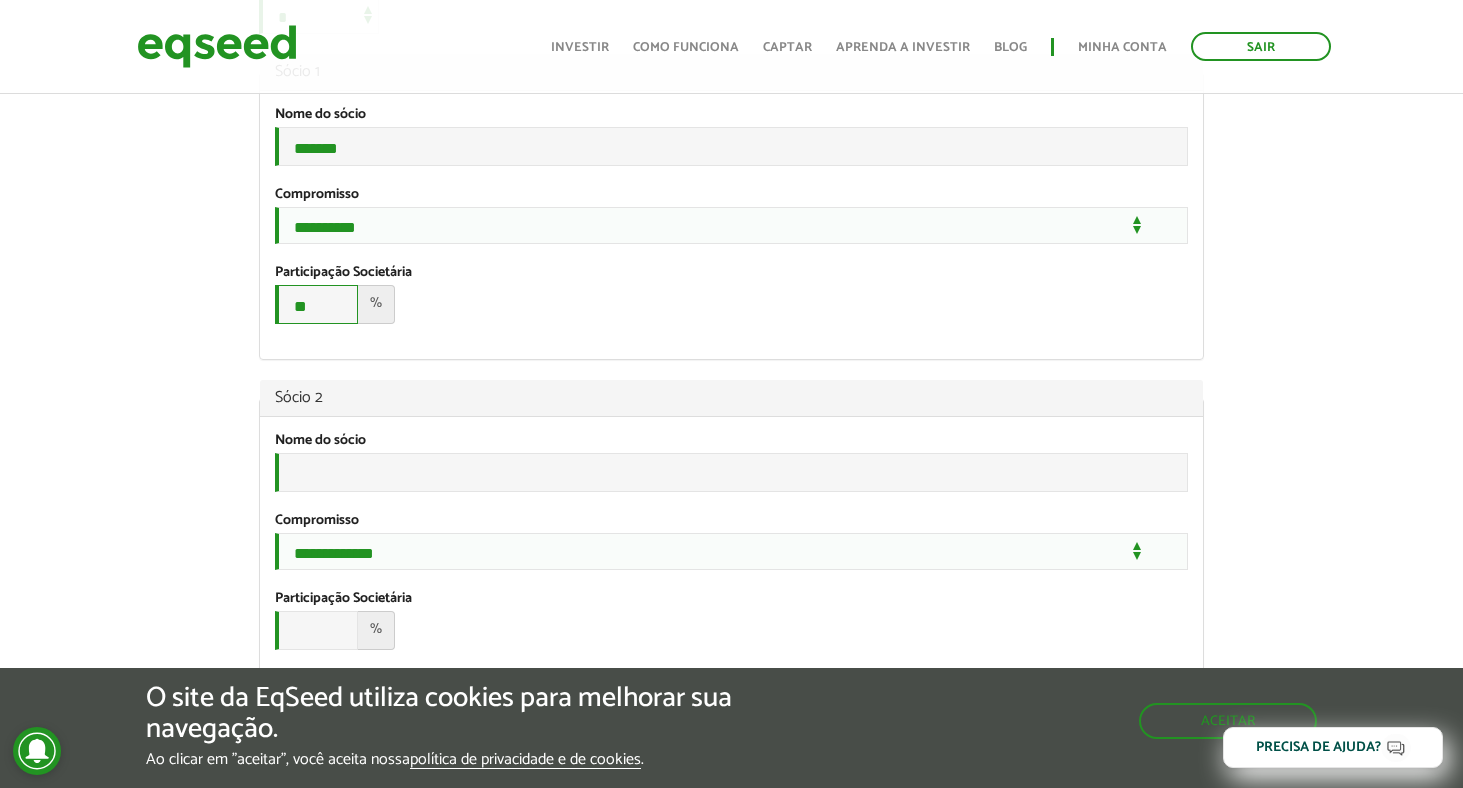 type on "**" 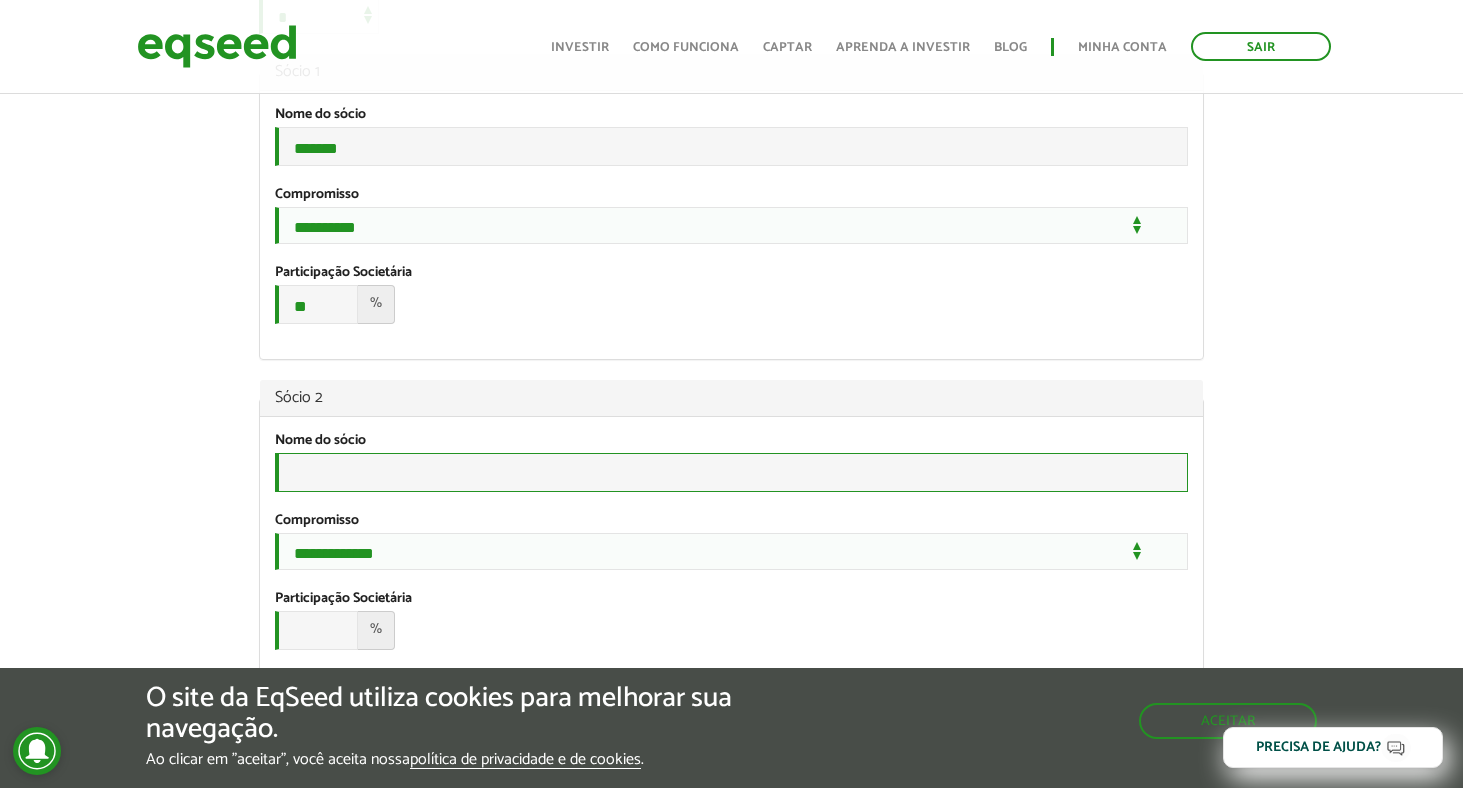 click on "Nome do sócio  *" at bounding box center [731, 472] 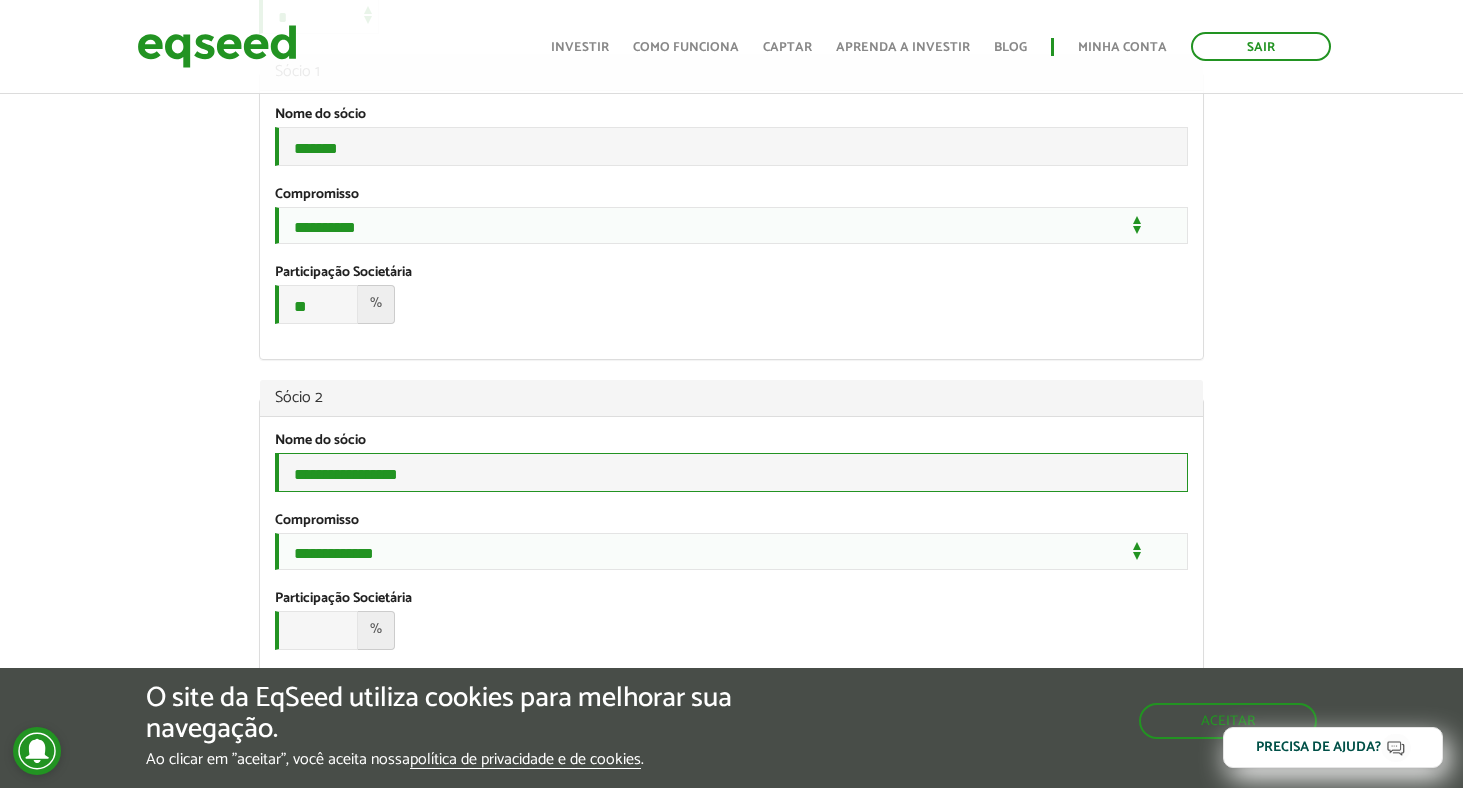 type on "**********" 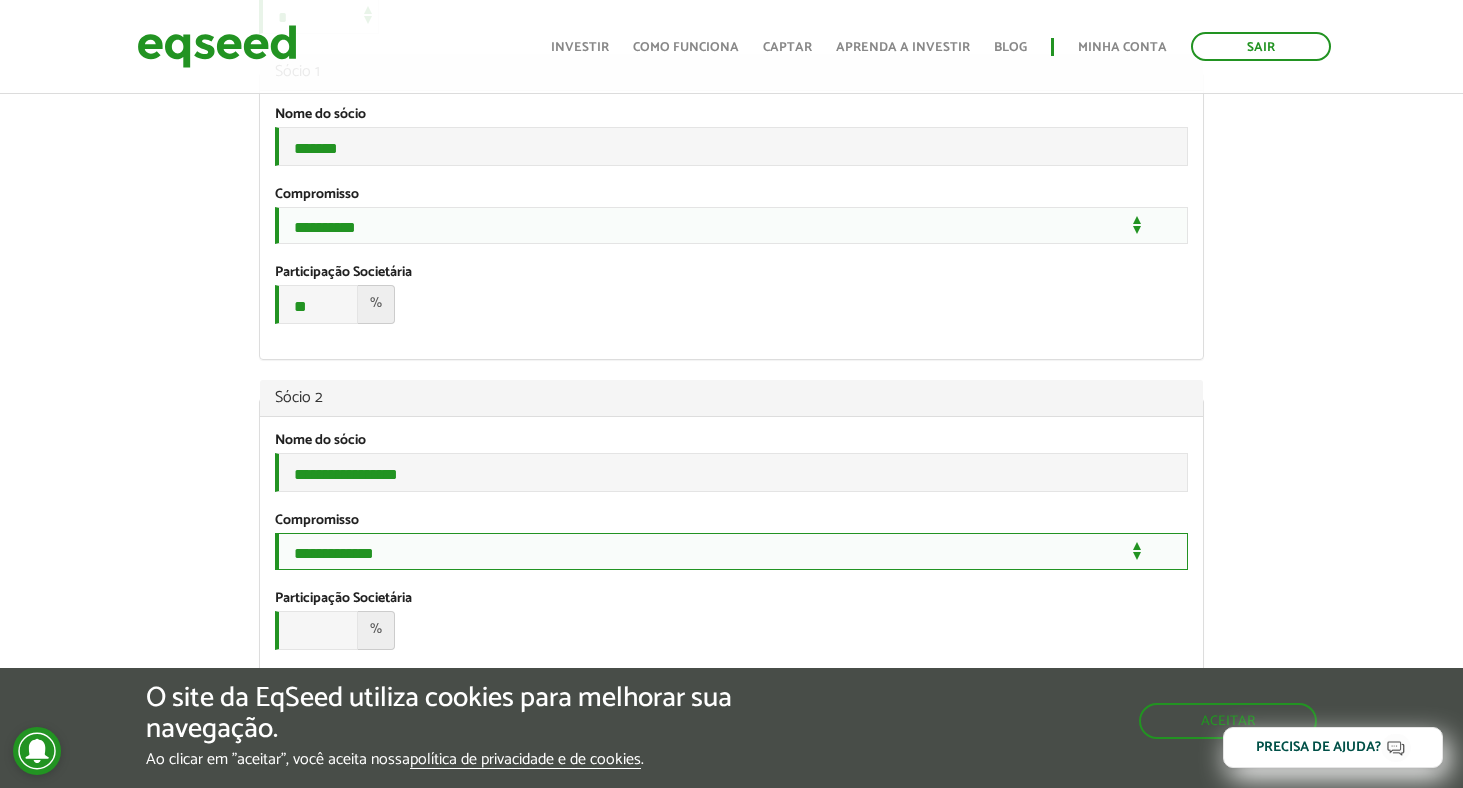 click on "**********" at bounding box center (731, 551) 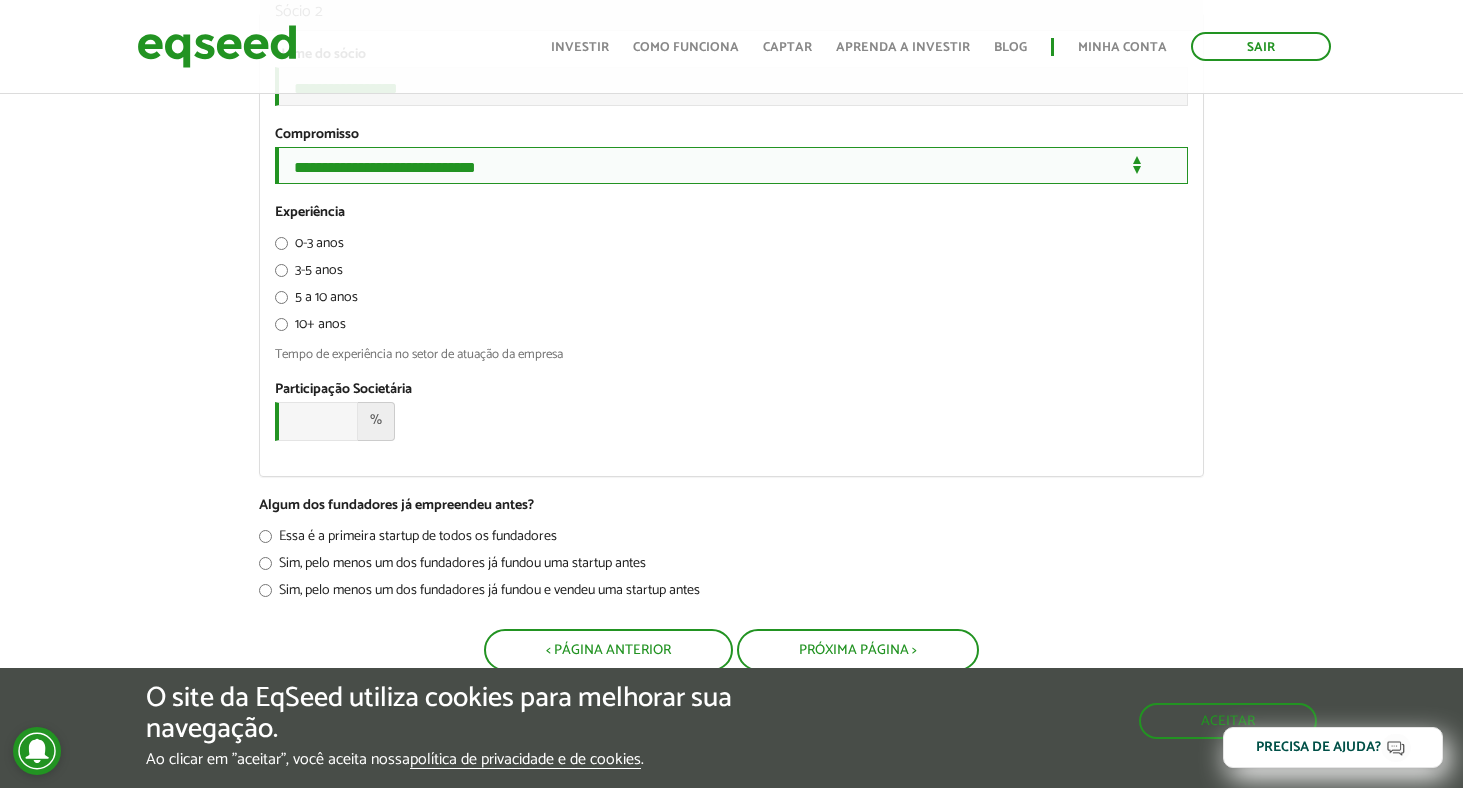 scroll, scrollTop: 1484, scrollLeft: 0, axis: vertical 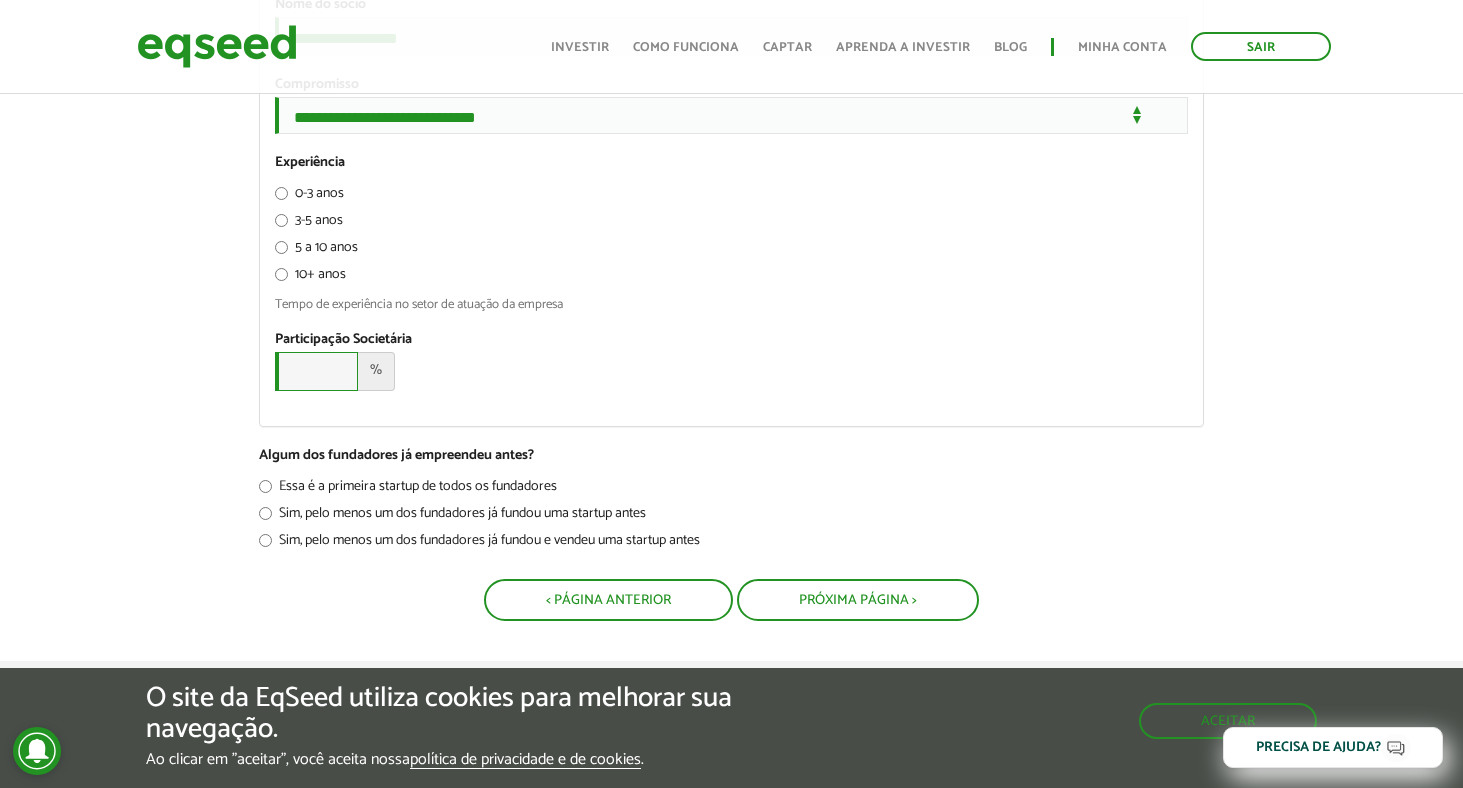 click on "Participação Societária  *" at bounding box center (316, 371) 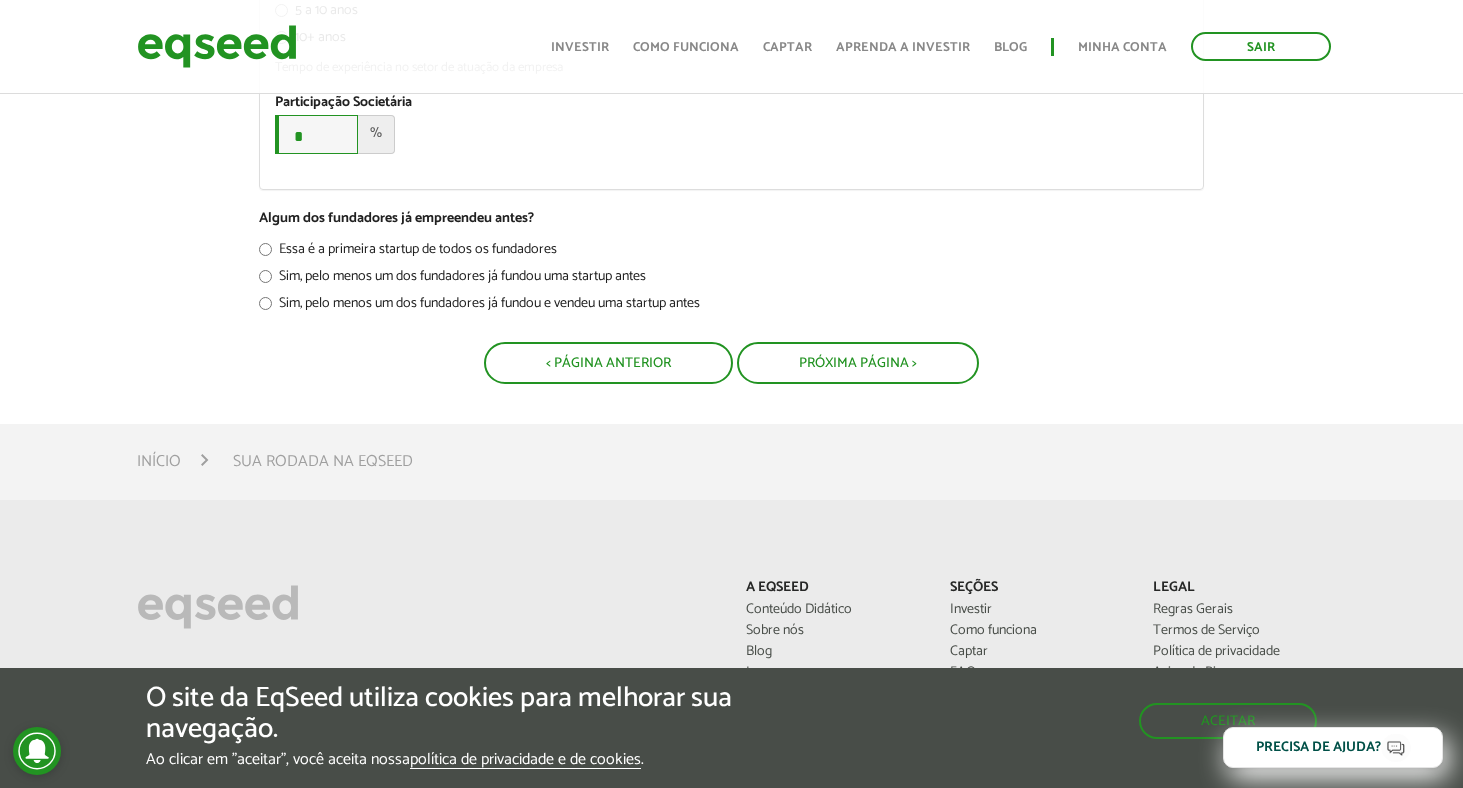 scroll, scrollTop: 1750, scrollLeft: 0, axis: vertical 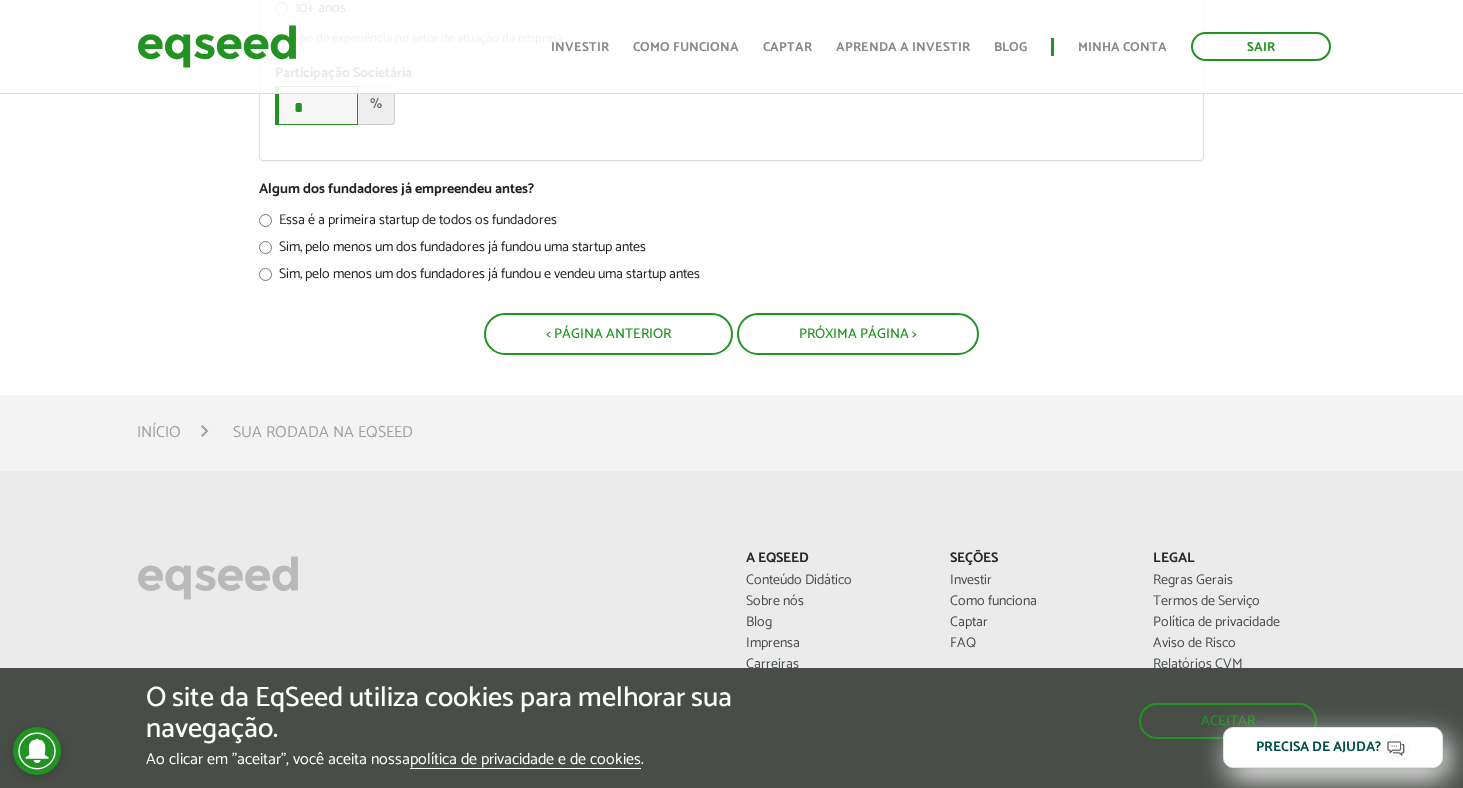 type on "*" 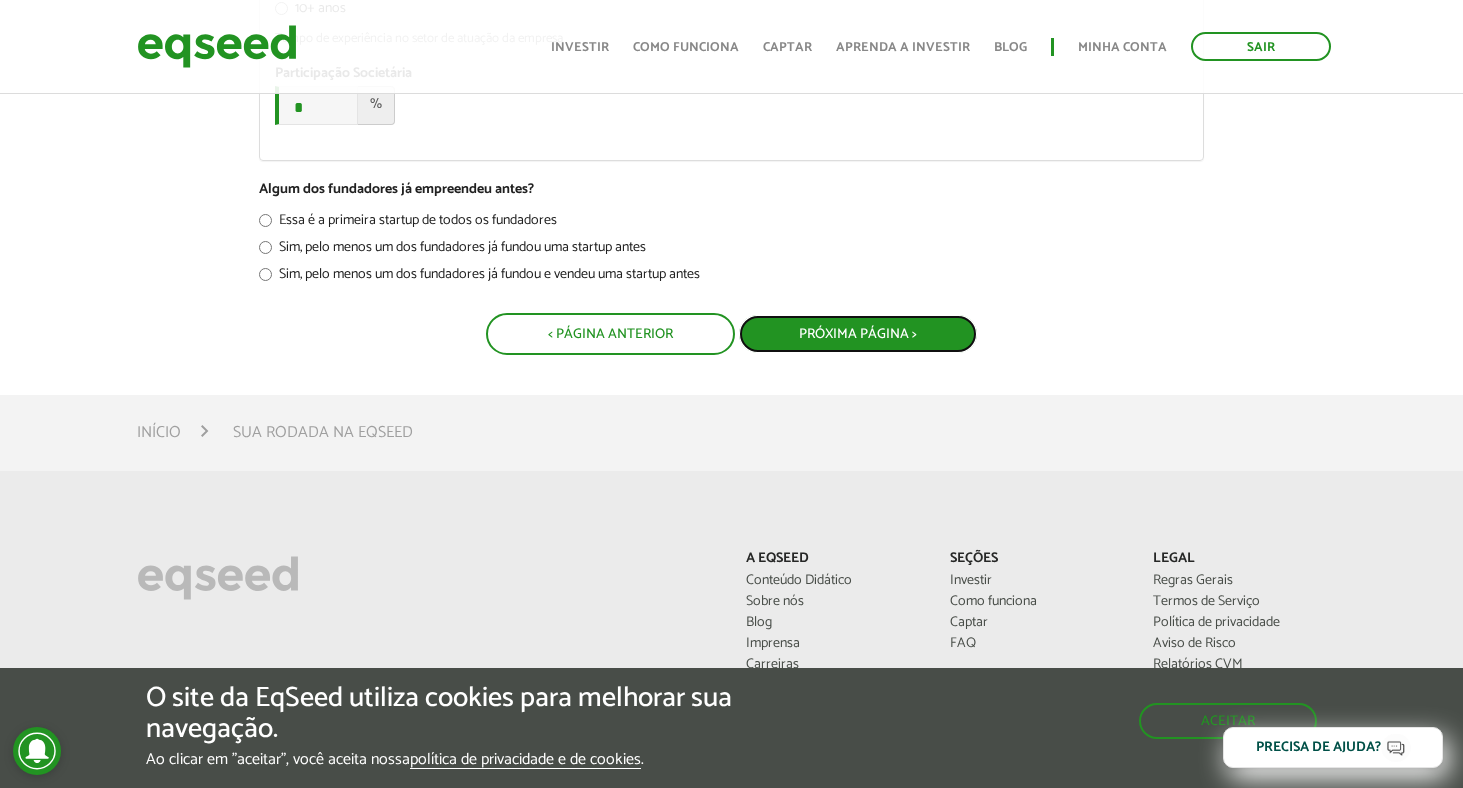 click on "Próxima Página >" at bounding box center [858, 334] 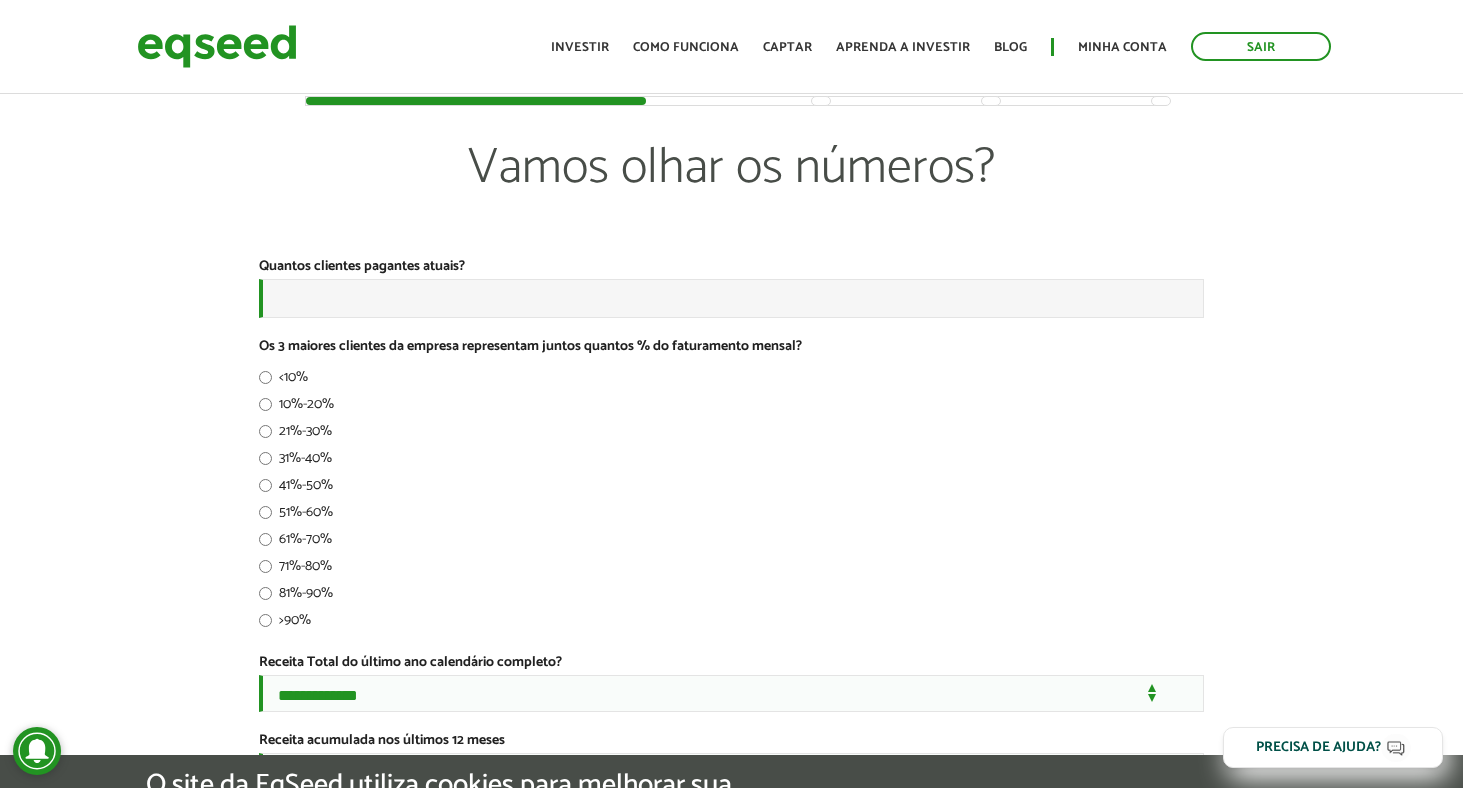 scroll, scrollTop: 0, scrollLeft: 0, axis: both 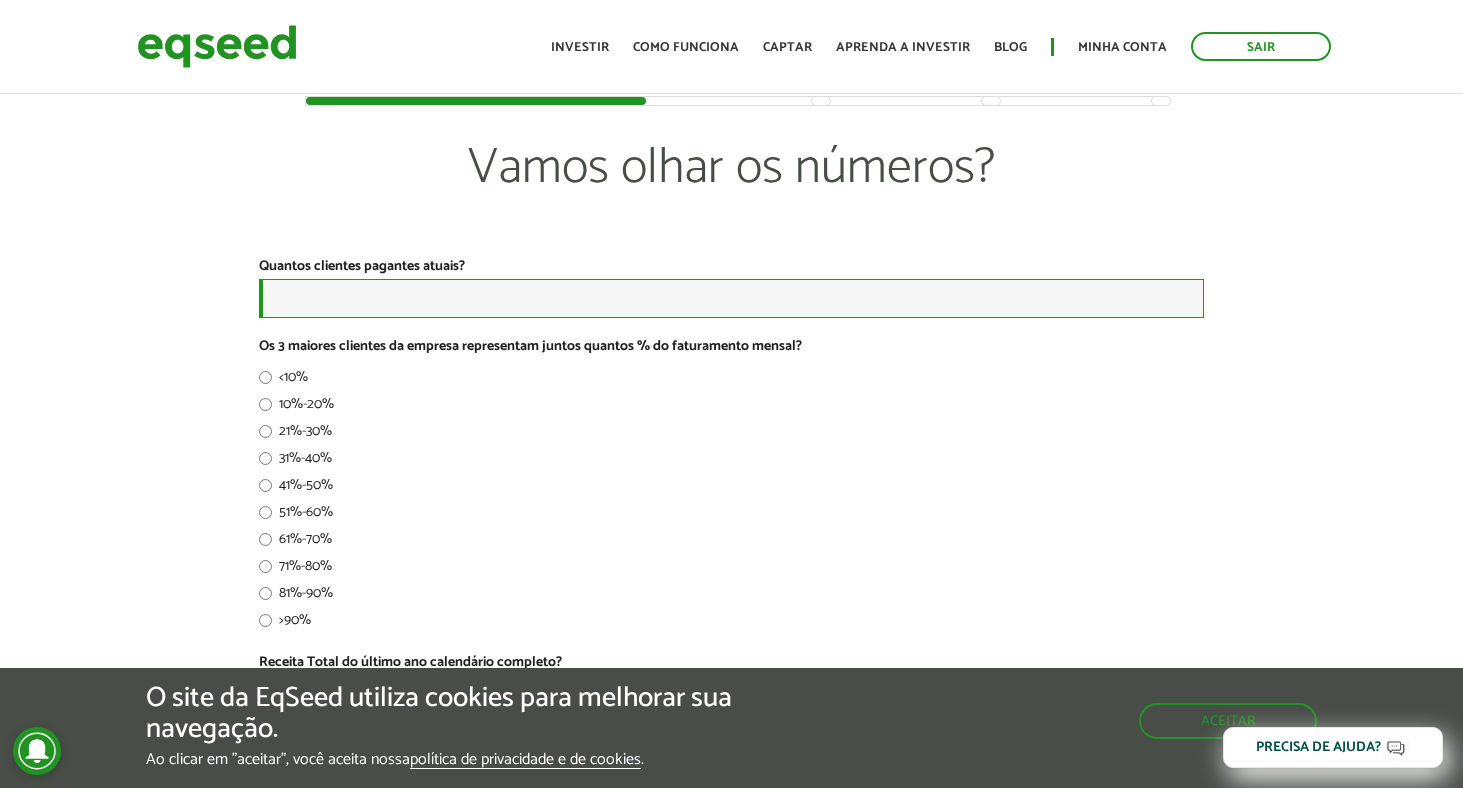click on "Quantos clientes pagantes atuais?  *" at bounding box center [731, 298] 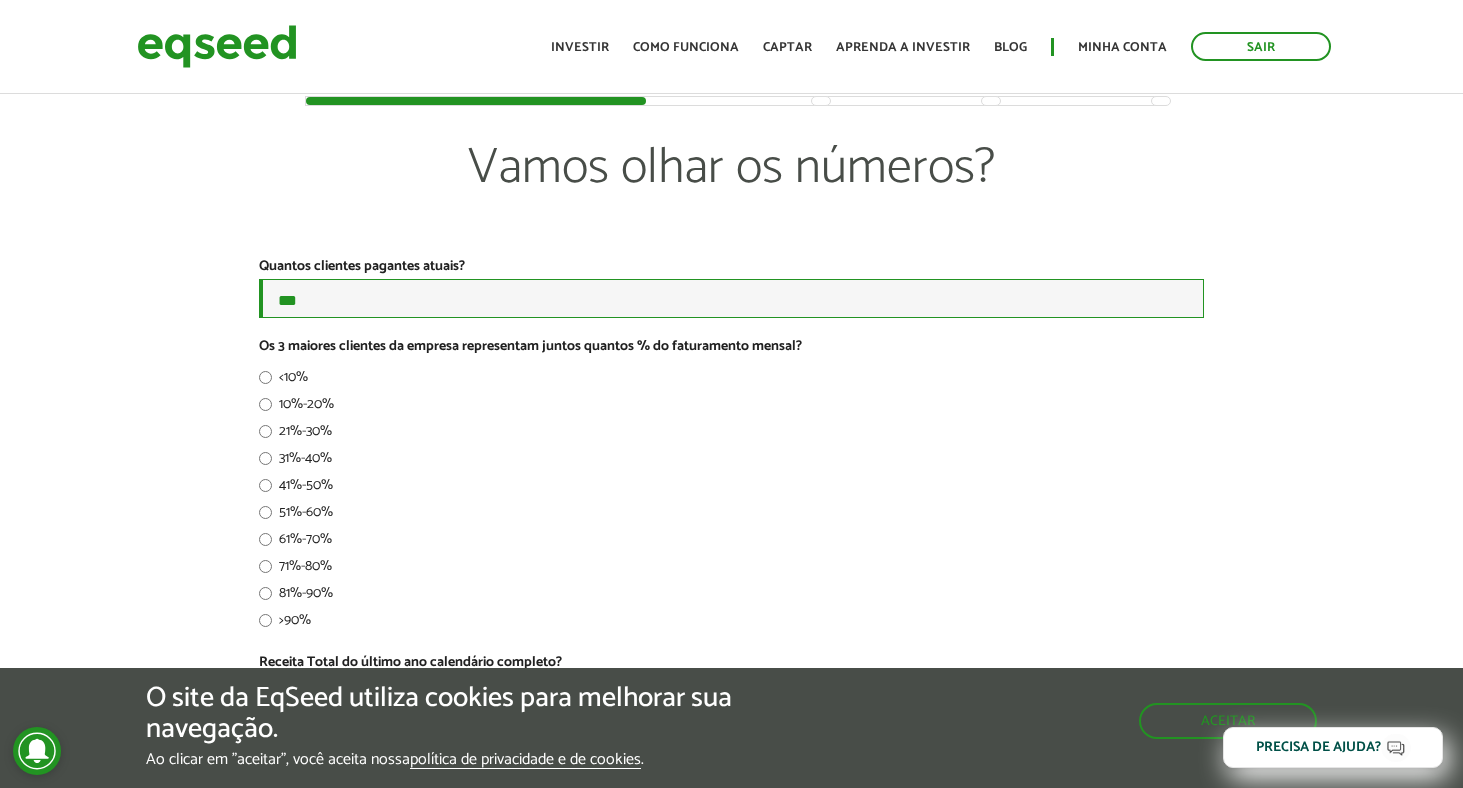click on "***" at bounding box center [731, 298] 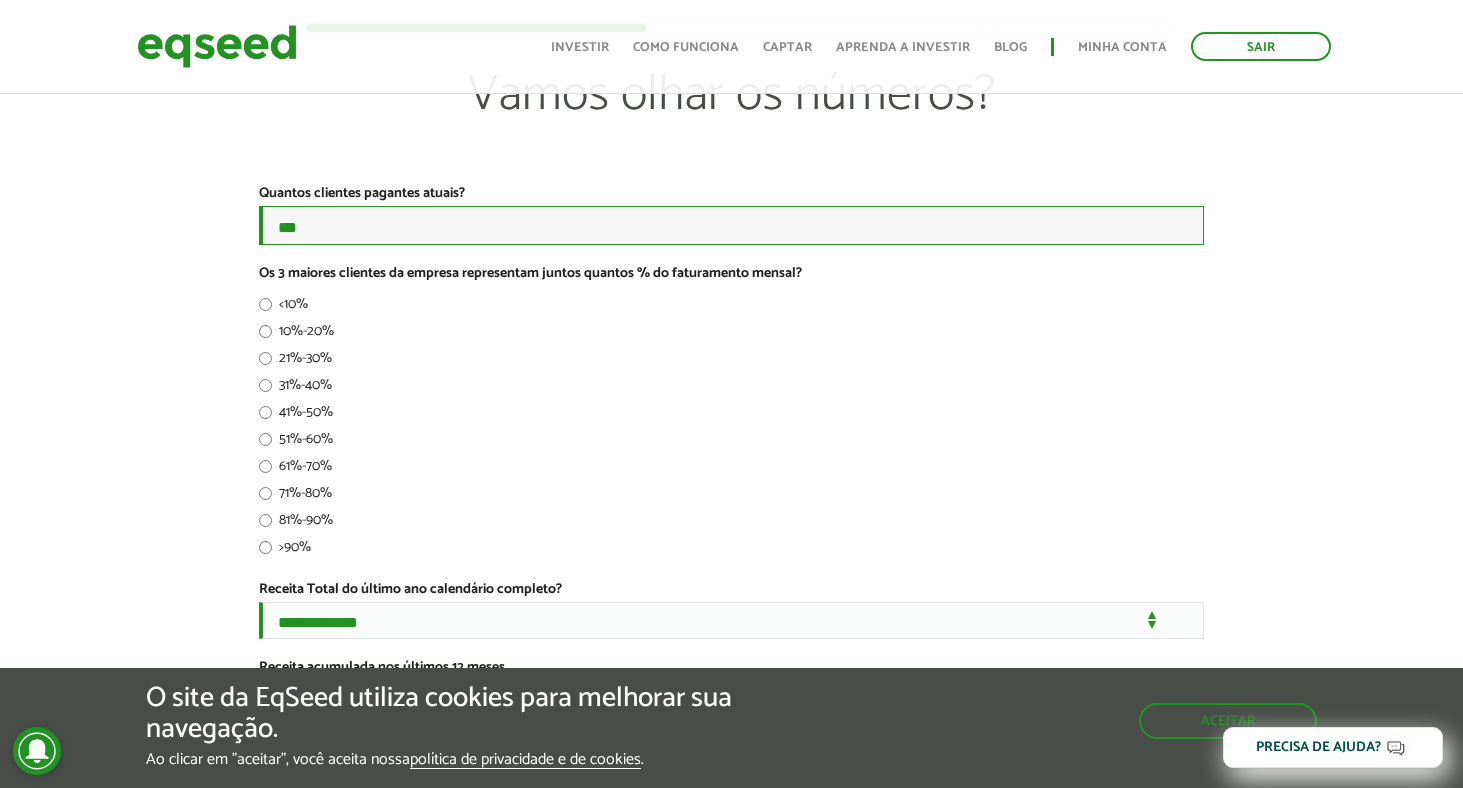 scroll, scrollTop: 81, scrollLeft: 0, axis: vertical 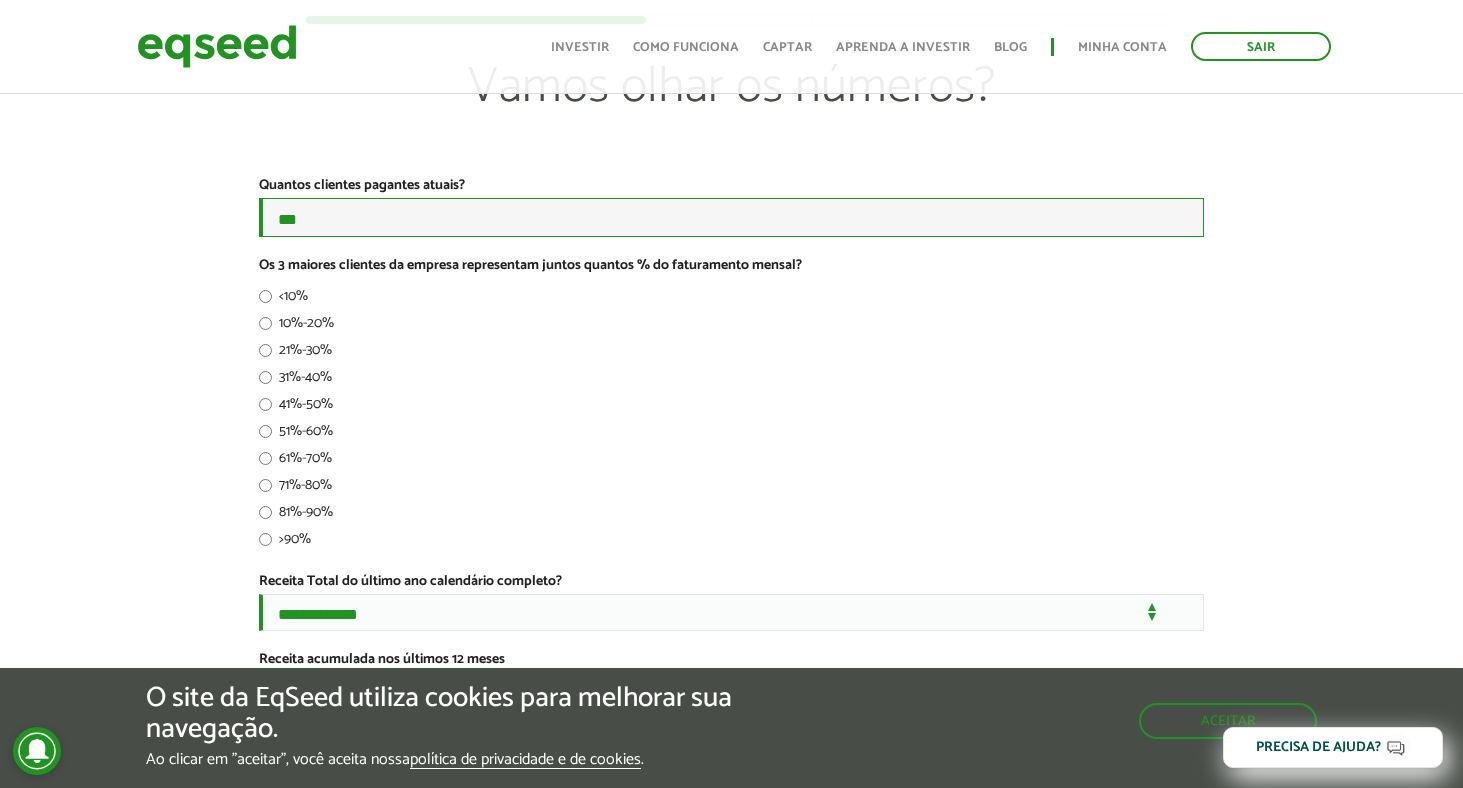 type on "***" 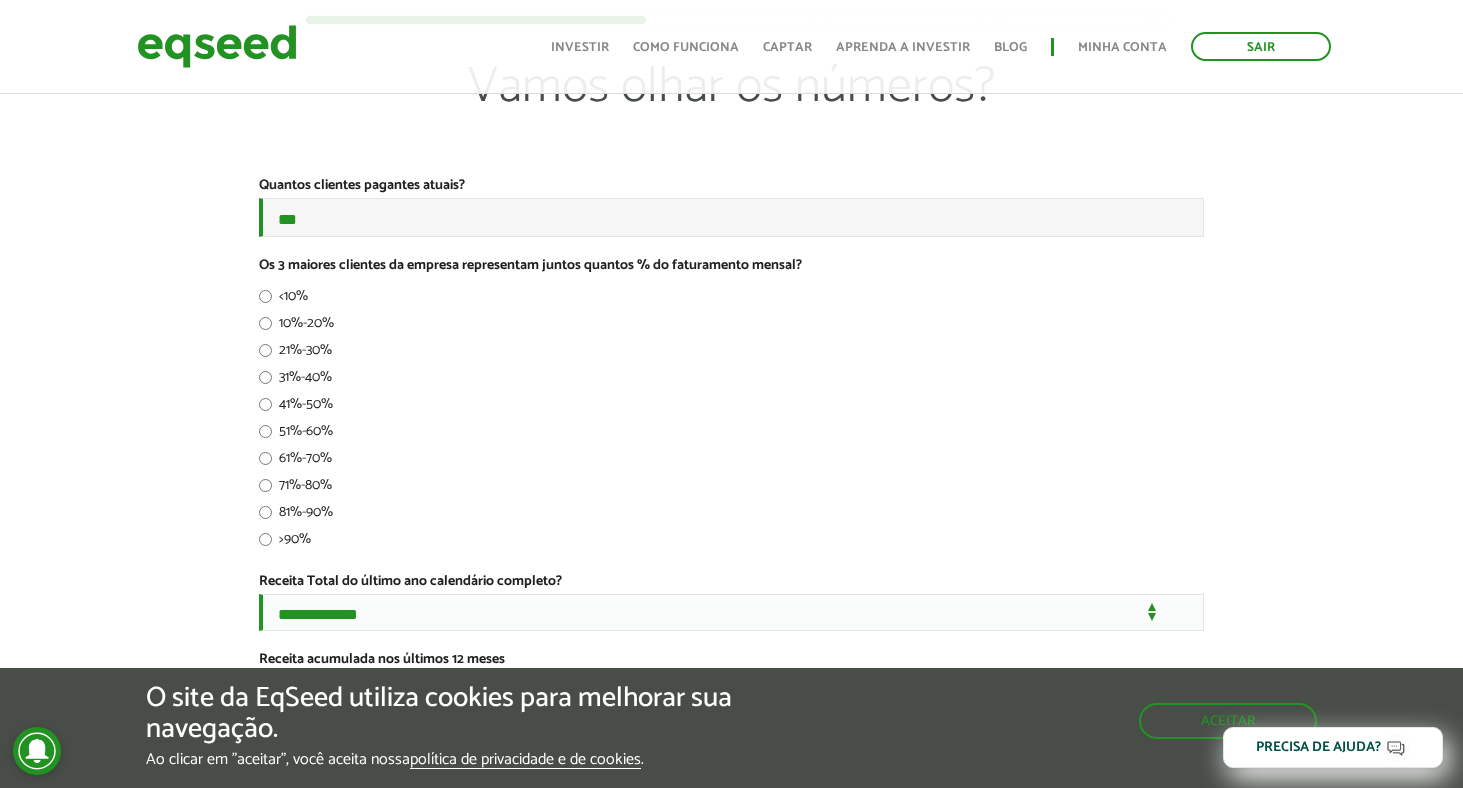 click on "<10%" at bounding box center [283, 300] 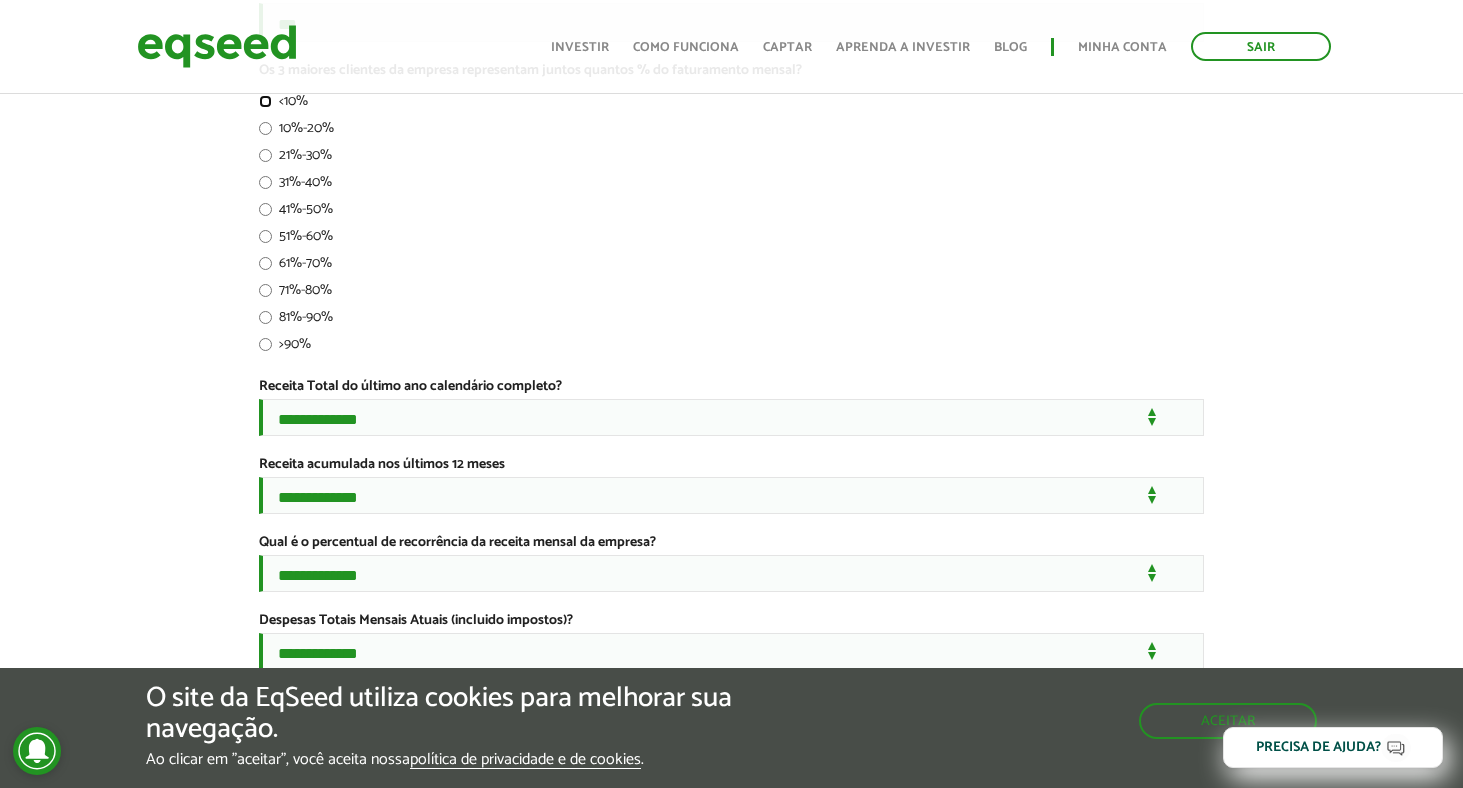 scroll, scrollTop: 481, scrollLeft: 0, axis: vertical 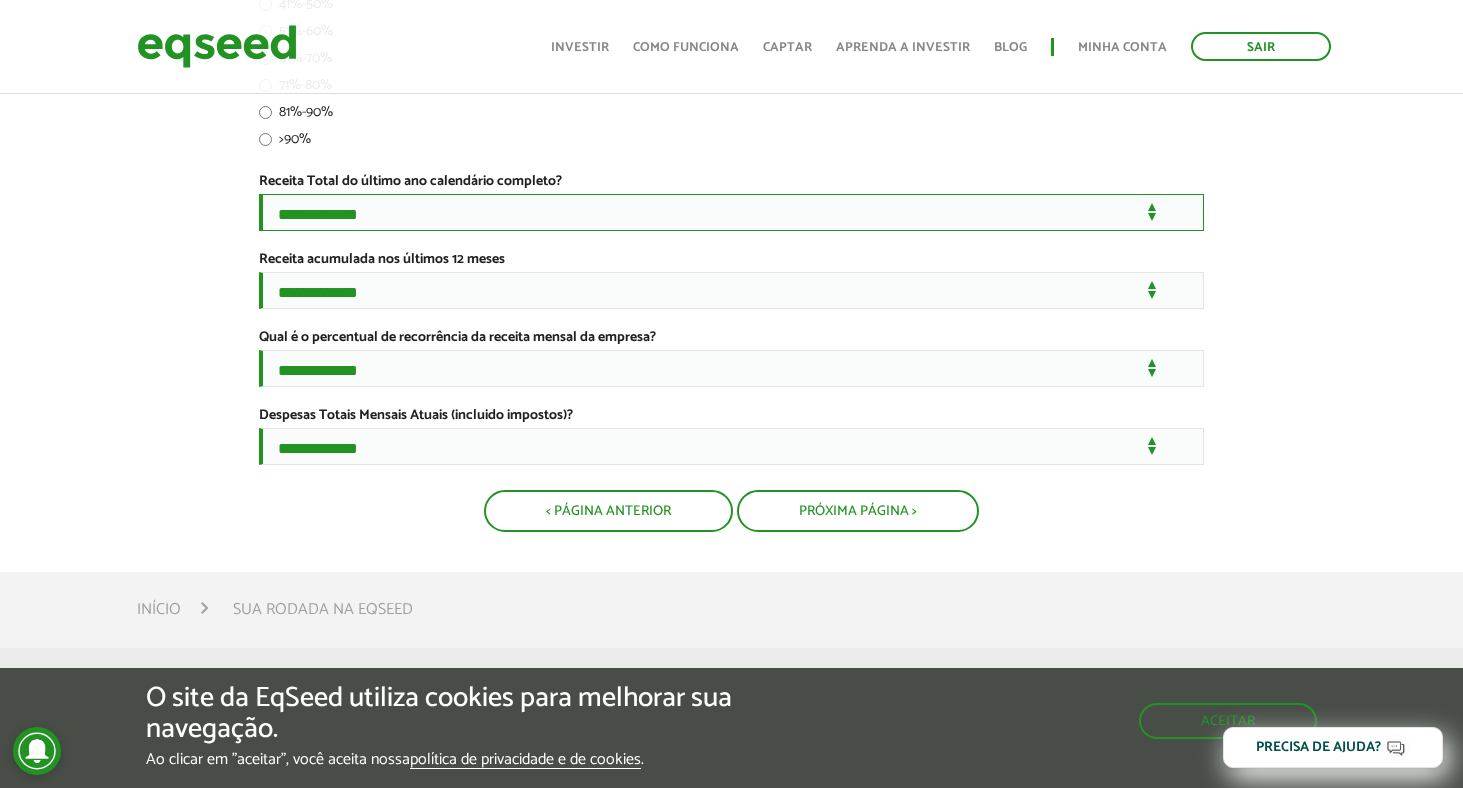 click on "**********" at bounding box center [731, 212] 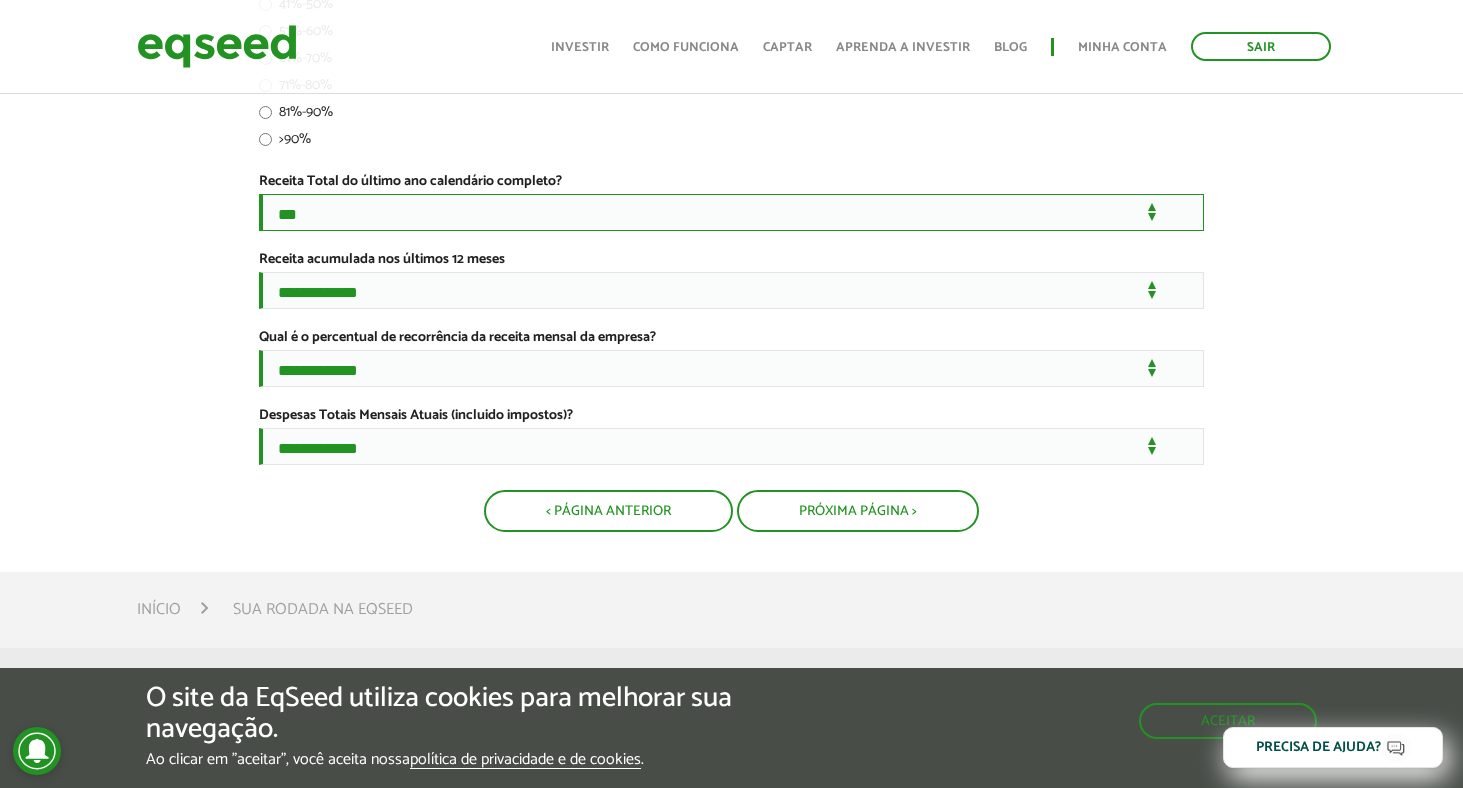 click on "**********" at bounding box center (731, 212) 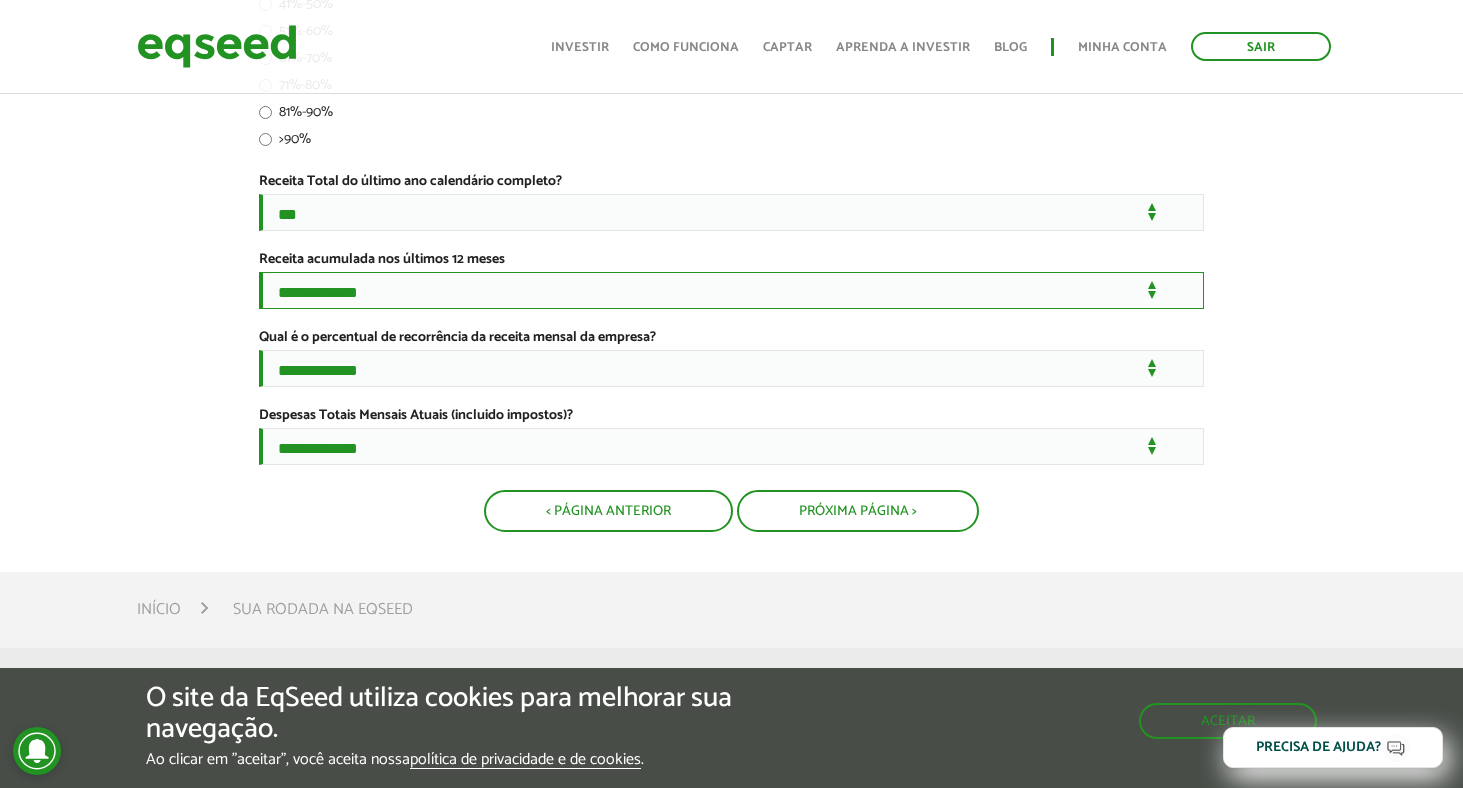click on "**********" at bounding box center (731, 290) 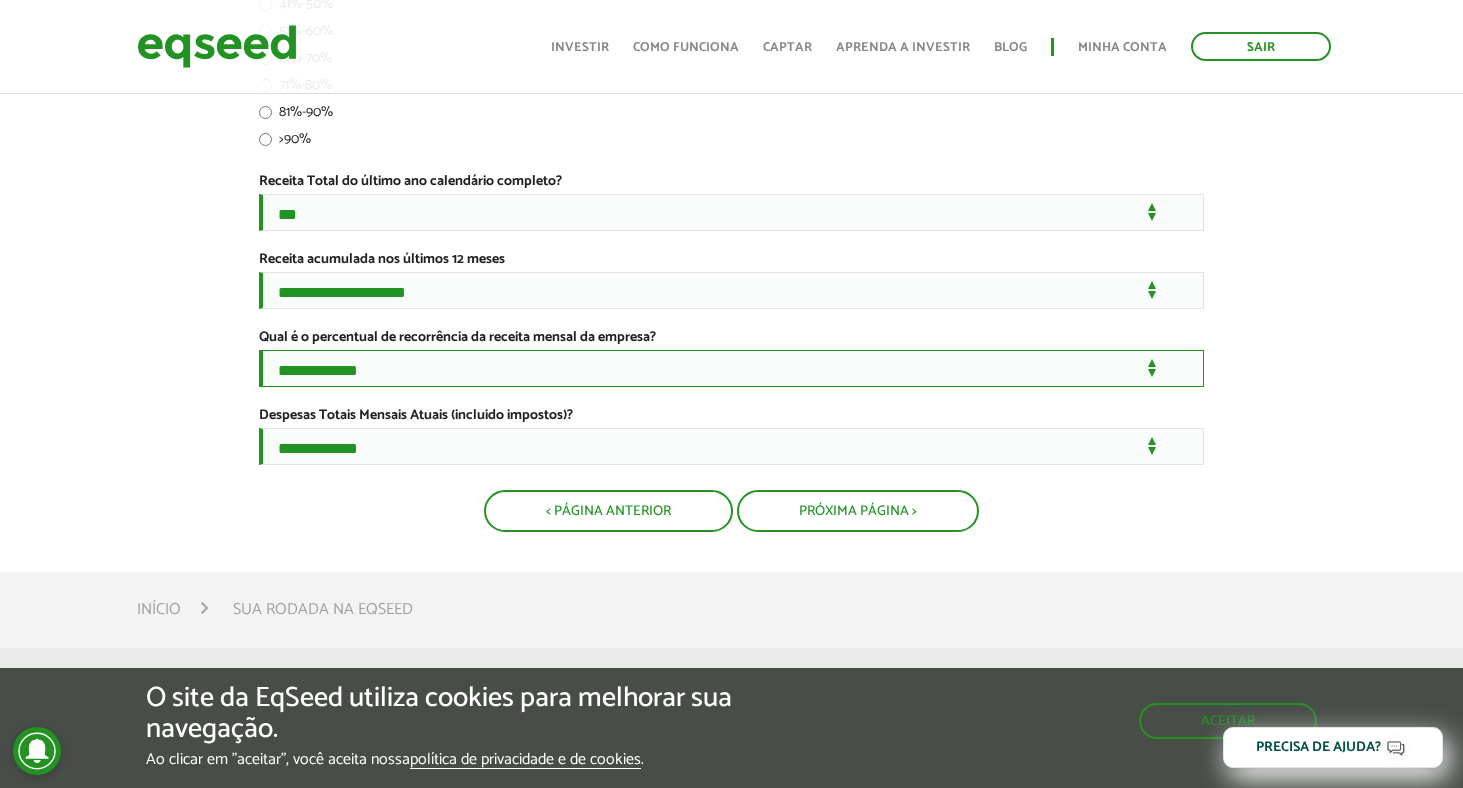 click on "**********" at bounding box center (731, 368) 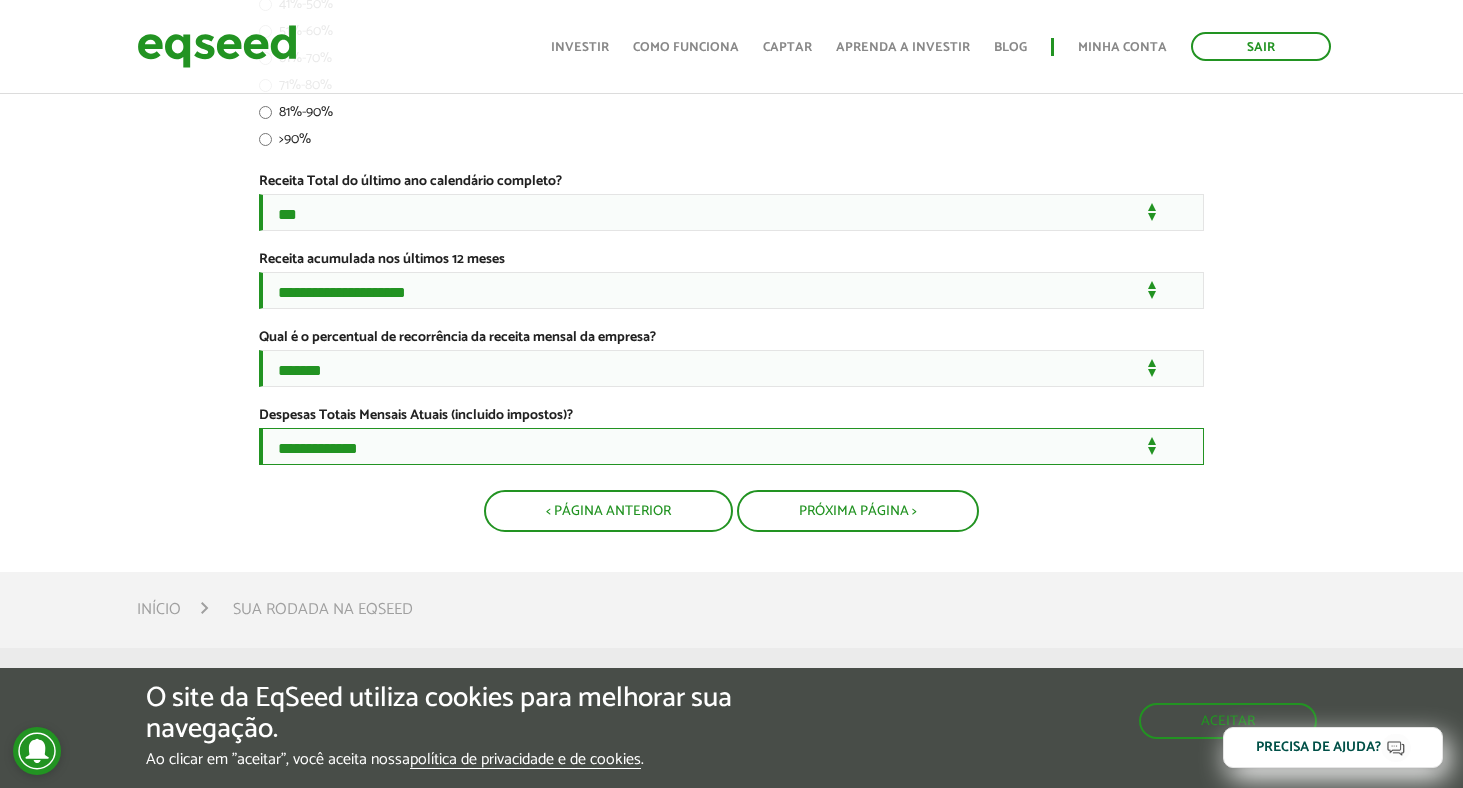 click on "**********" at bounding box center (731, 446) 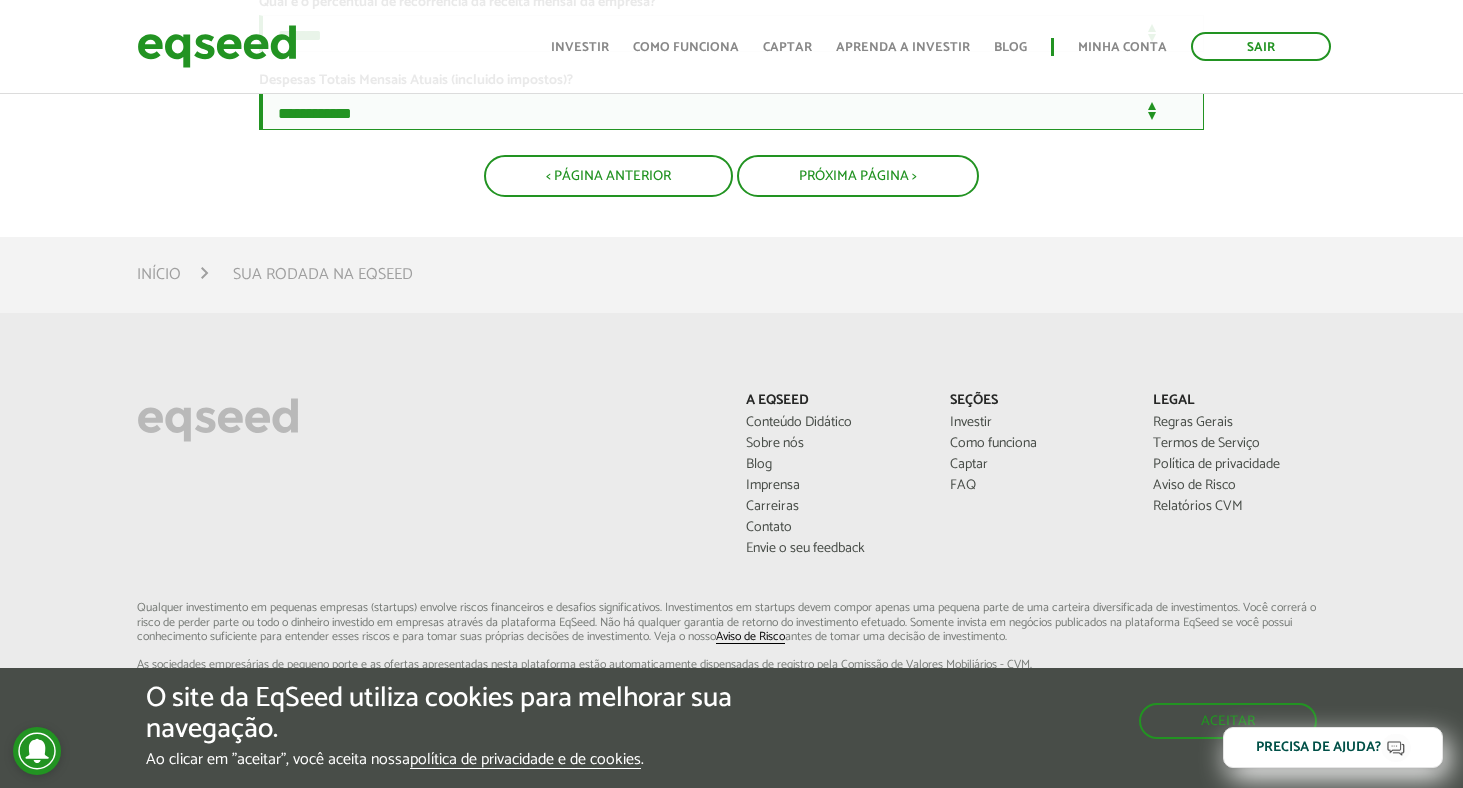 scroll, scrollTop: 833, scrollLeft: 0, axis: vertical 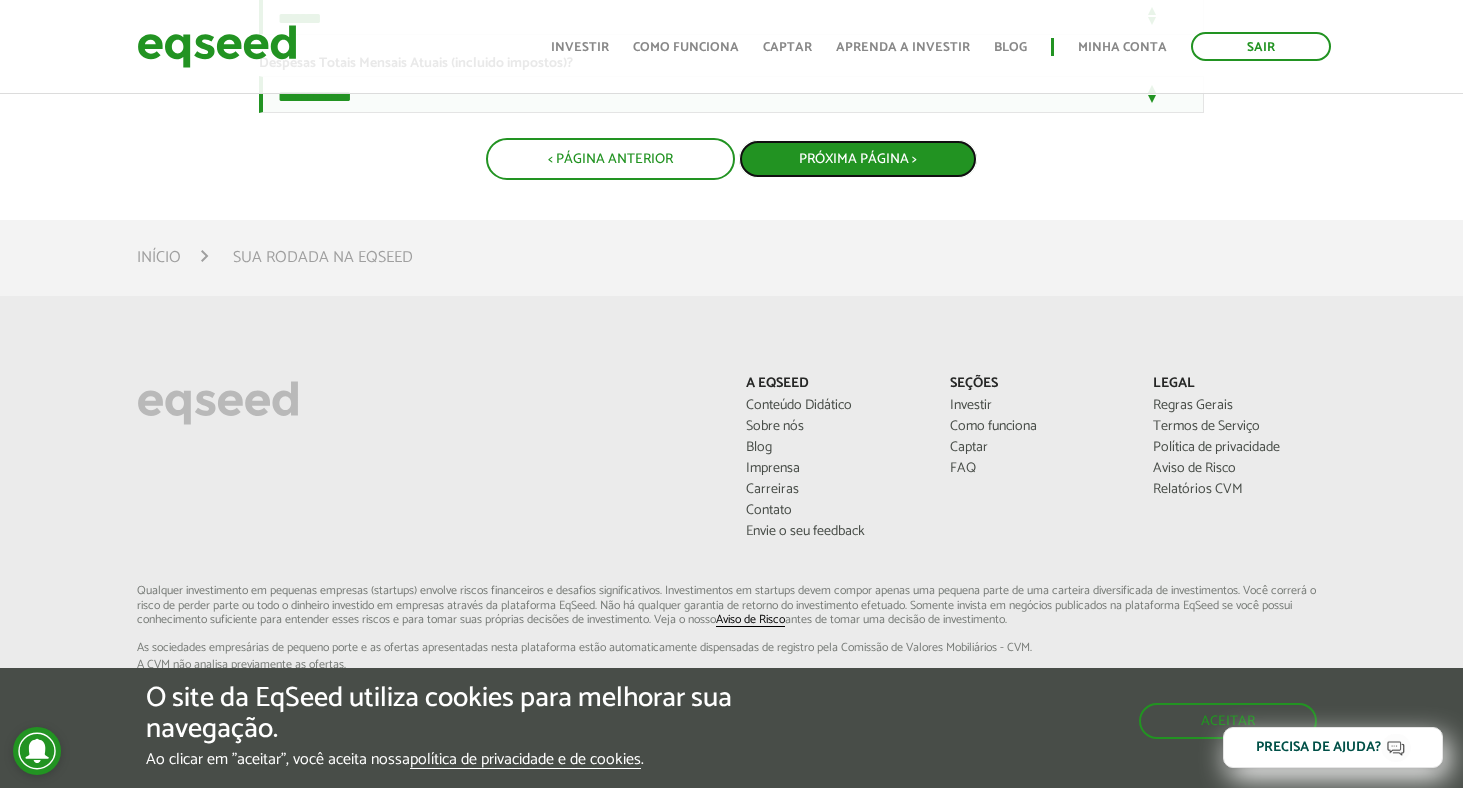 click on "Próxima Página >" at bounding box center [858, 159] 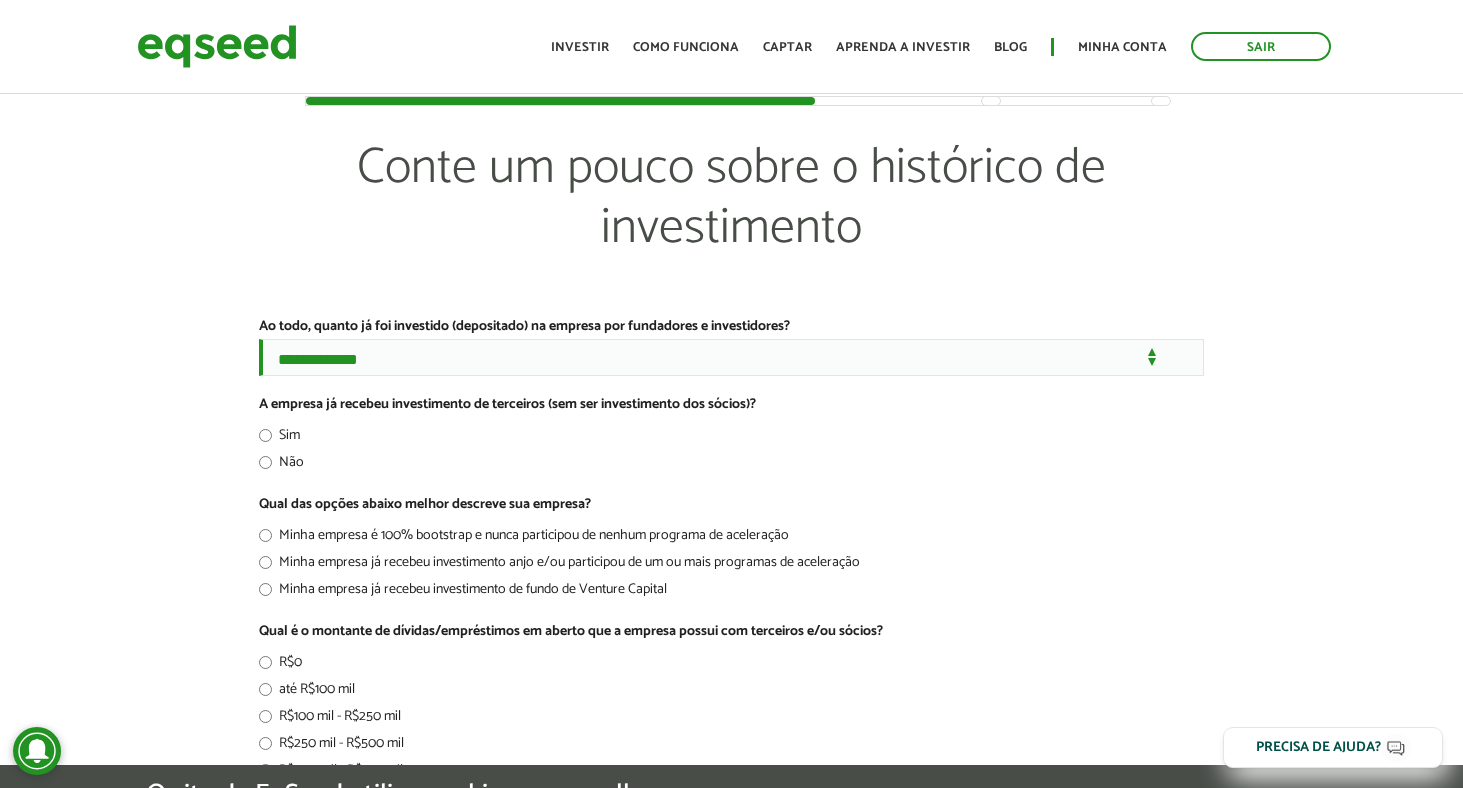 scroll, scrollTop: 0, scrollLeft: 0, axis: both 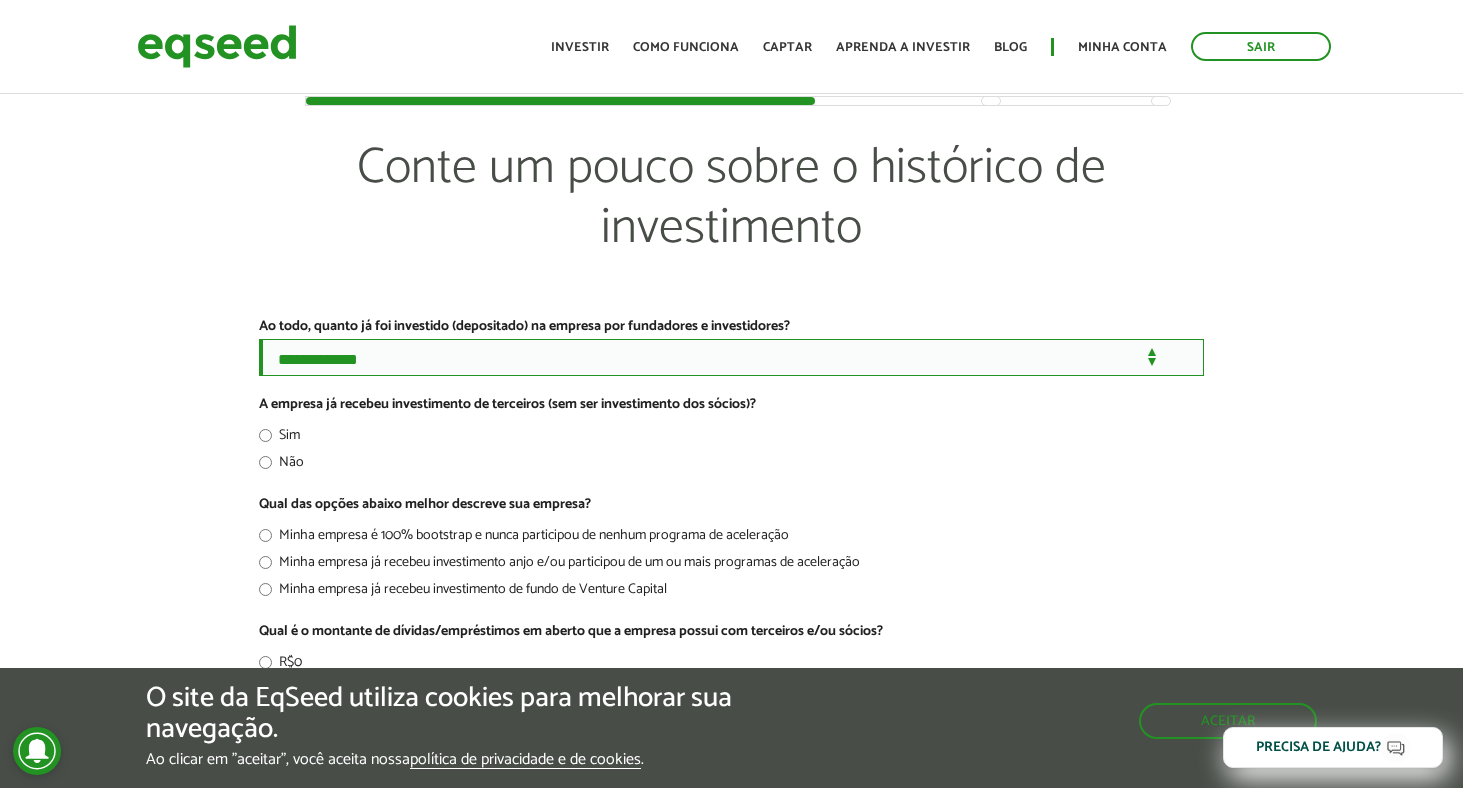 click on "**********" at bounding box center [731, 357] 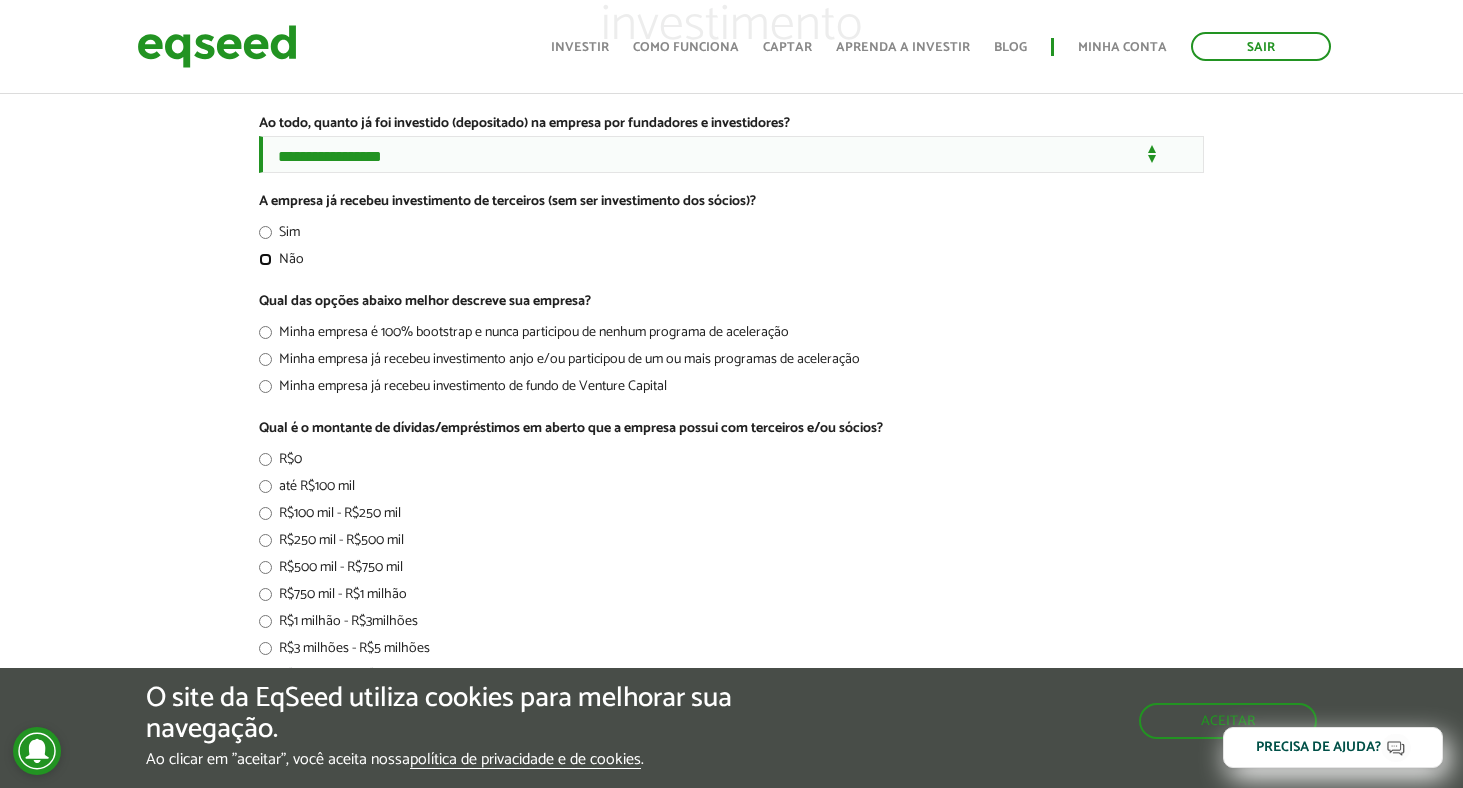 scroll, scrollTop: 218, scrollLeft: 0, axis: vertical 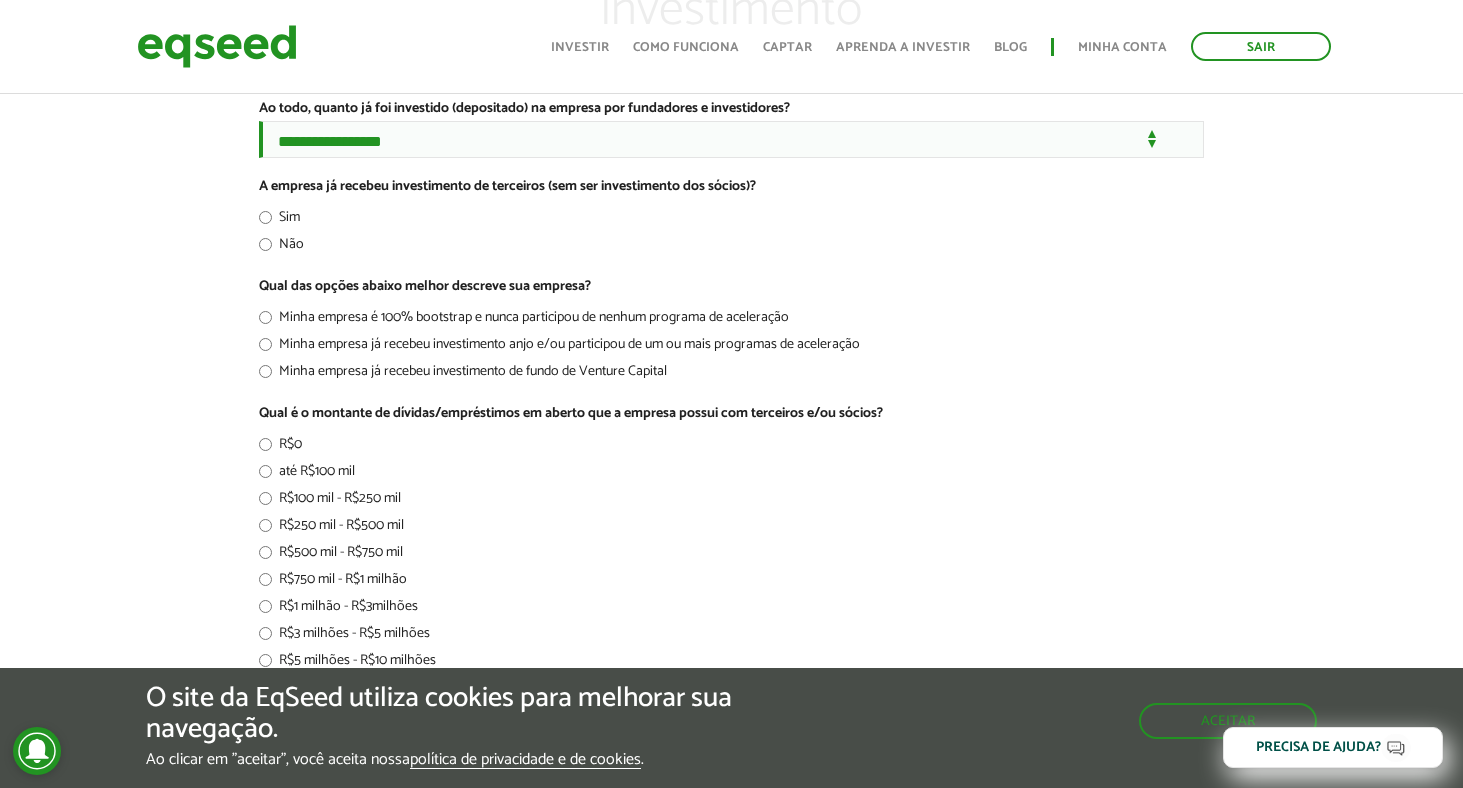 click on "Minha empresa já recebeu investimento anjo e/ou participou de um ou mais programas de aceleração" at bounding box center [559, 348] 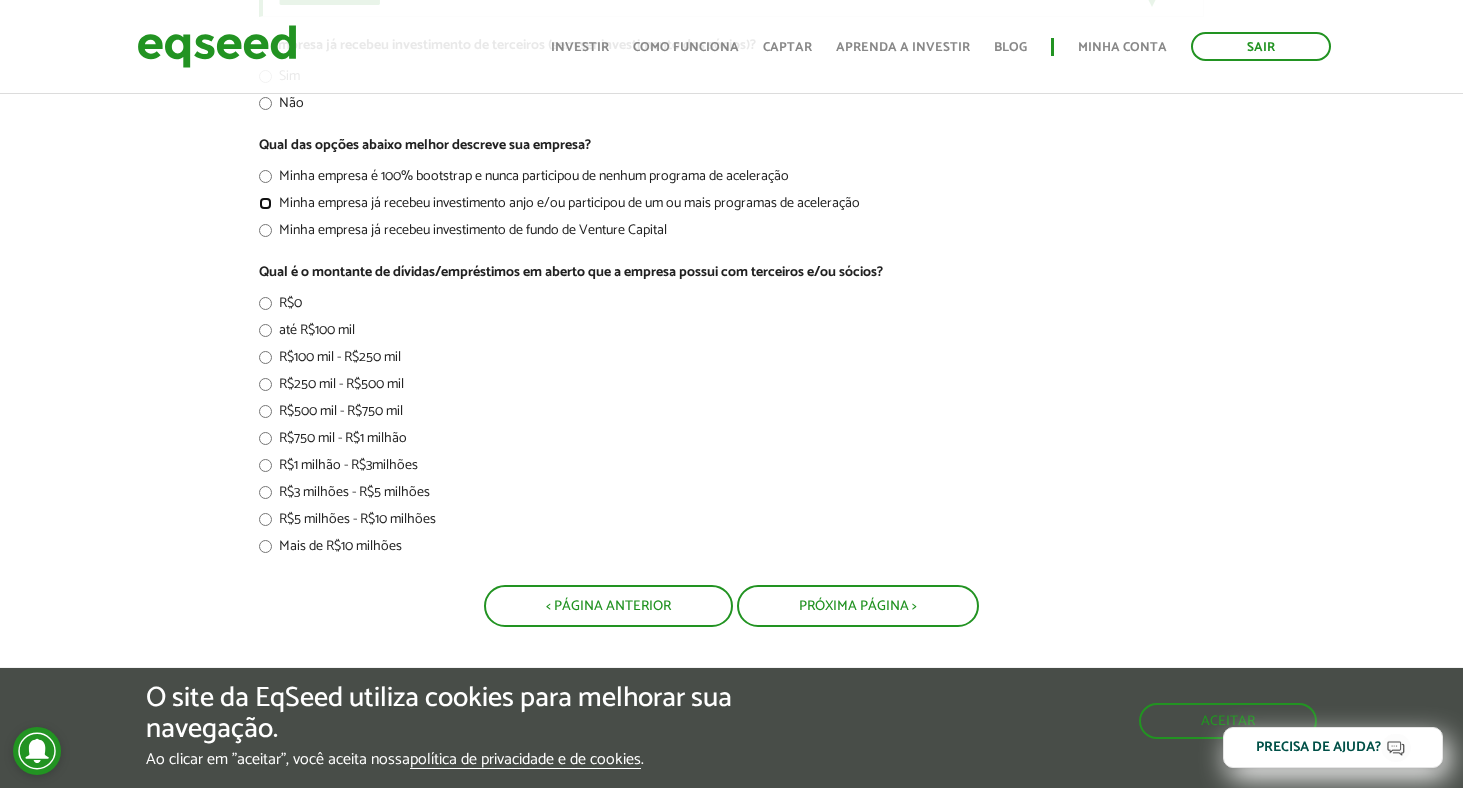 scroll, scrollTop: 362, scrollLeft: 0, axis: vertical 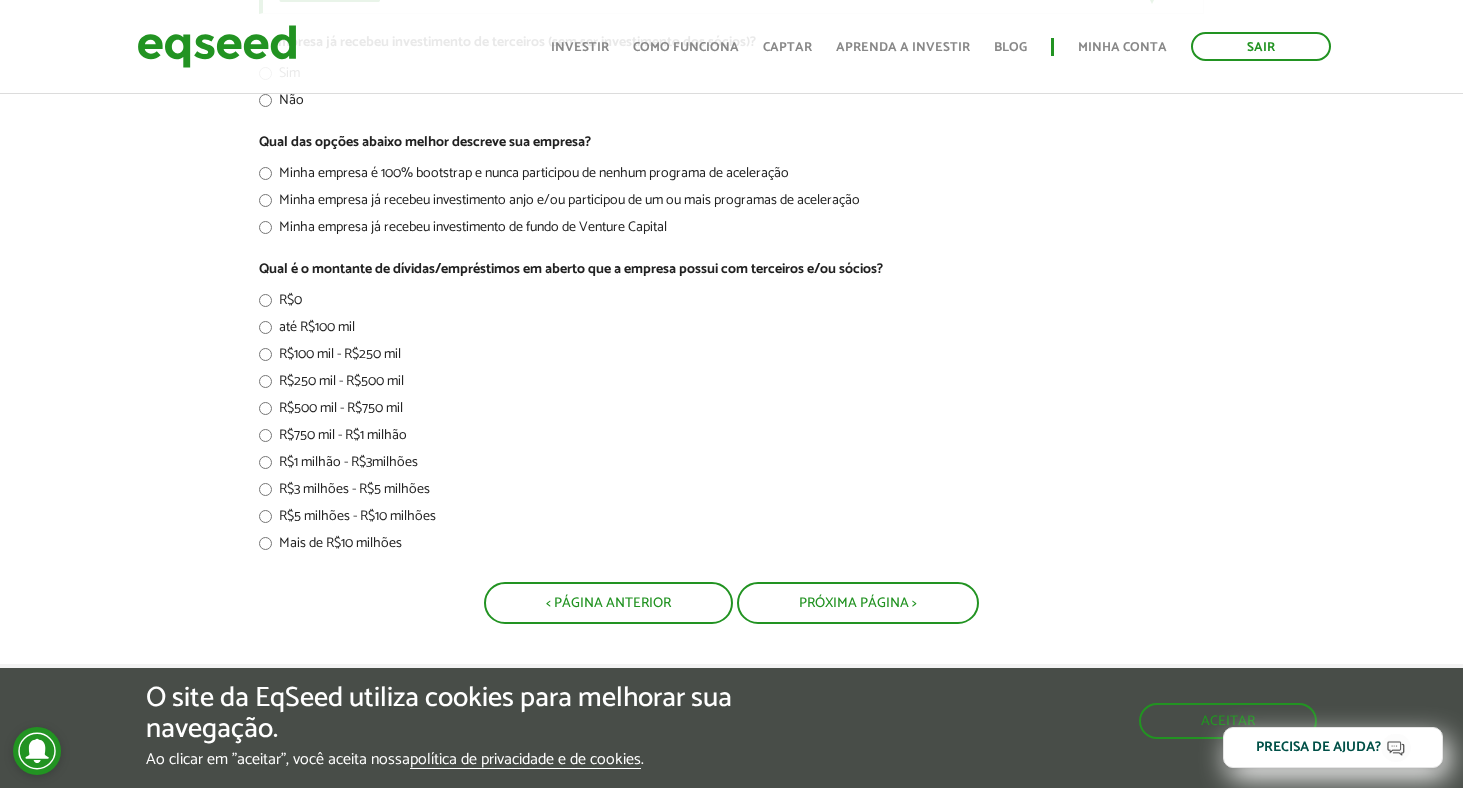 click on "**********" at bounding box center [731, 151] 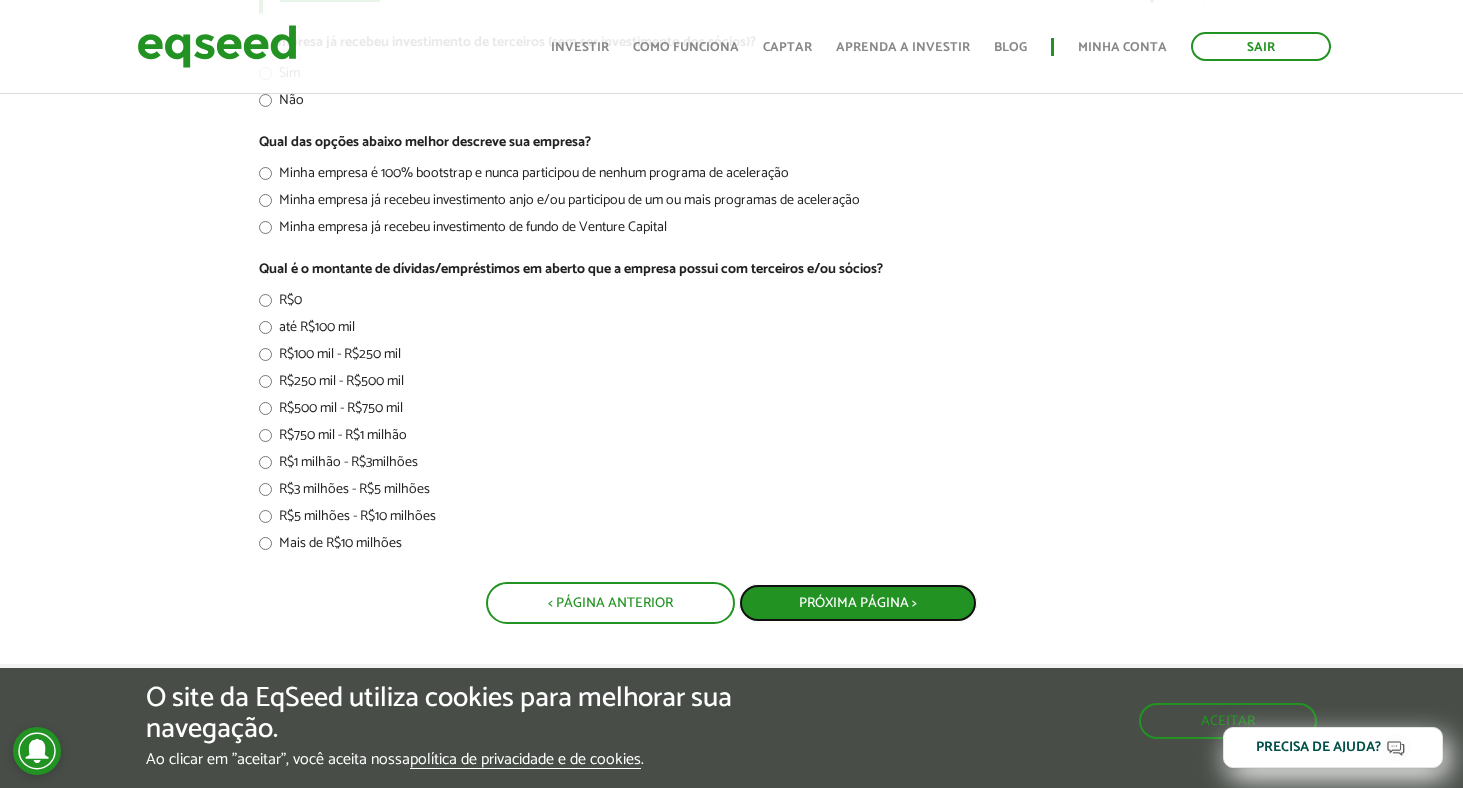click on "Próxima Página >" at bounding box center [858, 603] 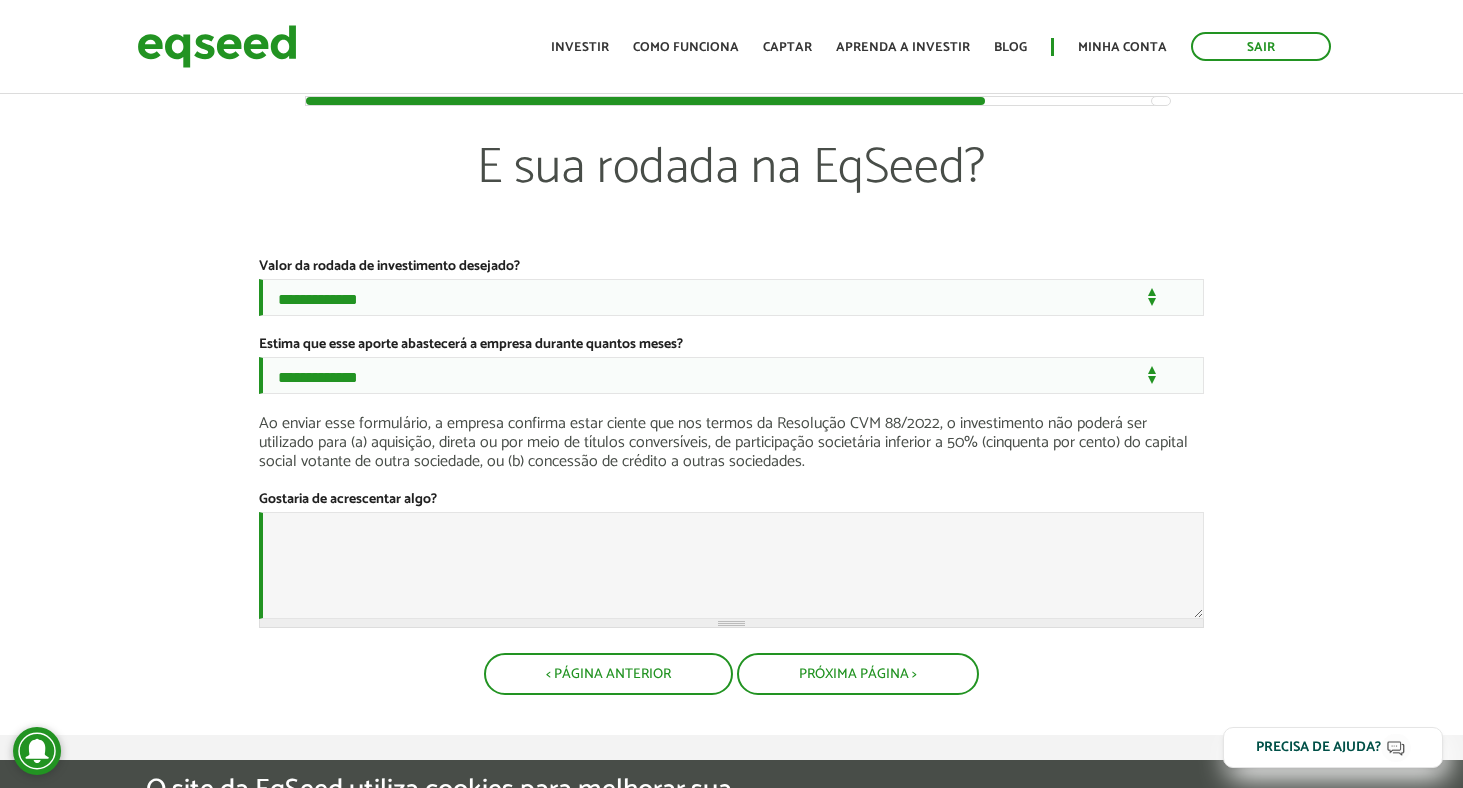 scroll, scrollTop: 0, scrollLeft: 0, axis: both 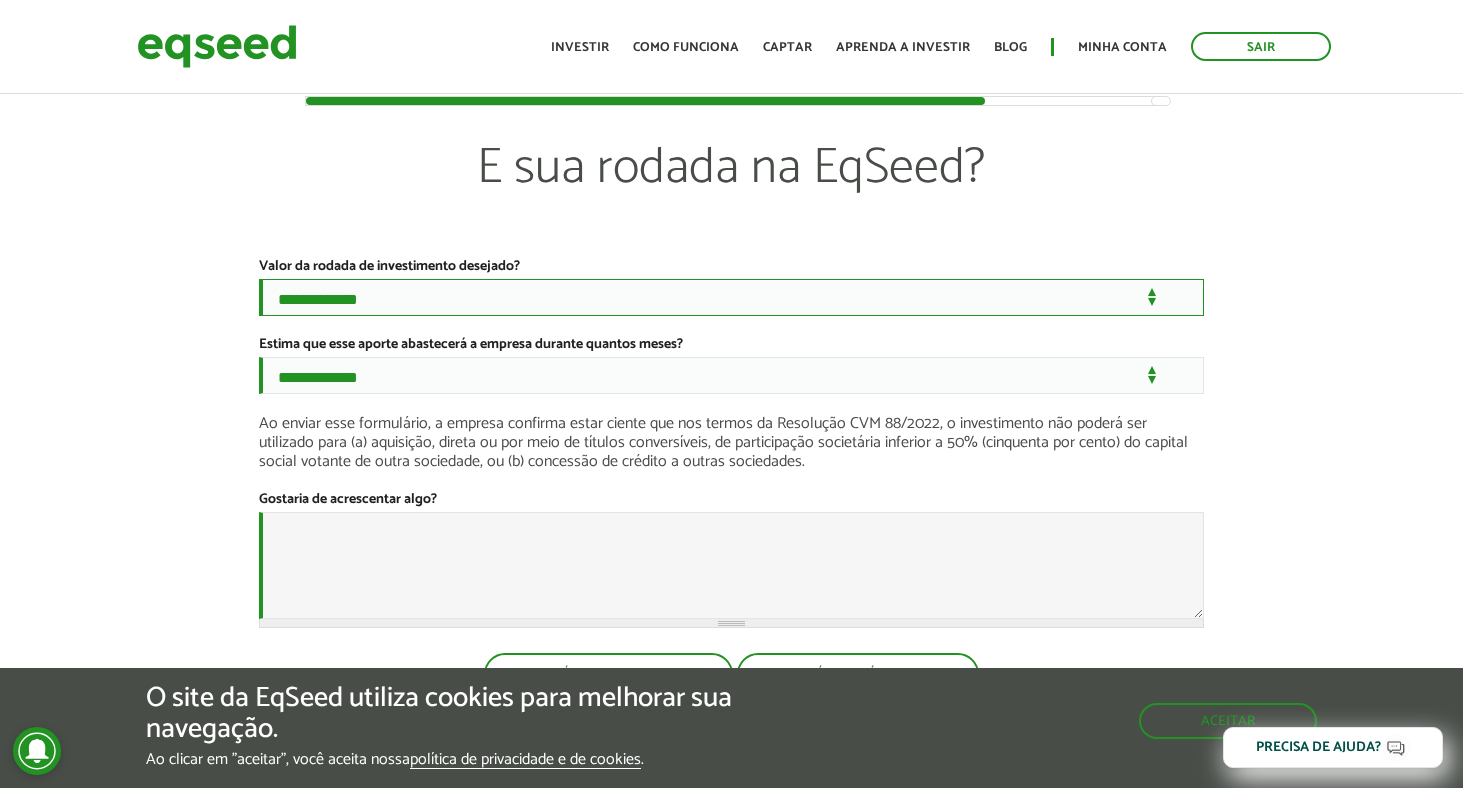 click on "**********" at bounding box center (731, 297) 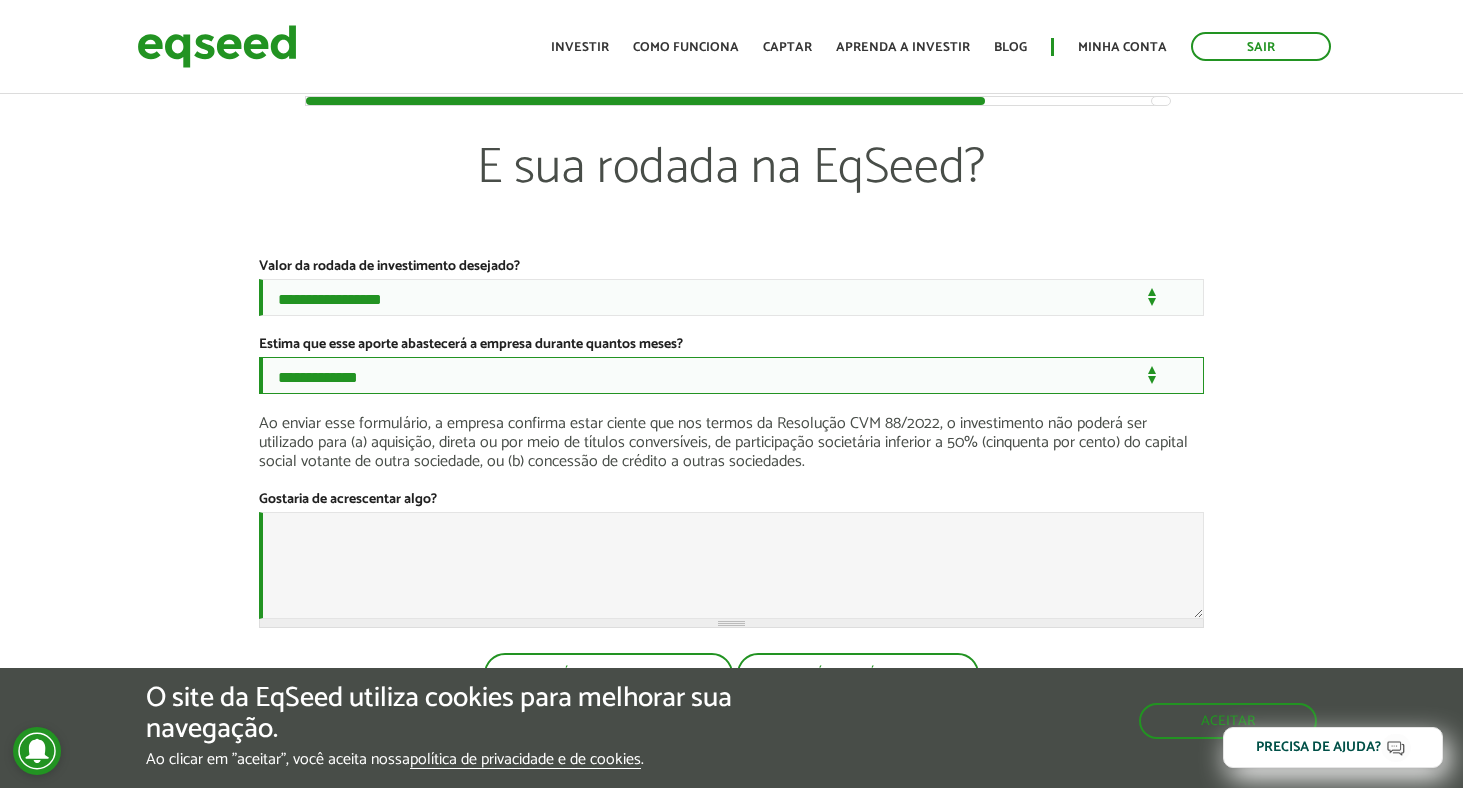 click on "**********" at bounding box center (731, 375) 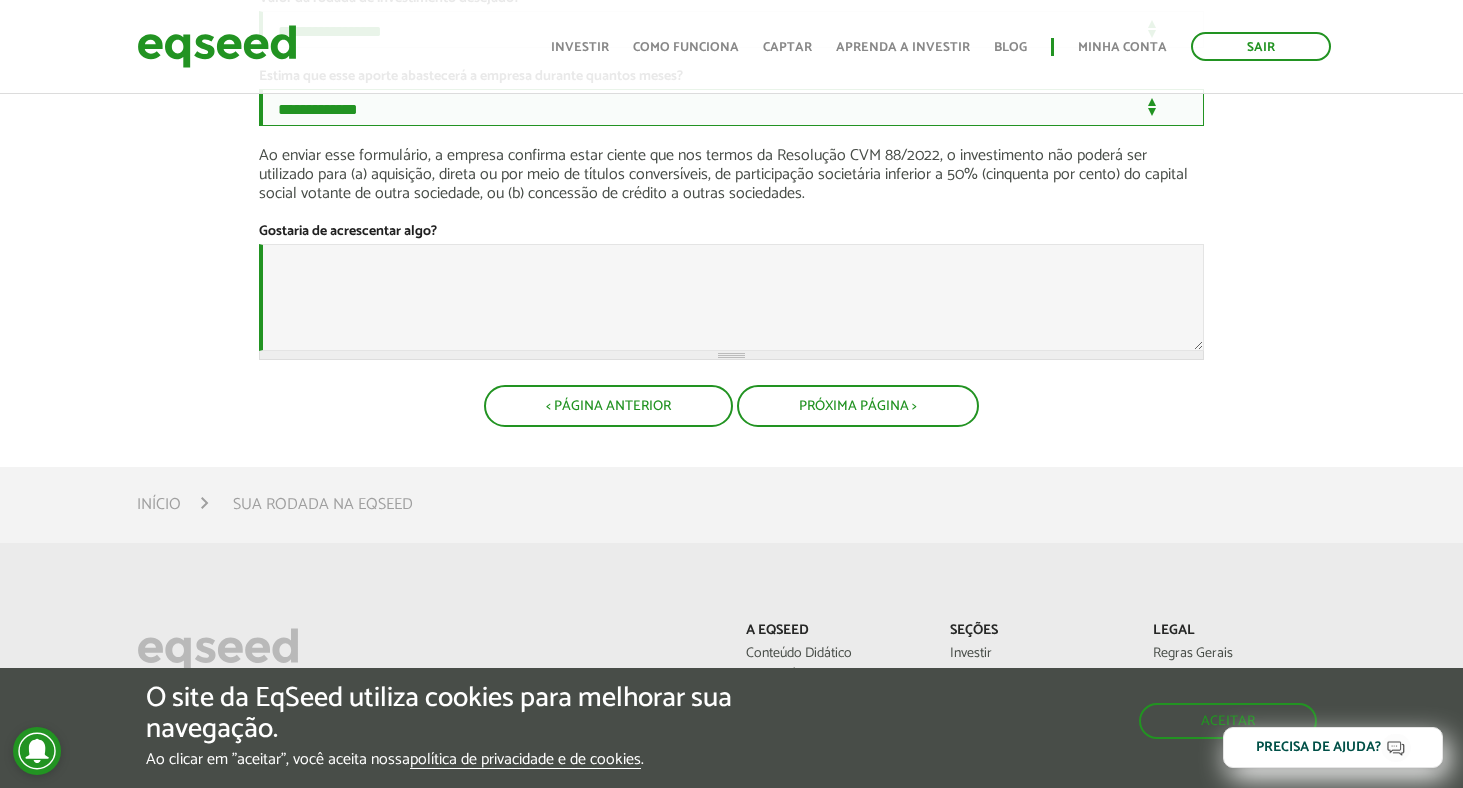 scroll, scrollTop: 297, scrollLeft: 0, axis: vertical 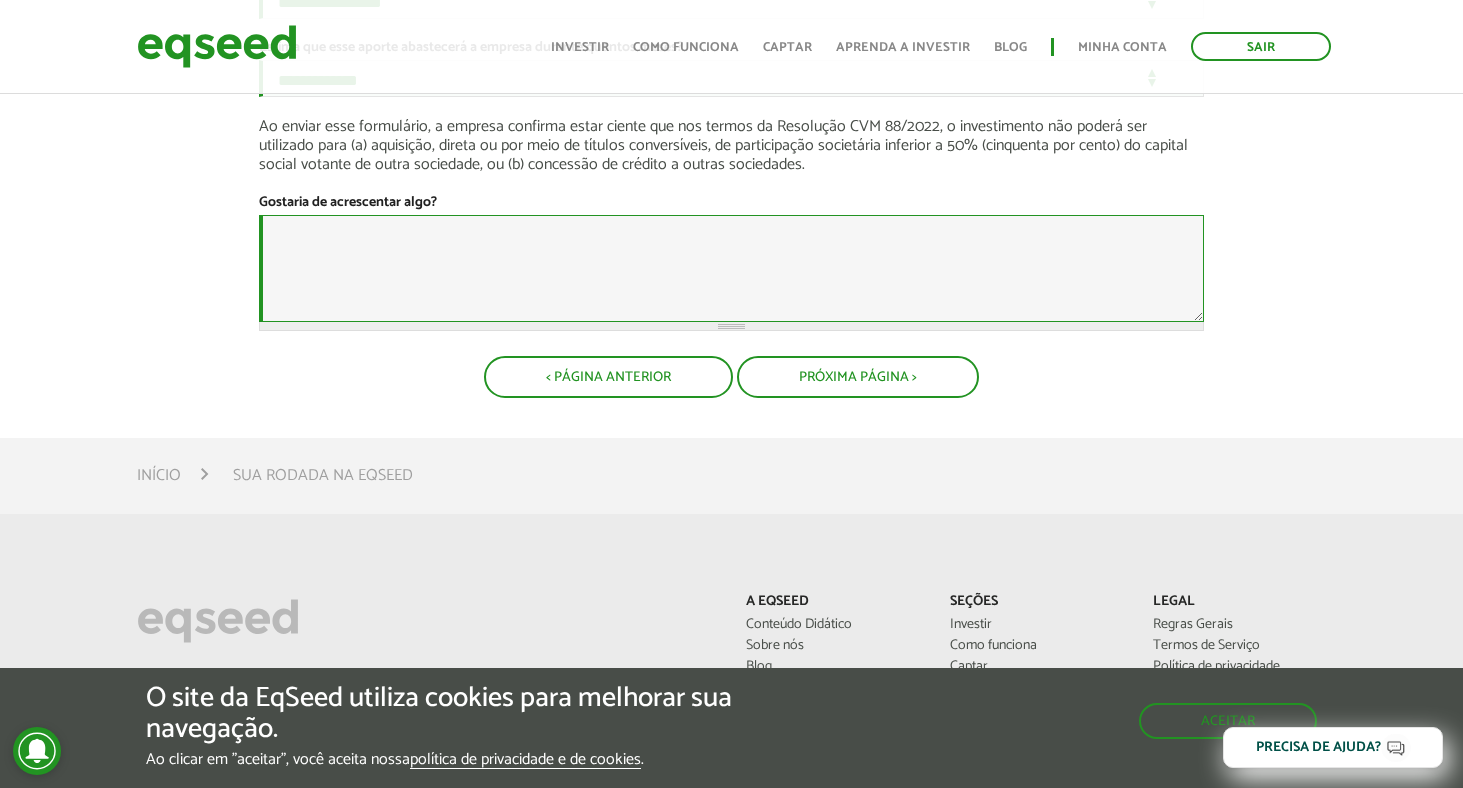 click on "Gostaria de acrescentar algo?" at bounding box center [731, 268] 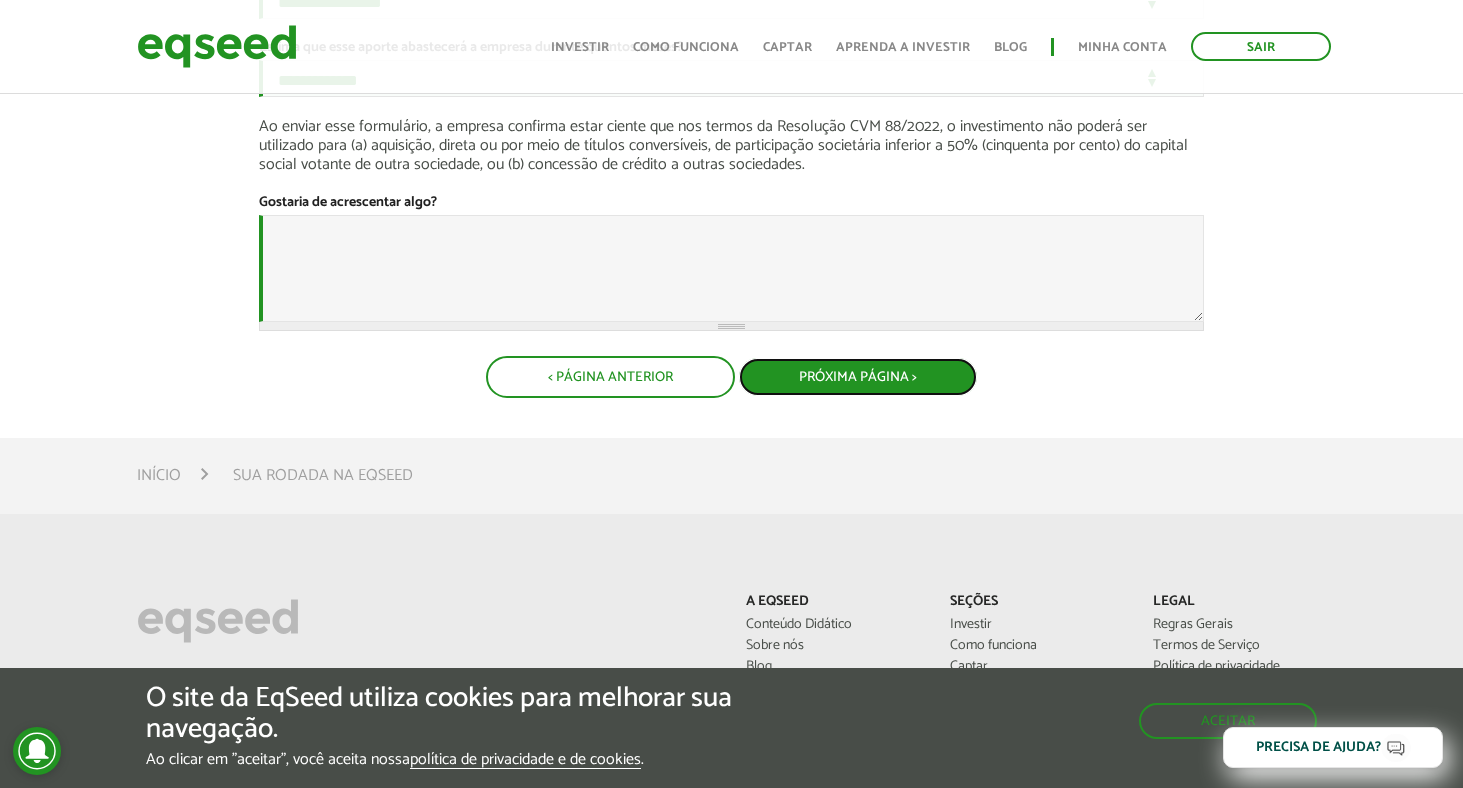 click on "Próxima Página >" at bounding box center (858, 377) 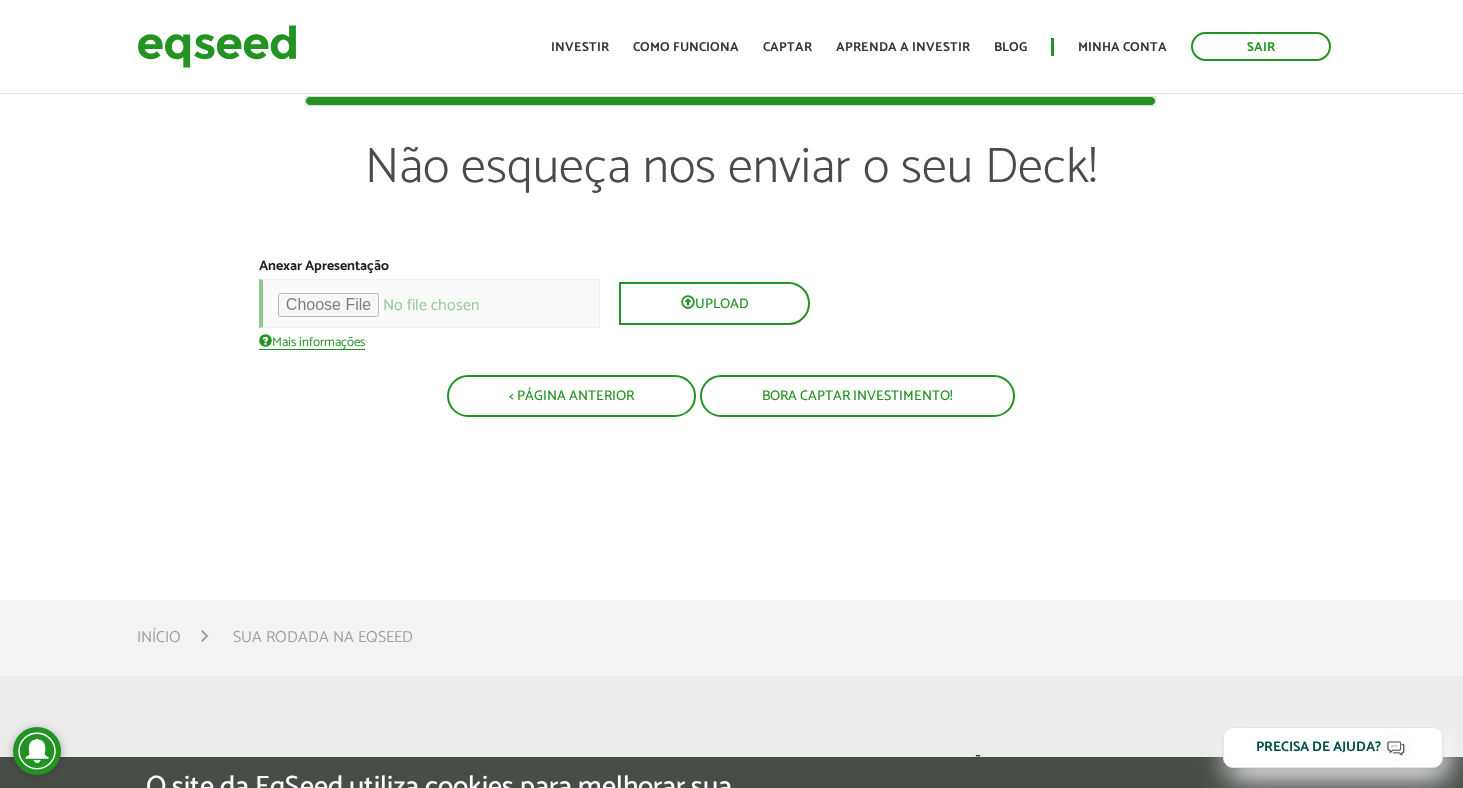 scroll, scrollTop: 0, scrollLeft: 0, axis: both 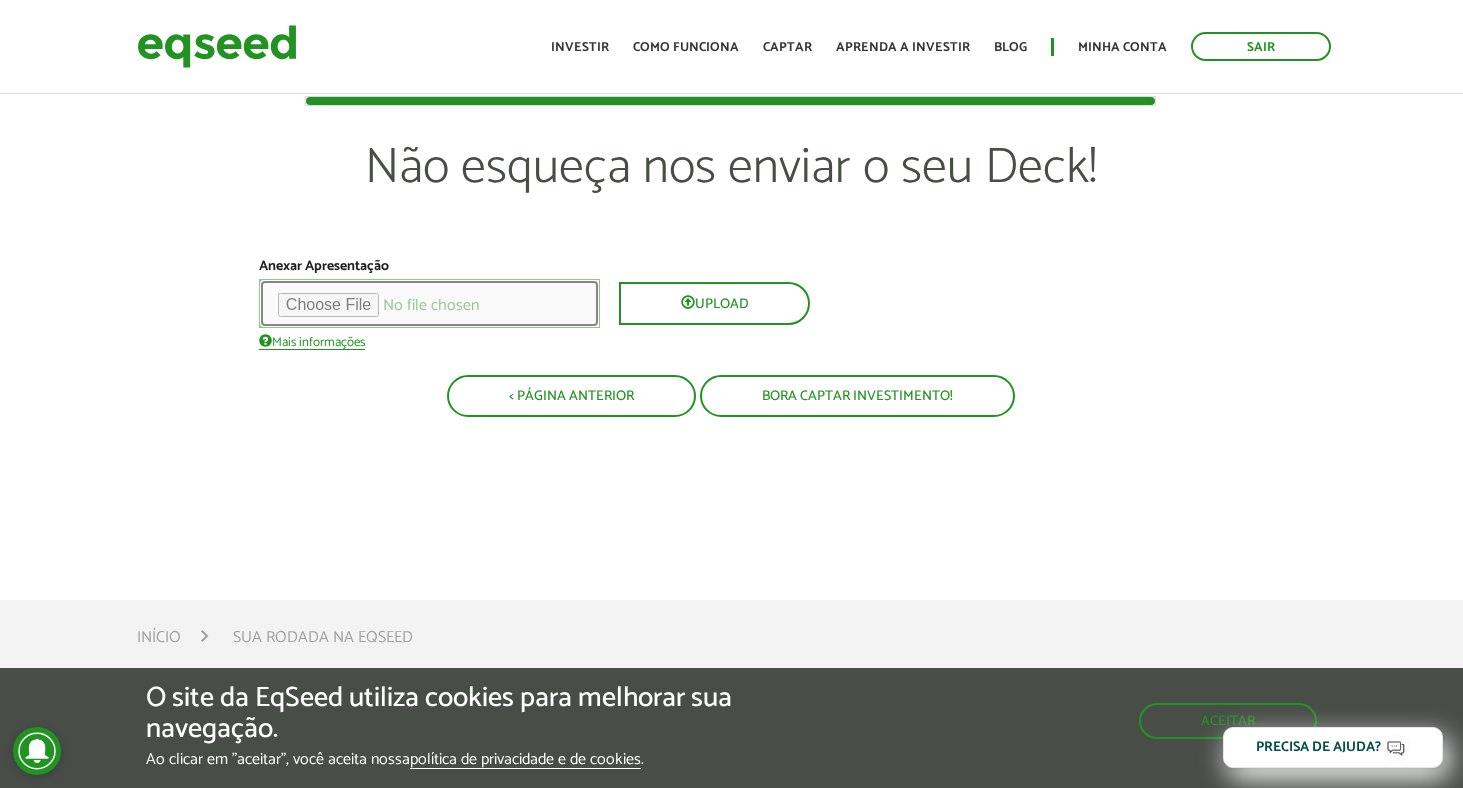 click at bounding box center [429, 303] 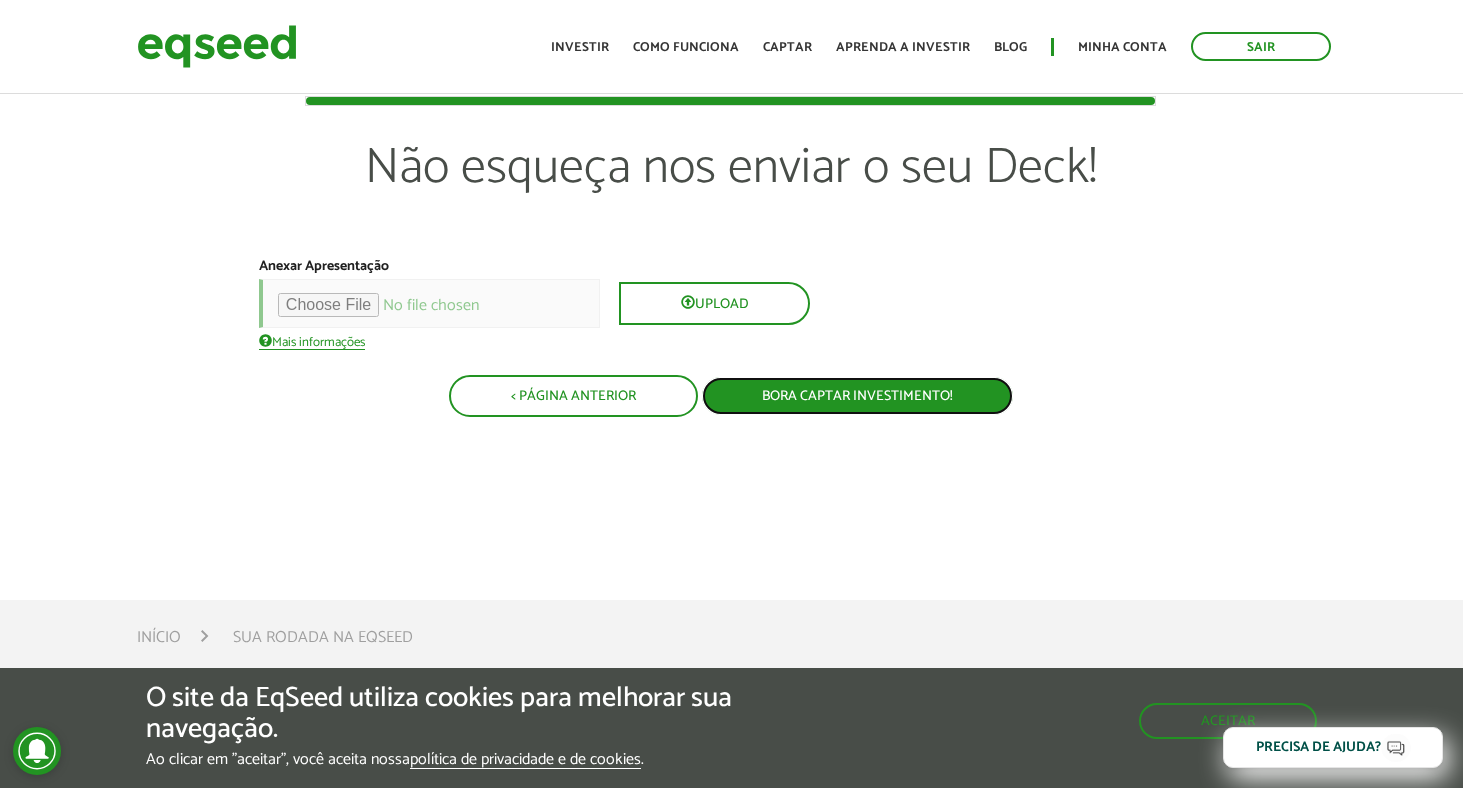 click on "Bora captar investimento!" at bounding box center [857, 396] 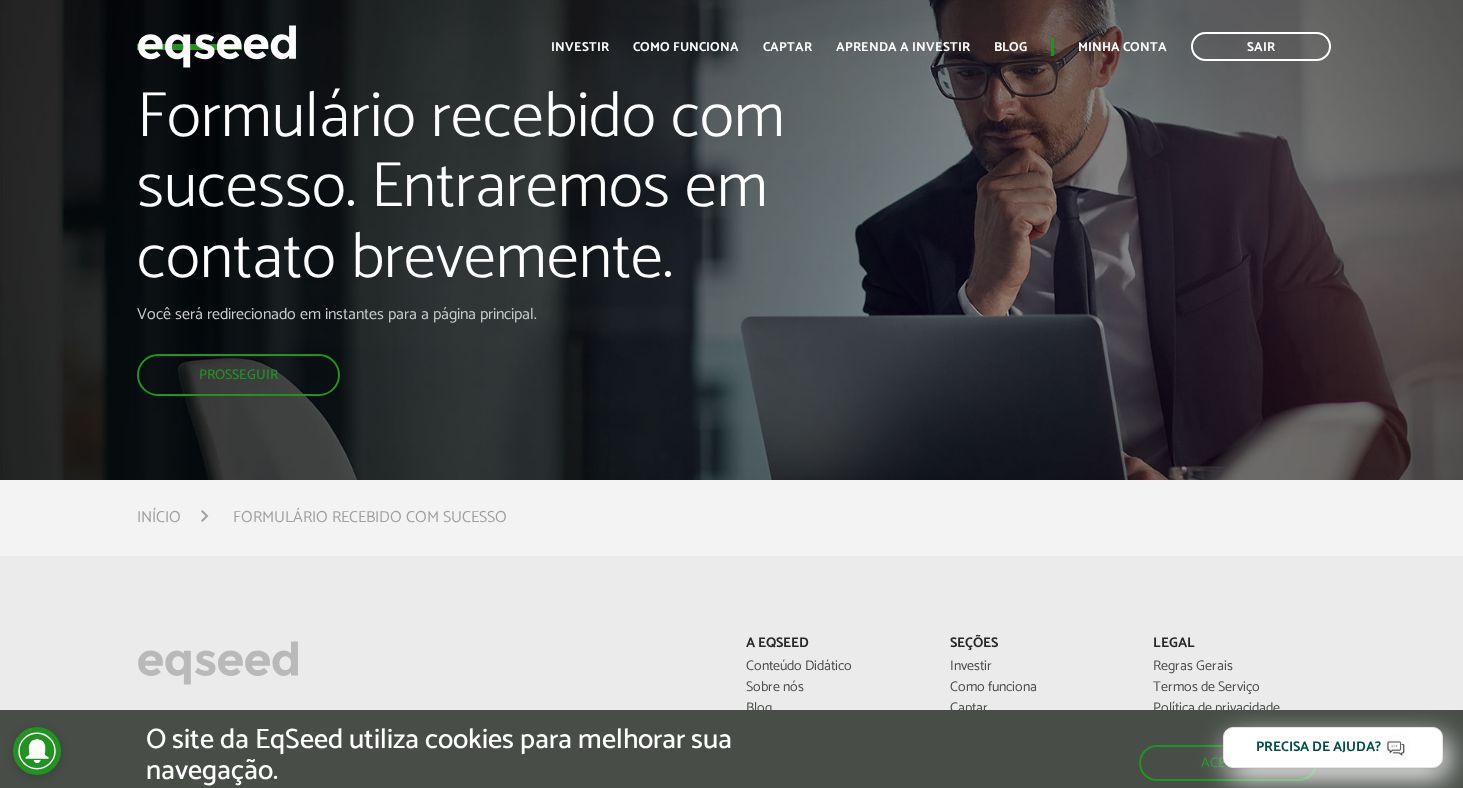 scroll, scrollTop: 0, scrollLeft: 0, axis: both 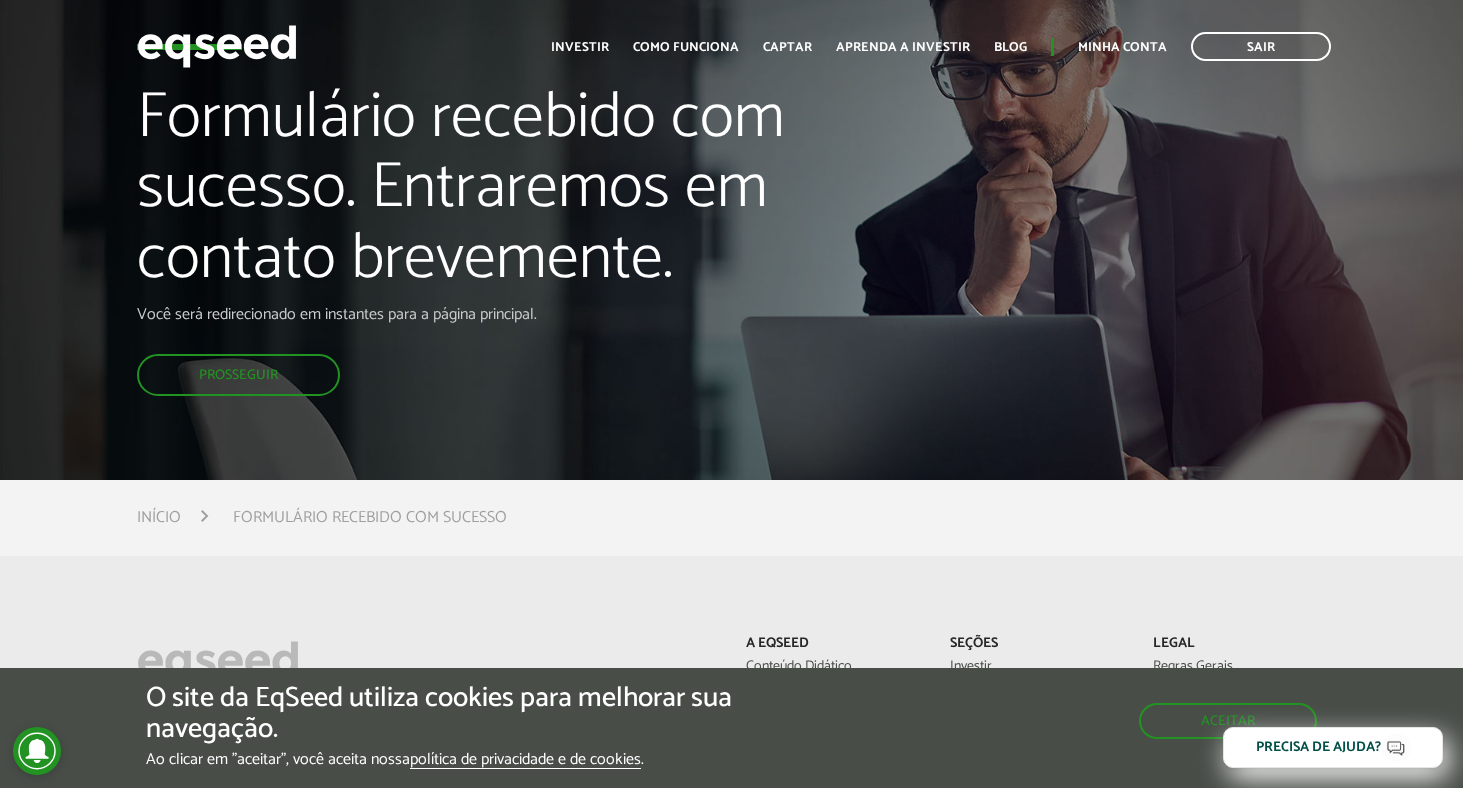 click on "A EqSeed
Conteúdo Didático
Sobre nós
Blog
Imprensa
Carreiras
Contato
Envie o seu feedback
Seções
Investir
Como funciona
FAQ" at bounding box center [731, 906] 